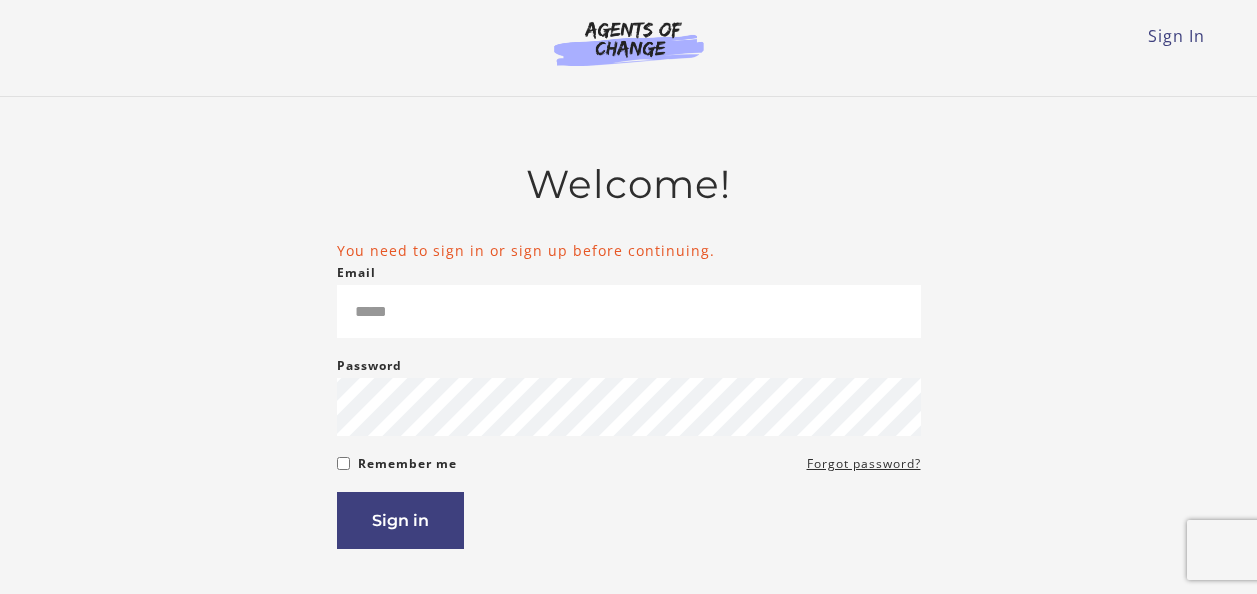 scroll, scrollTop: 0, scrollLeft: 0, axis: both 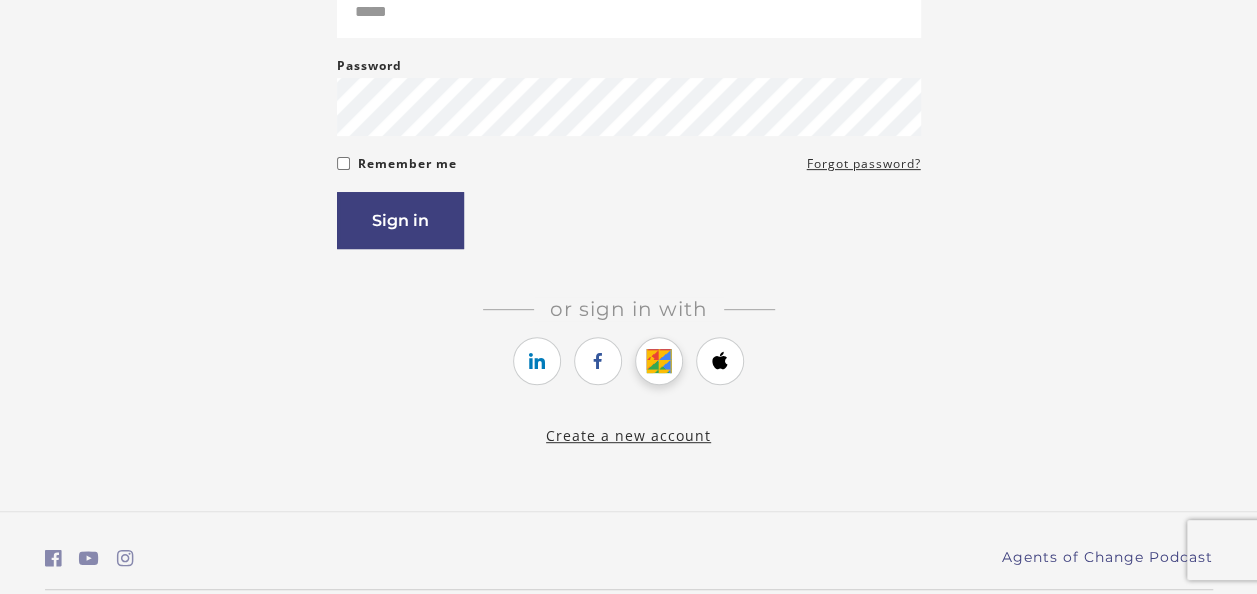 click at bounding box center (659, 361) 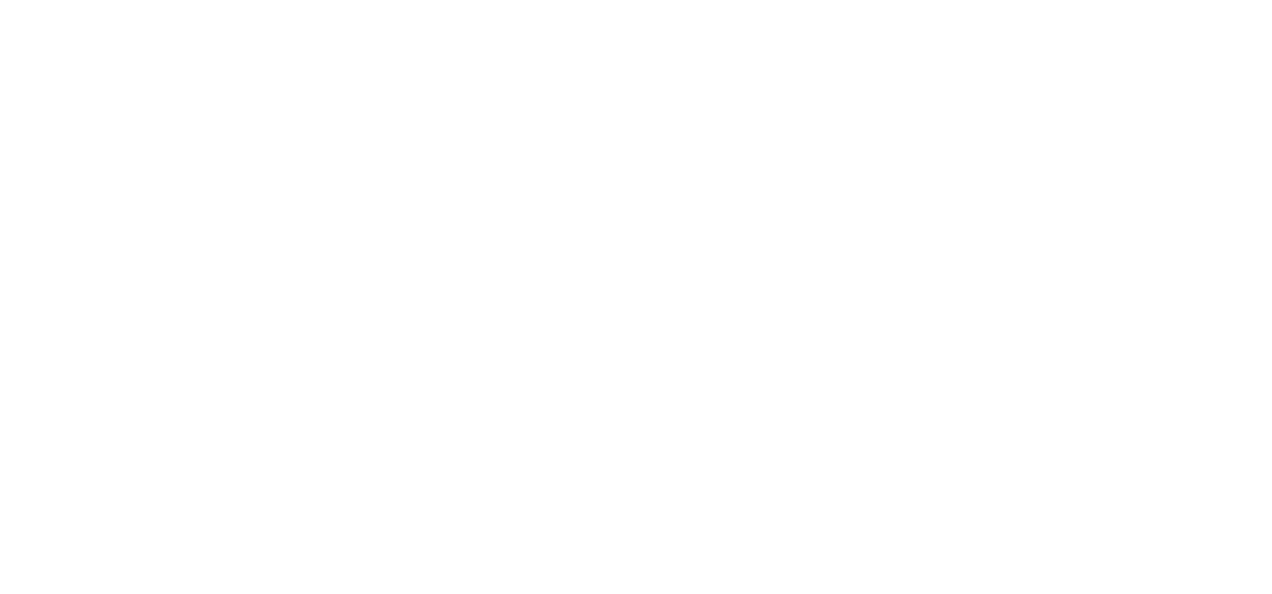 scroll, scrollTop: 0, scrollLeft: 0, axis: both 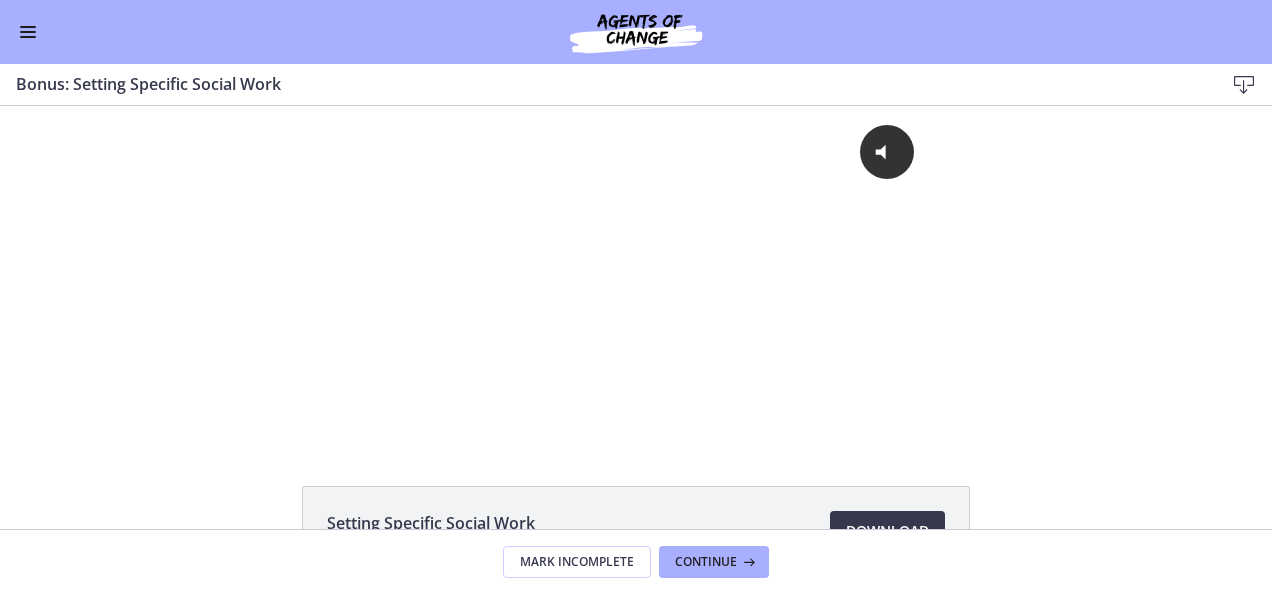 click at bounding box center [28, 27] 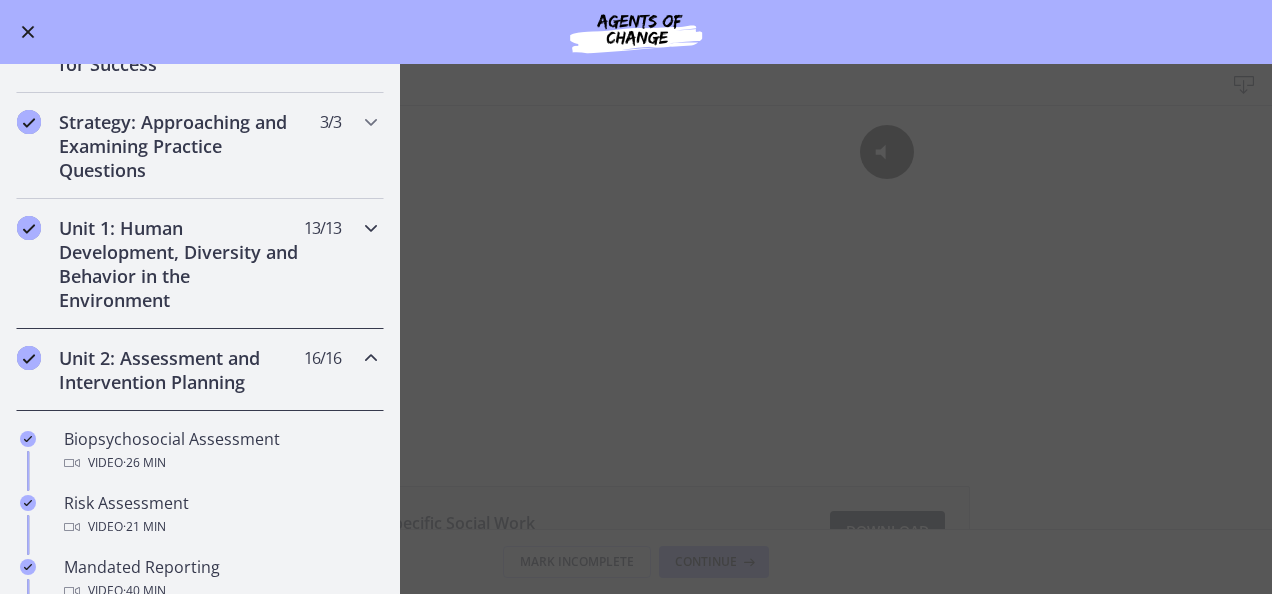 scroll, scrollTop: 300, scrollLeft: 0, axis: vertical 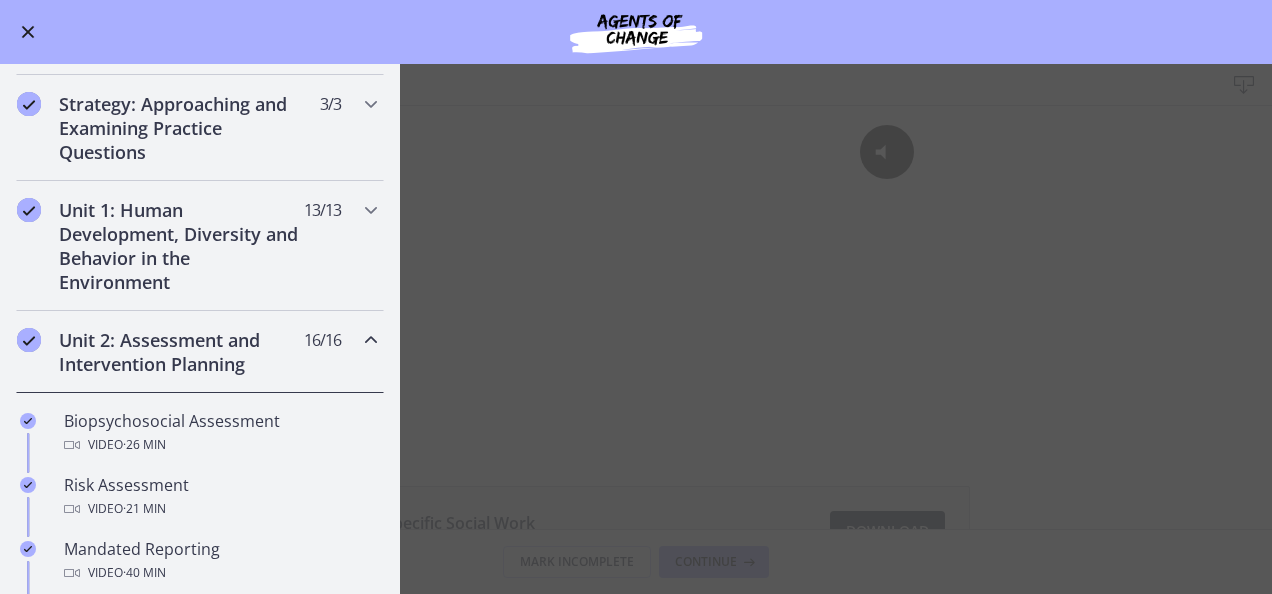 click on "Unit 2: Assessment and Intervention Planning" at bounding box center [181, 352] 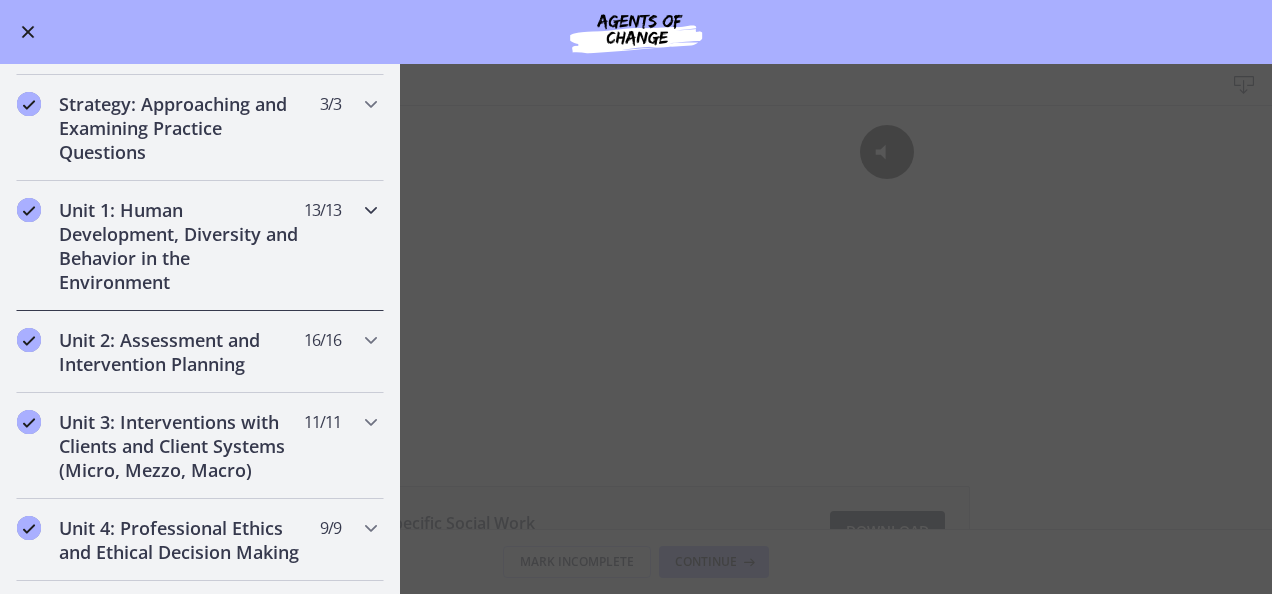 click on "Unit 1: Human Development, Diversity and Behavior in the Environment" at bounding box center [181, 246] 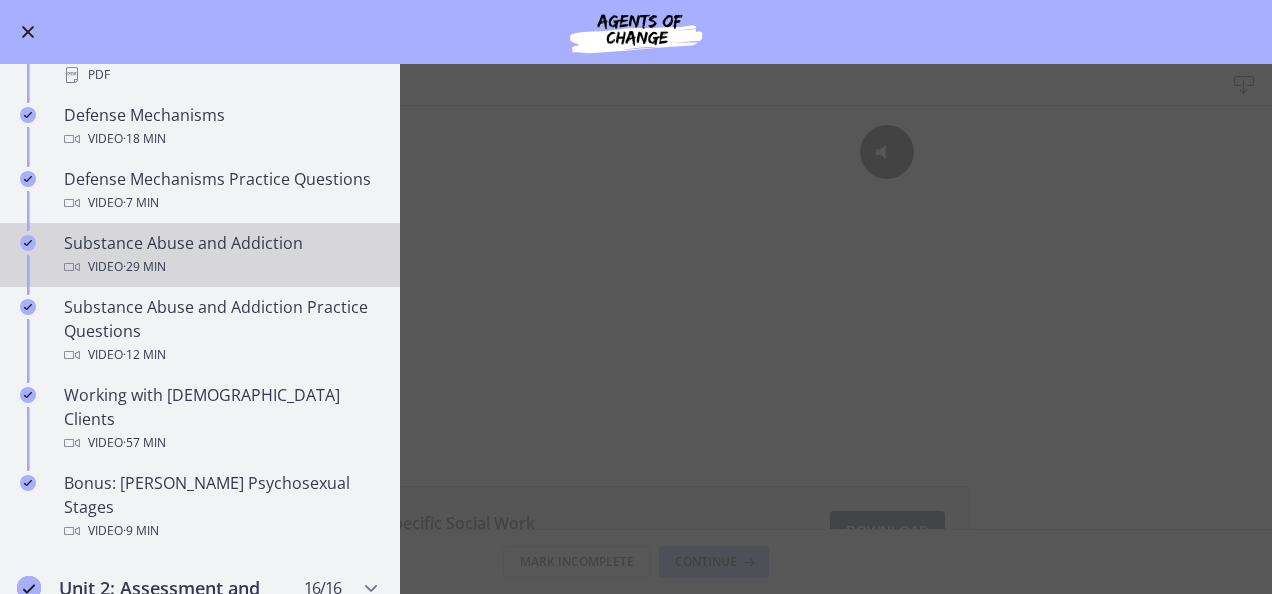 scroll, scrollTop: 1200, scrollLeft: 0, axis: vertical 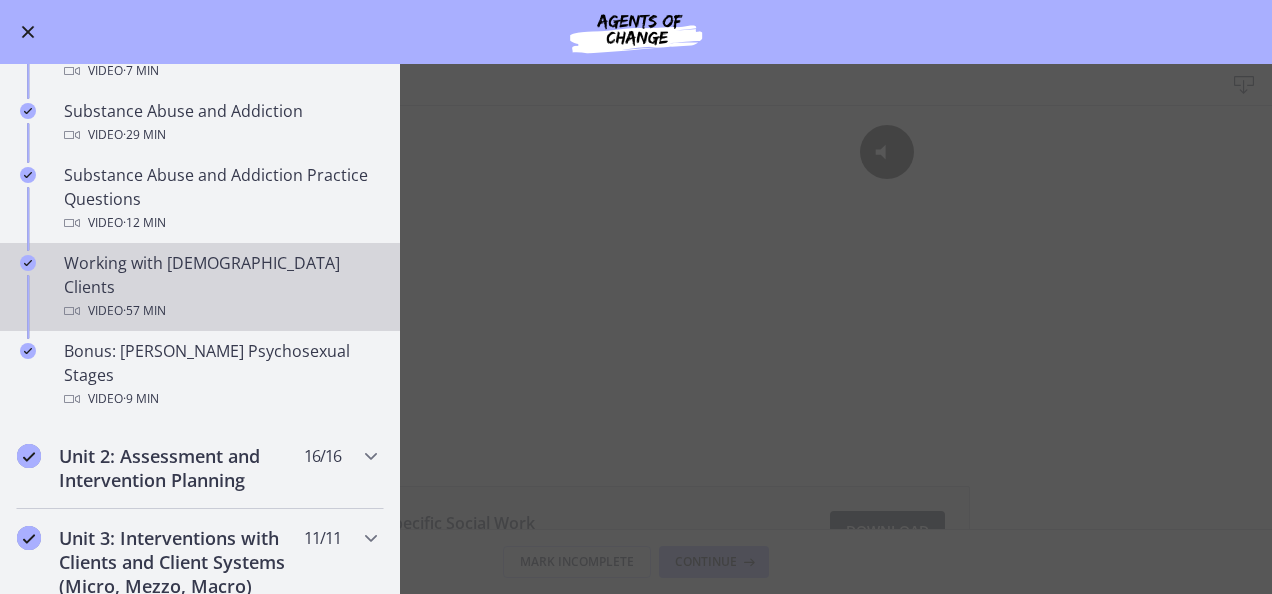 click on "Working with LGBTQ+ Clients
Video
·  57 min" at bounding box center [220, 287] 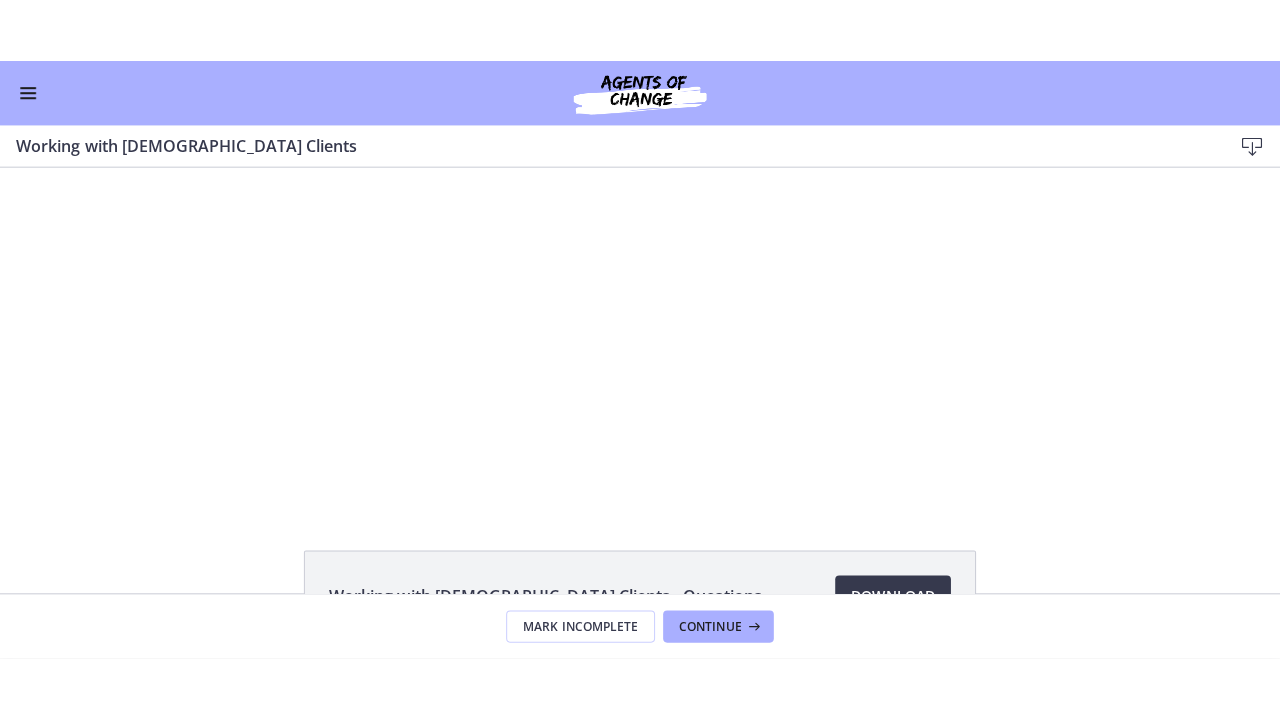 scroll, scrollTop: 0, scrollLeft: 0, axis: both 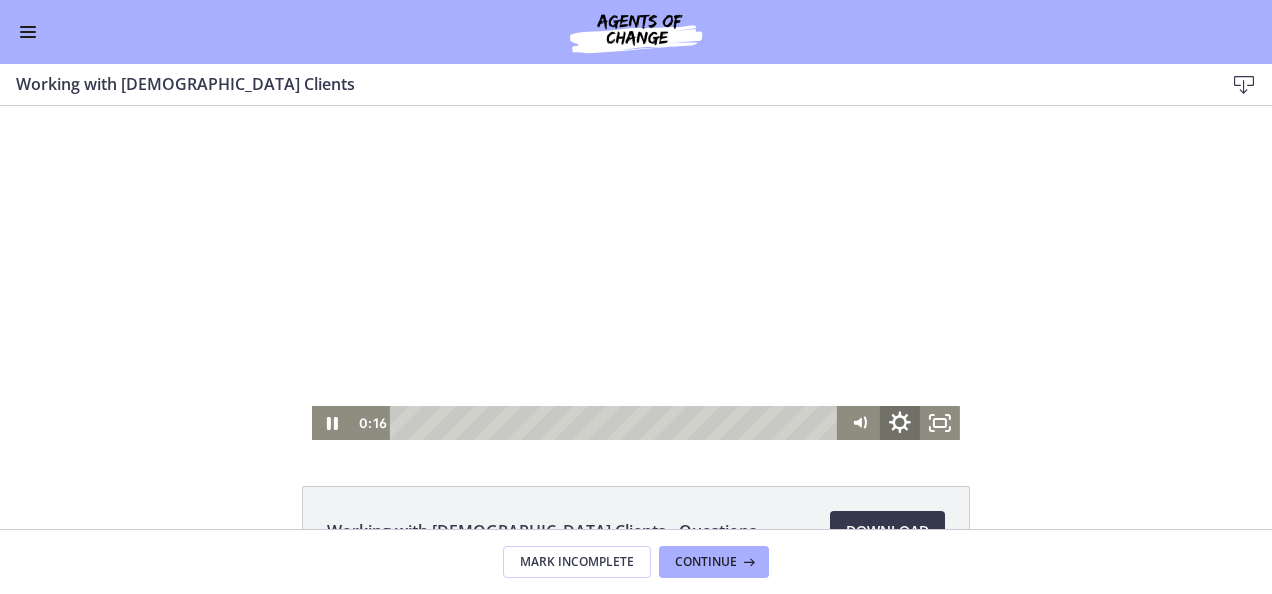 click 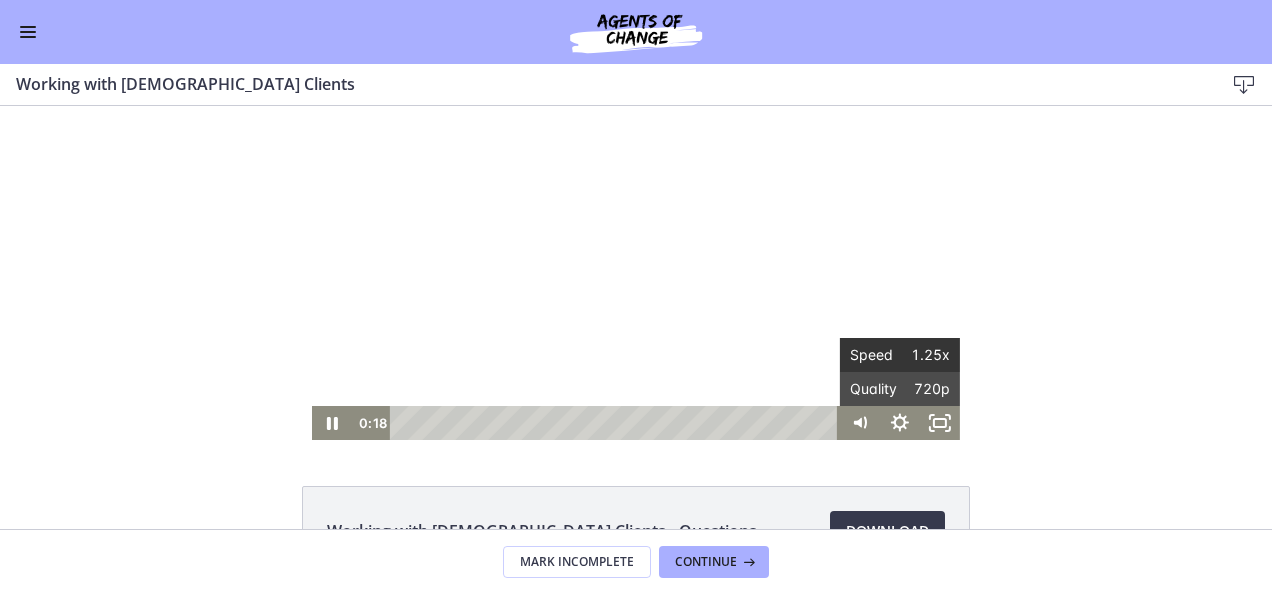 click on "Speed" at bounding box center (875, 355) 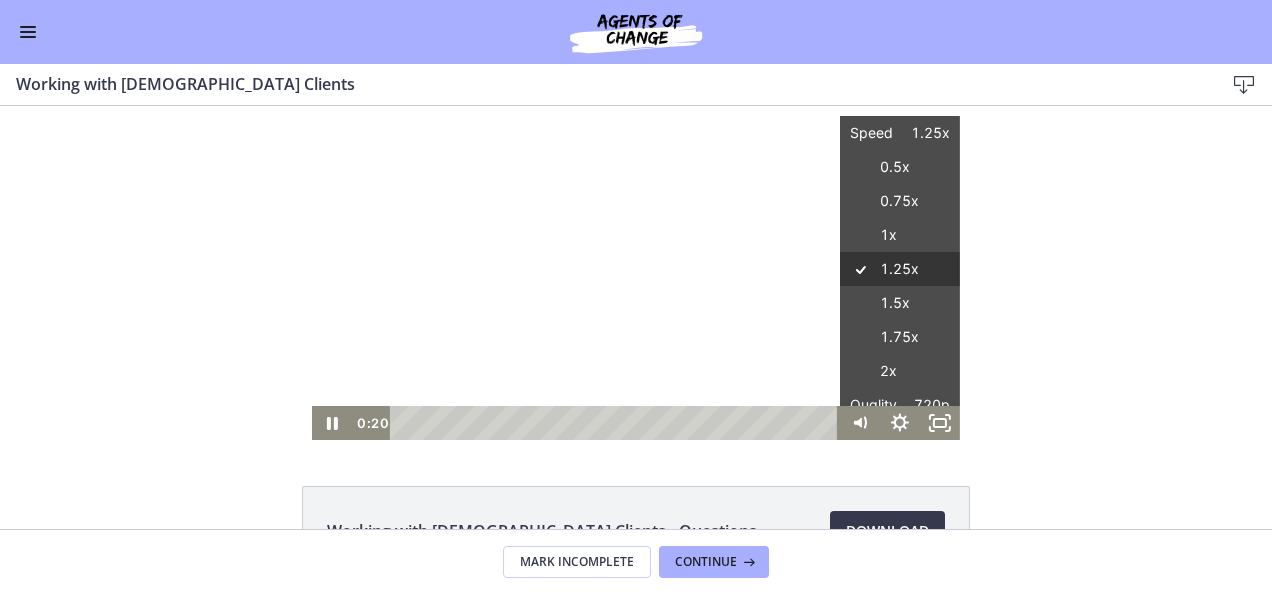 click on "1.25x" at bounding box center (900, 269) 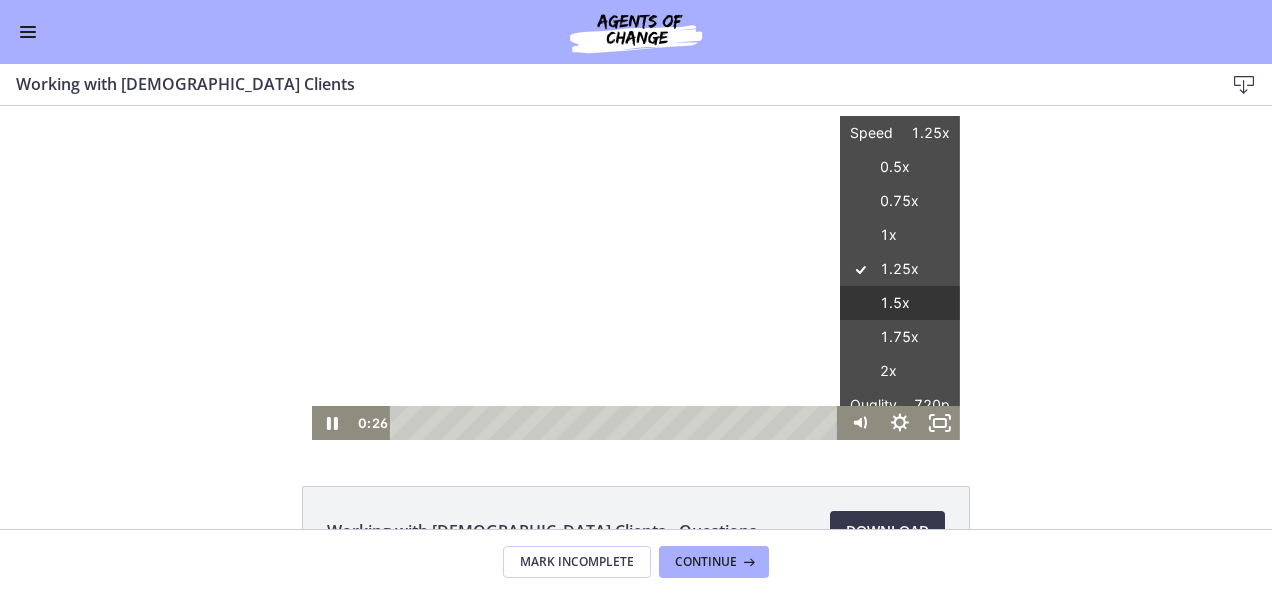click on "1.5x" at bounding box center [900, 303] 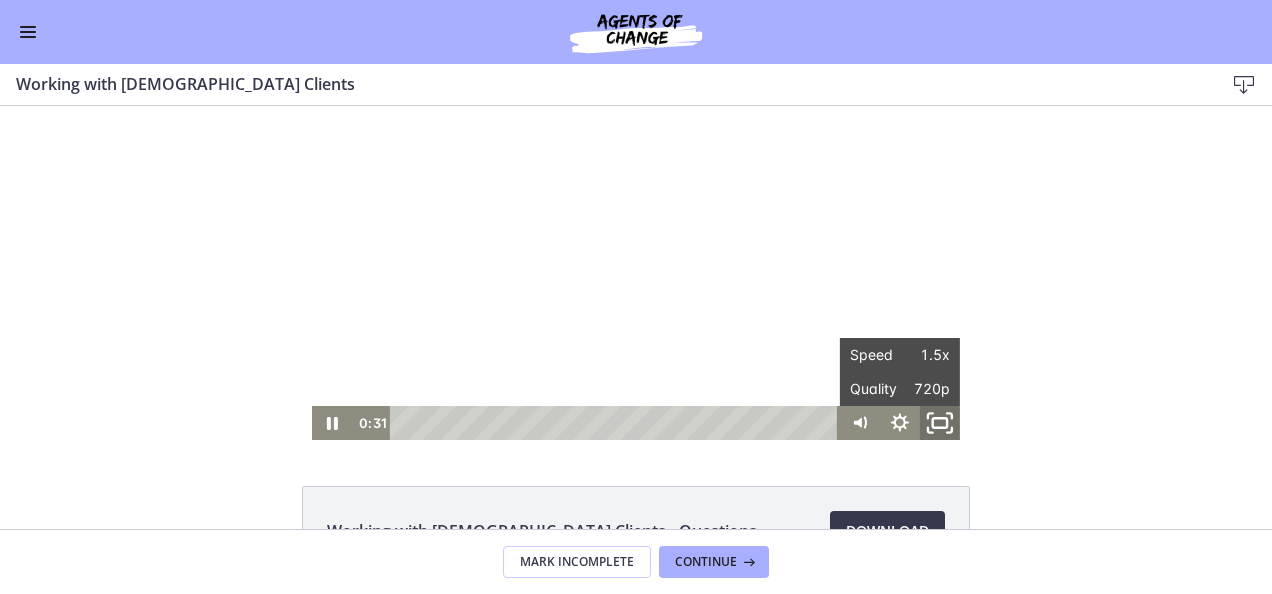 click 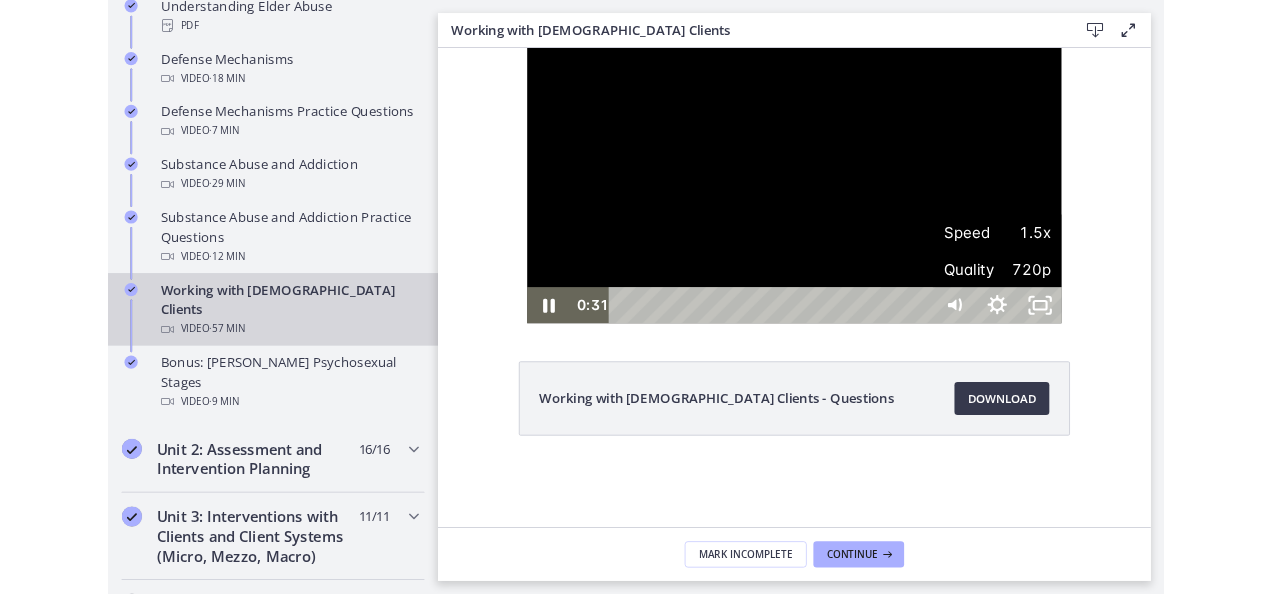 scroll, scrollTop: 1203, scrollLeft: 0, axis: vertical 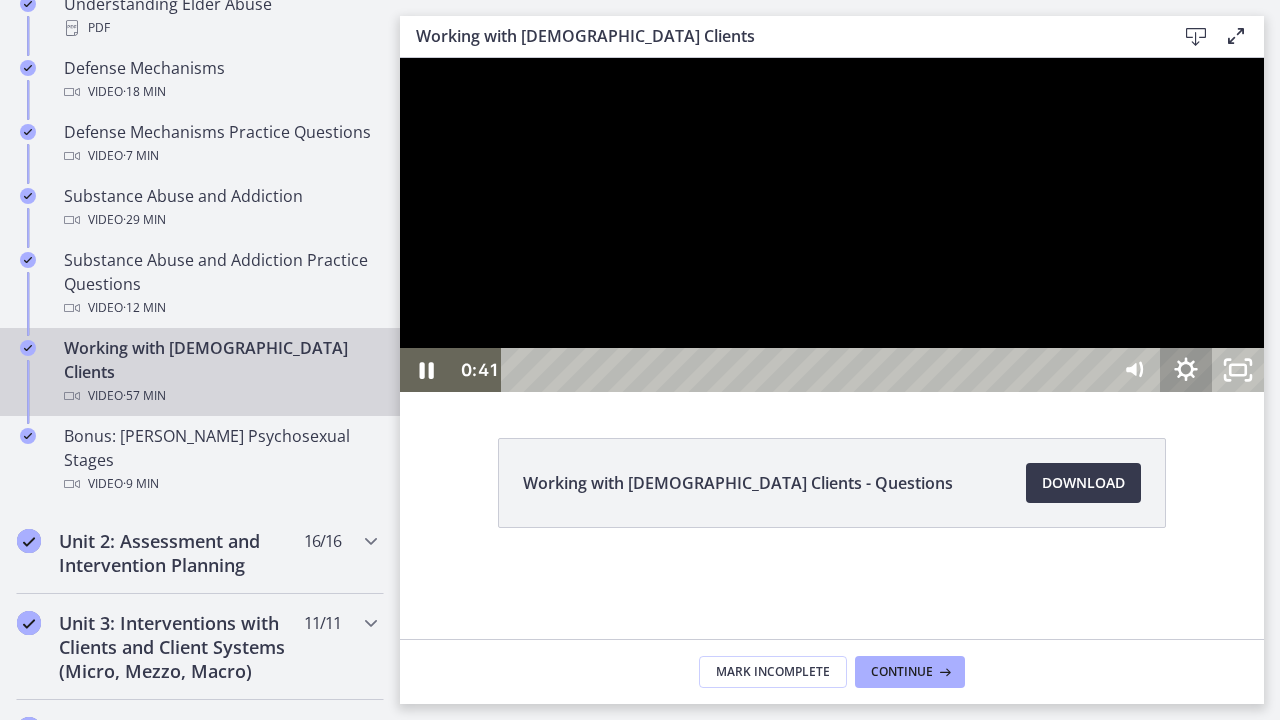 click 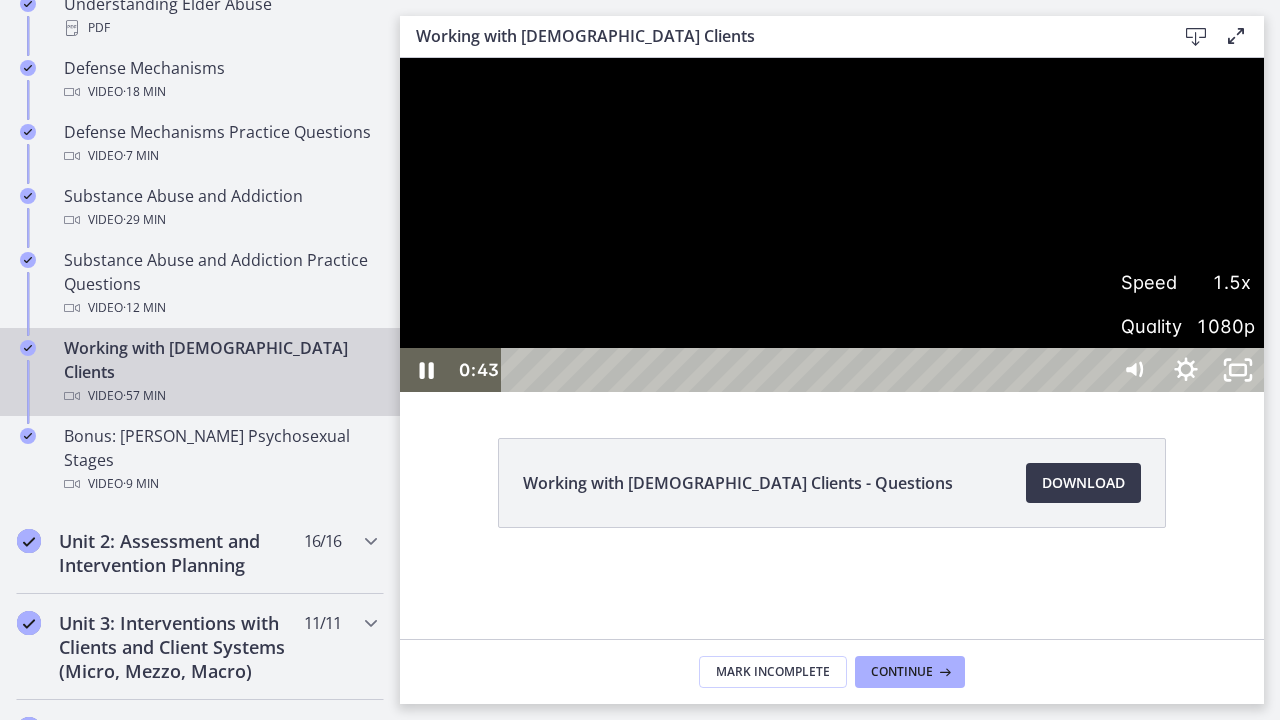 click on "Speed" at bounding box center (1153, 282) 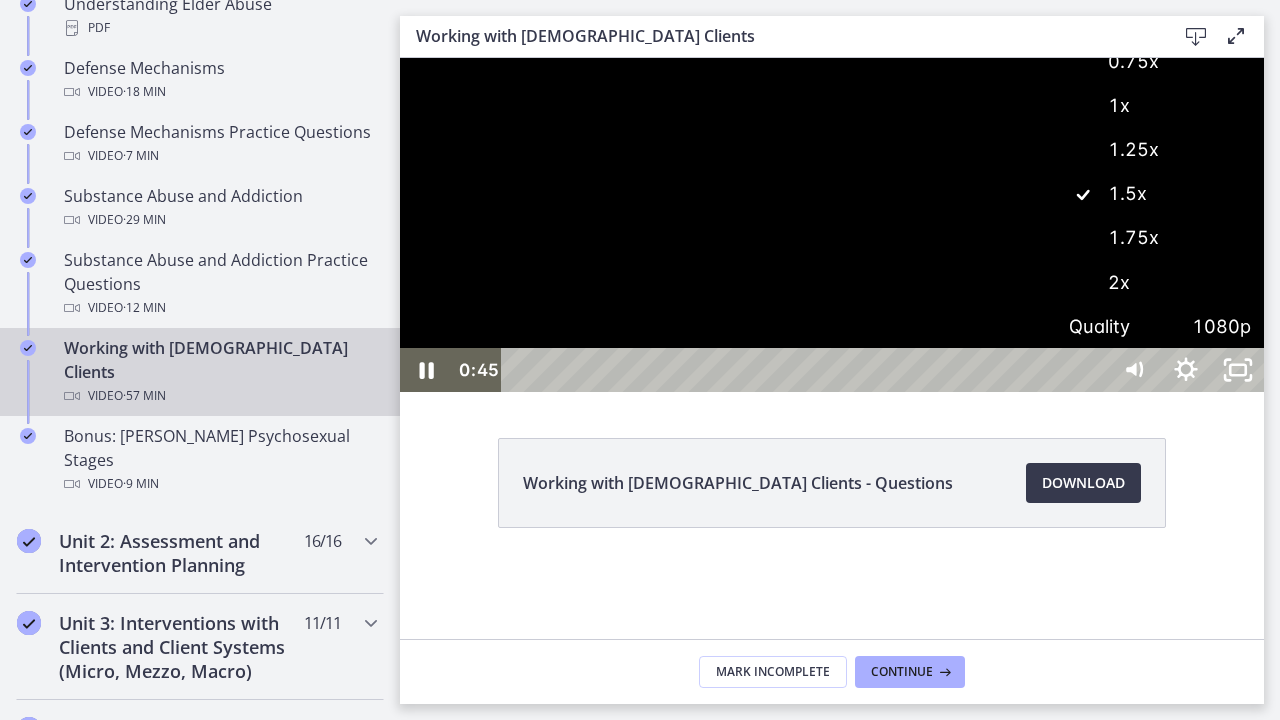 click on "1.25x" at bounding box center (1160, 150) 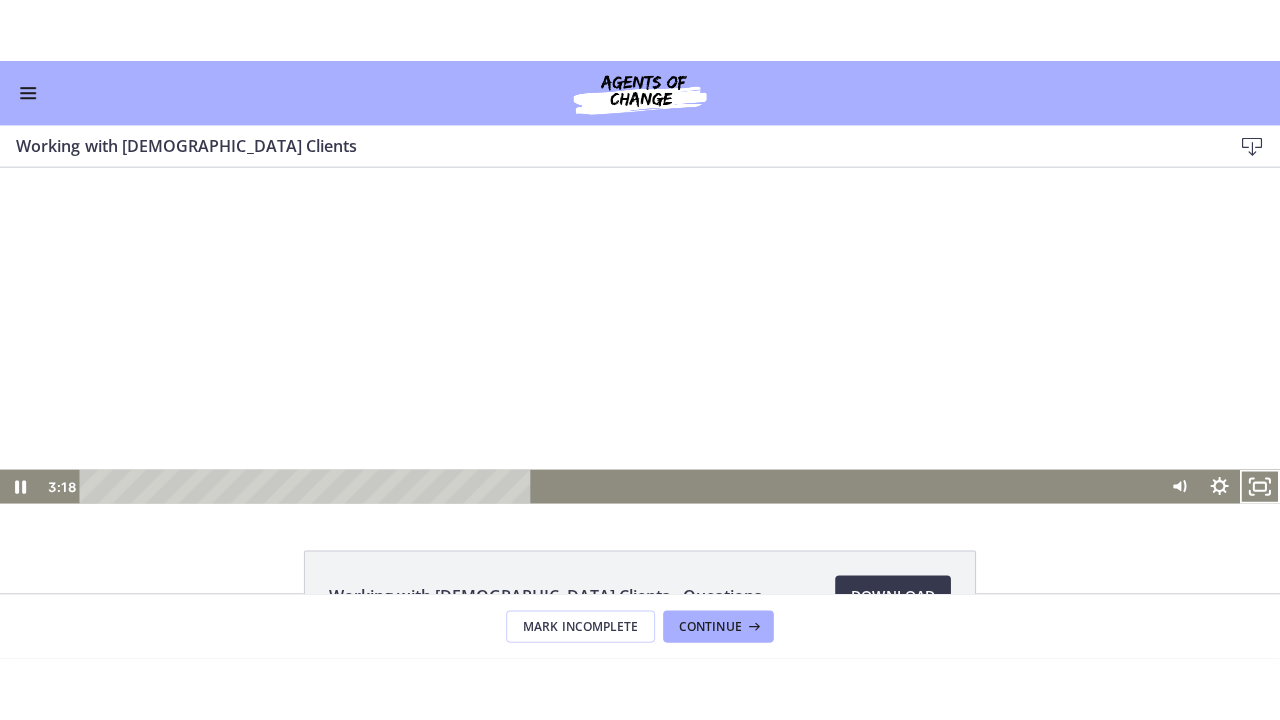 scroll, scrollTop: 1200, scrollLeft: 0, axis: vertical 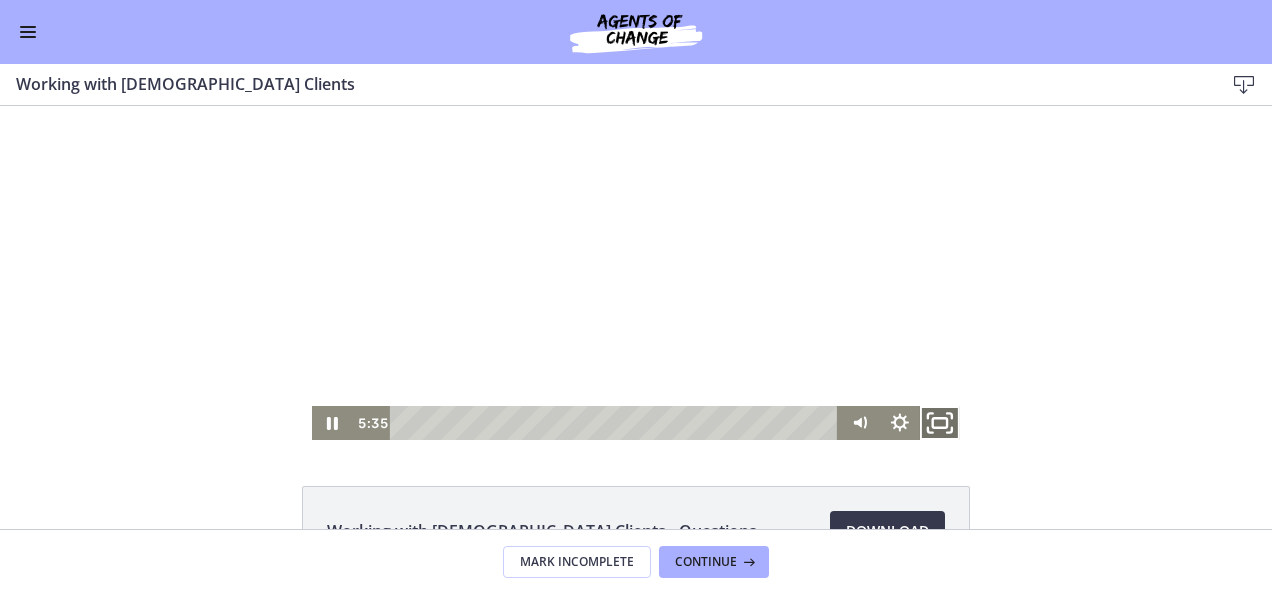 drag, startPoint x: 938, startPoint y: 424, endPoint x: 941, endPoint y: 603, distance: 179.02513 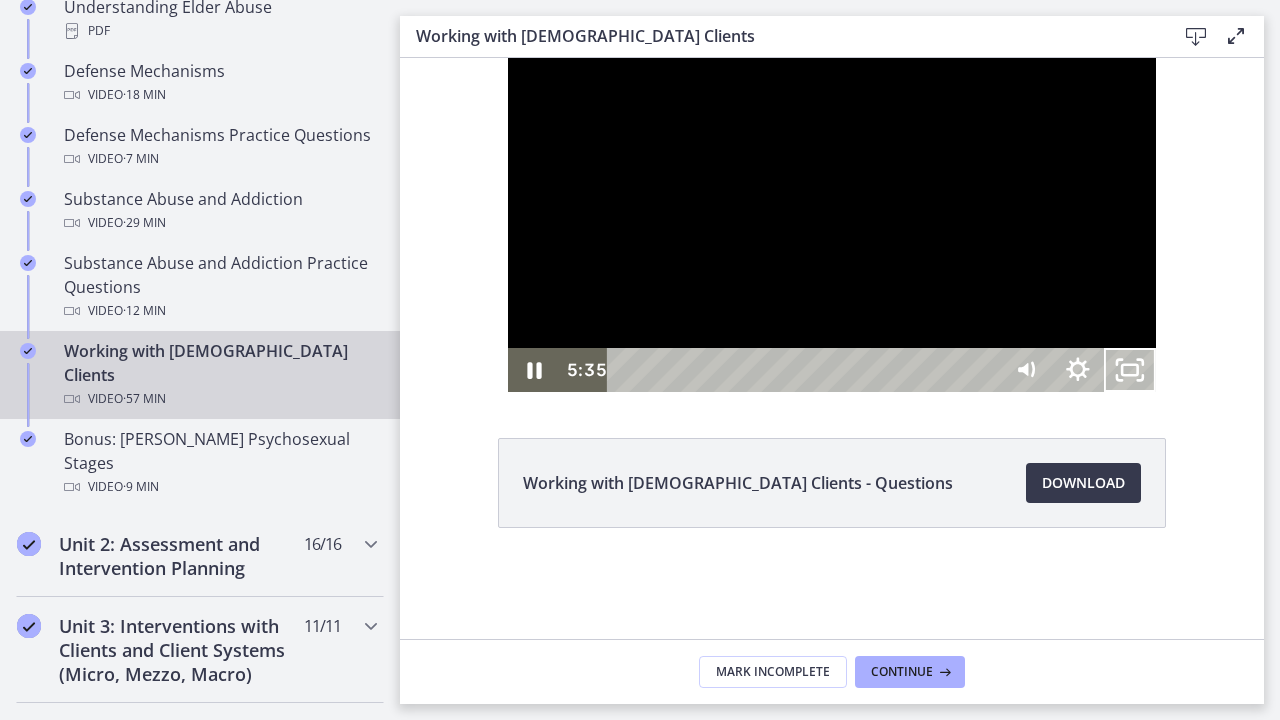 scroll, scrollTop: 1203, scrollLeft: 0, axis: vertical 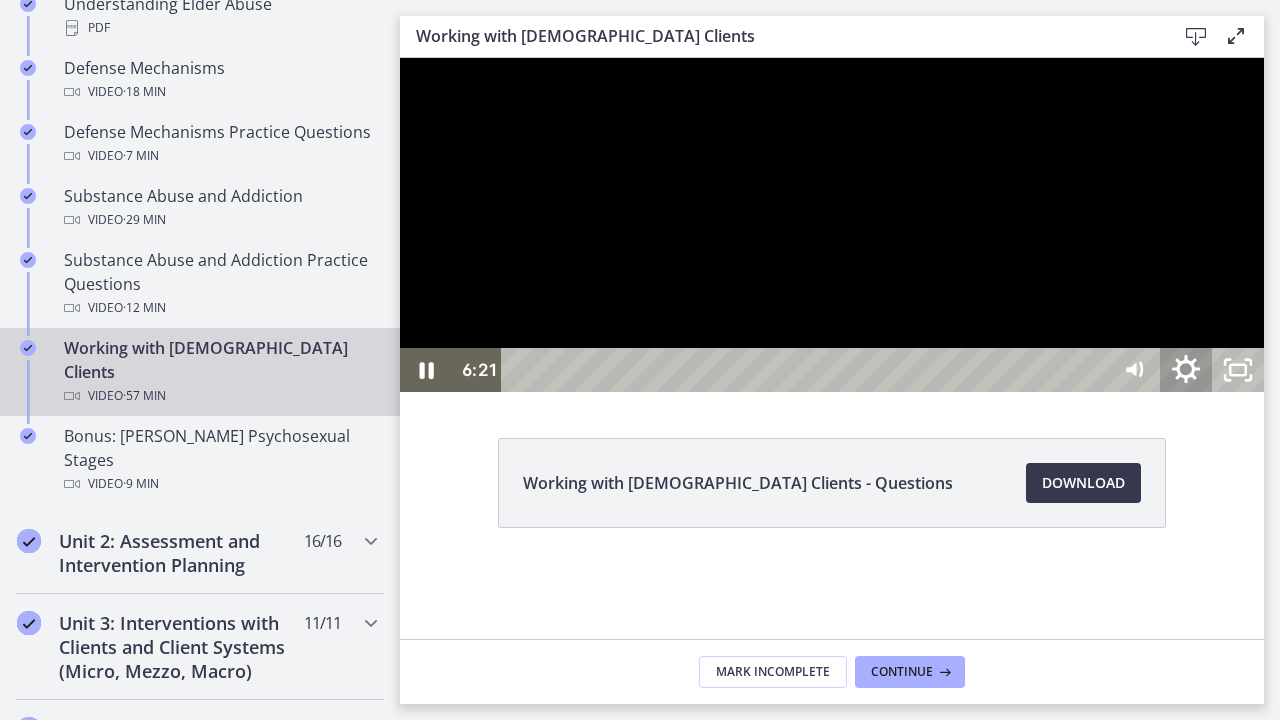 click 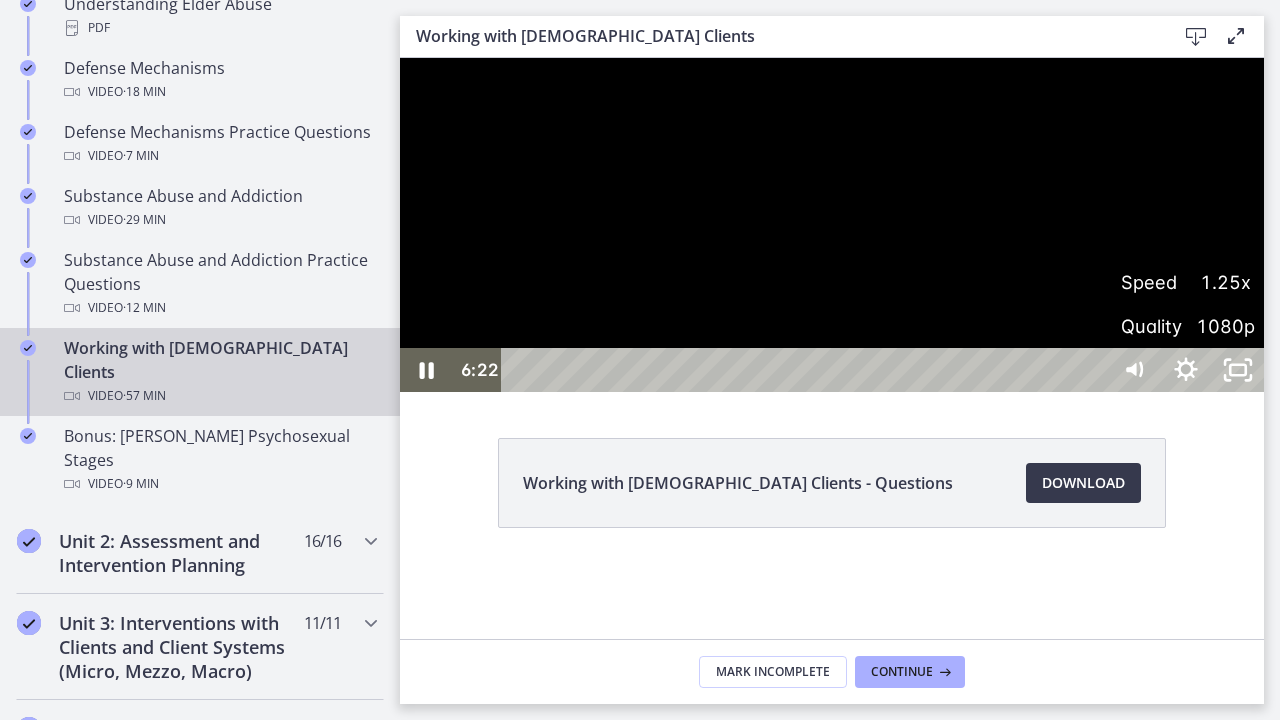 click on "Speed" at bounding box center [1153, 282] 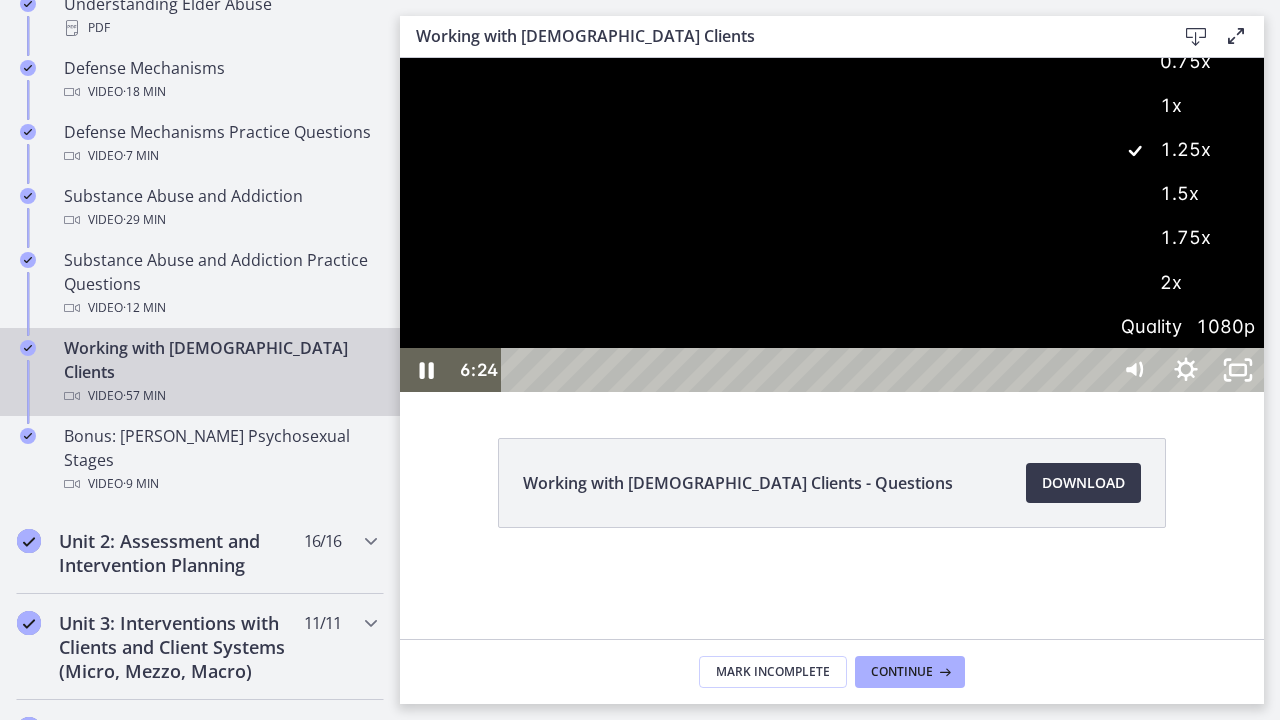 click on "1.5x" at bounding box center (1186, 194) 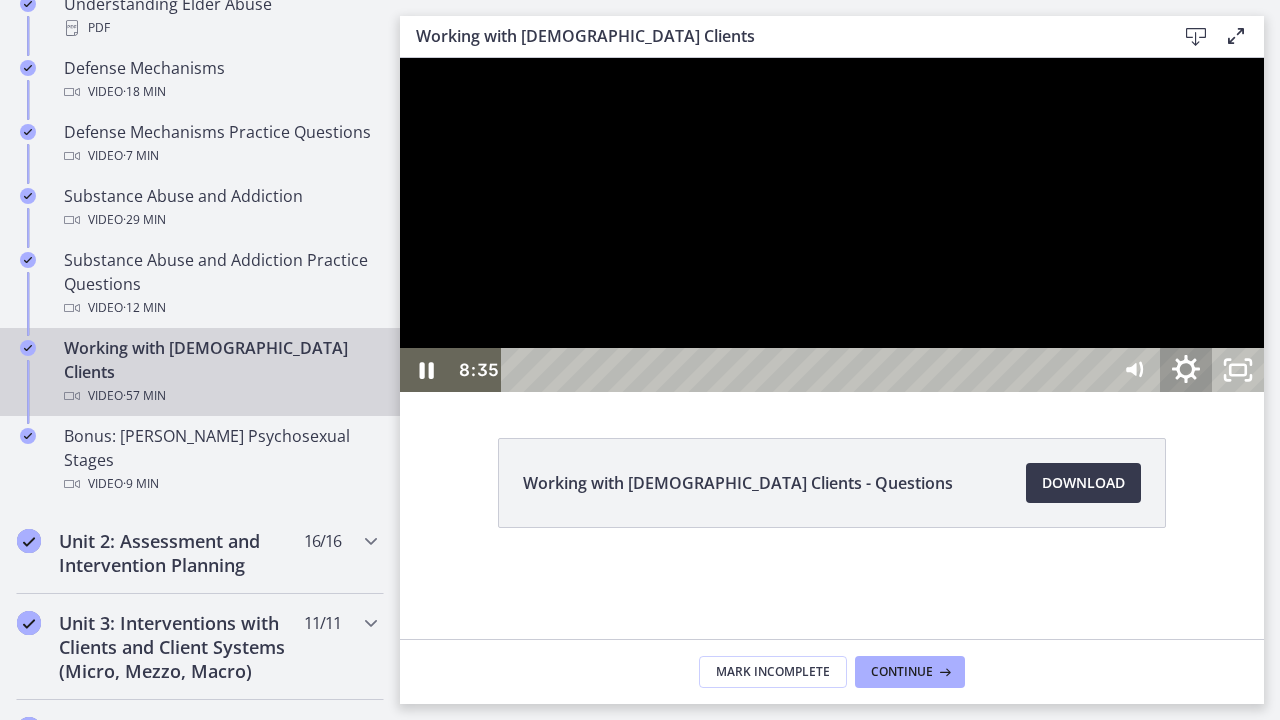 click 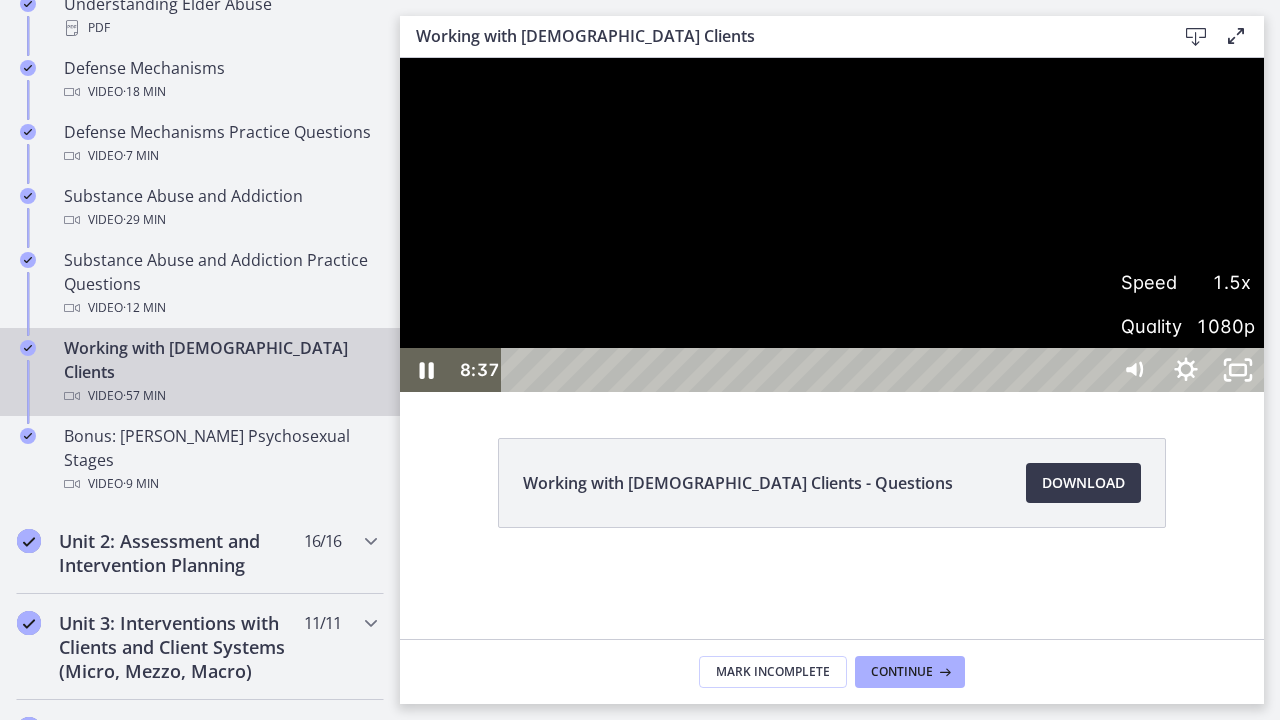 click on "Speed" at bounding box center (1153, 282) 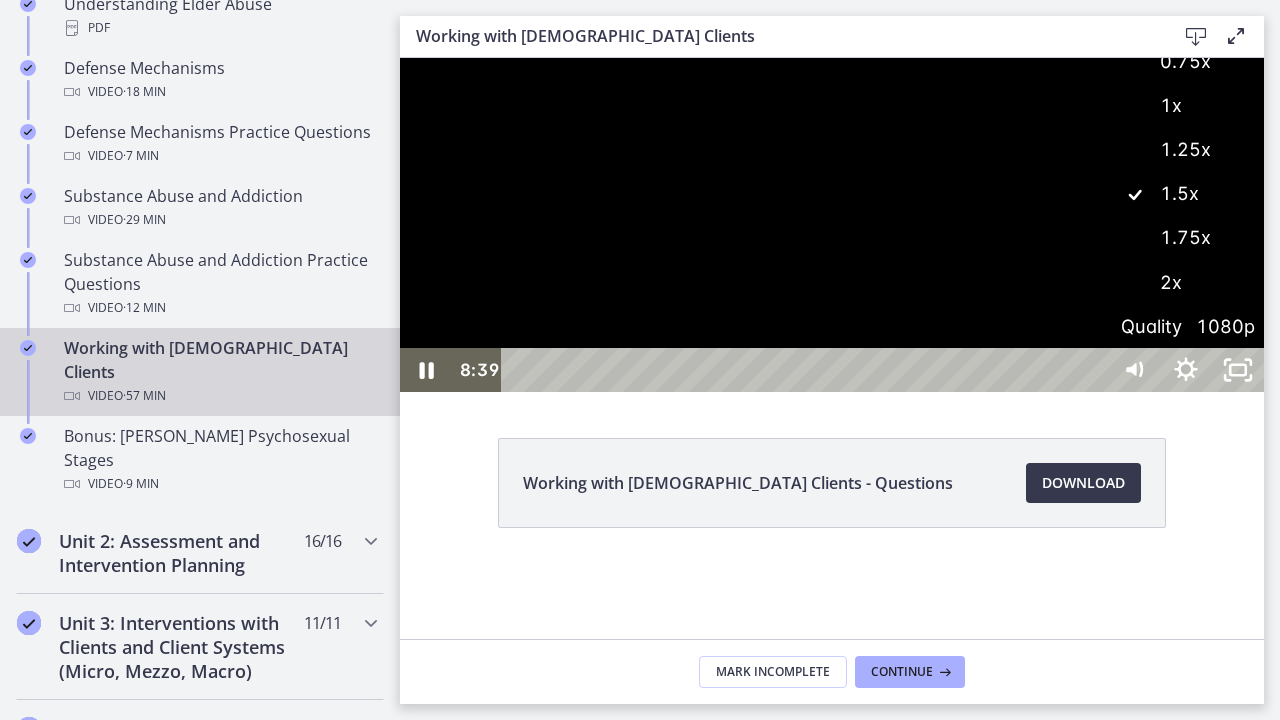 click on "1.75x" at bounding box center (1186, 238) 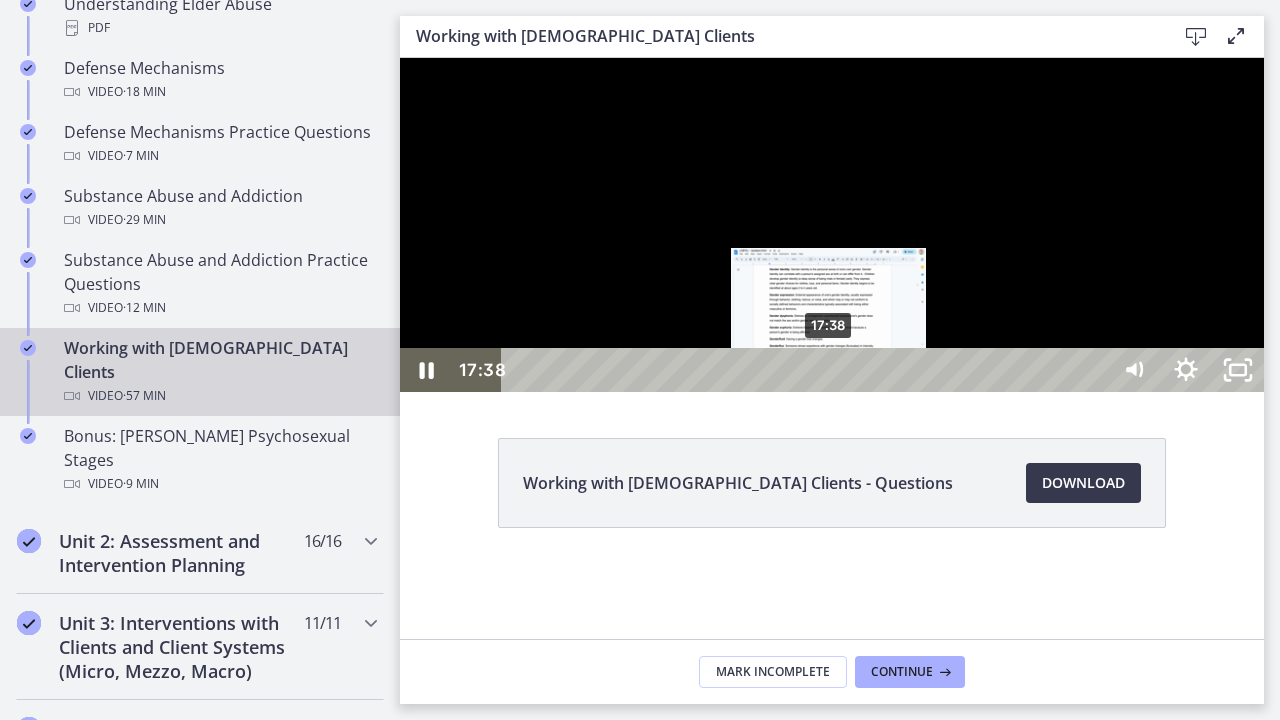 click on "17:38" at bounding box center (807, 370) 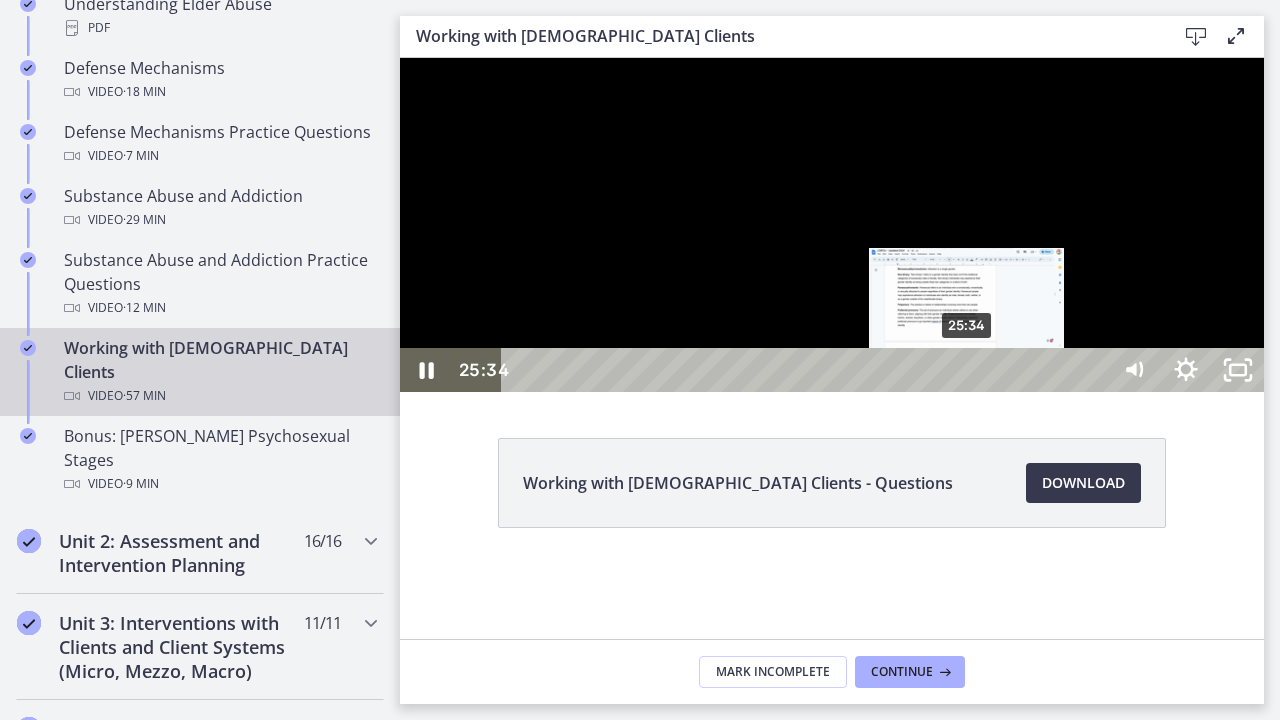 click on "25:34" at bounding box center (807, 370) 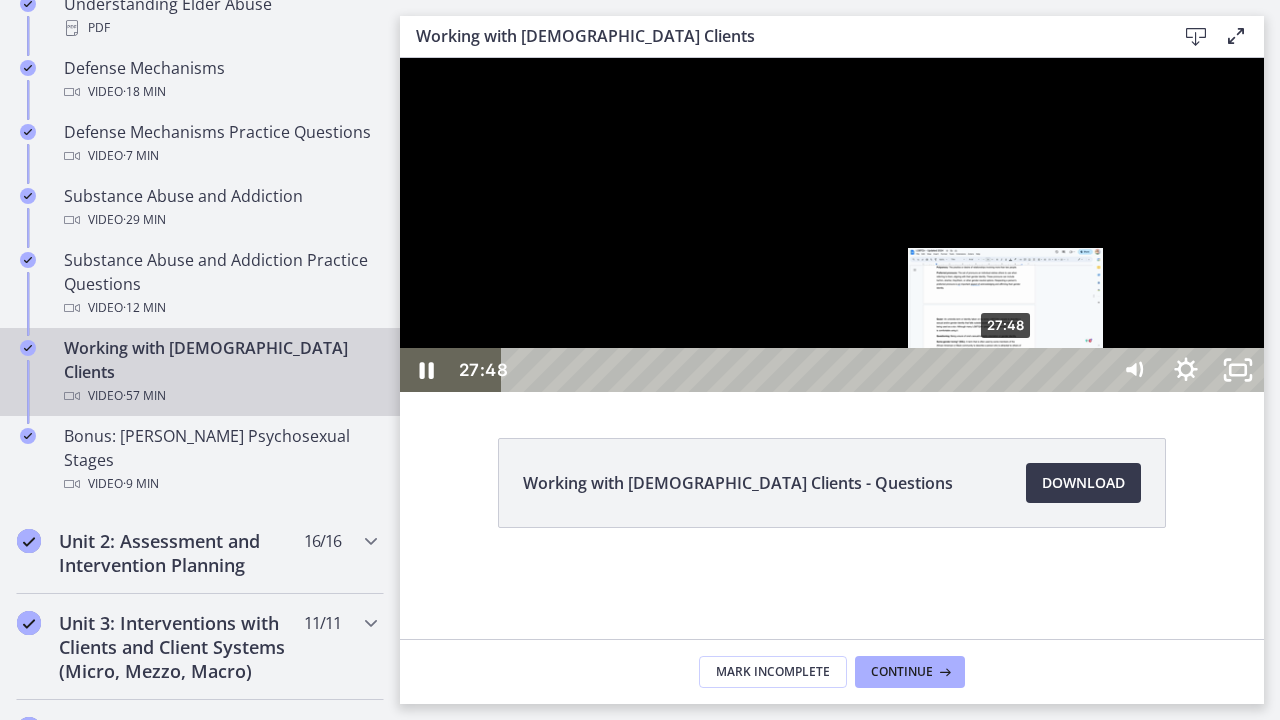 click on "27:48" at bounding box center (807, 370) 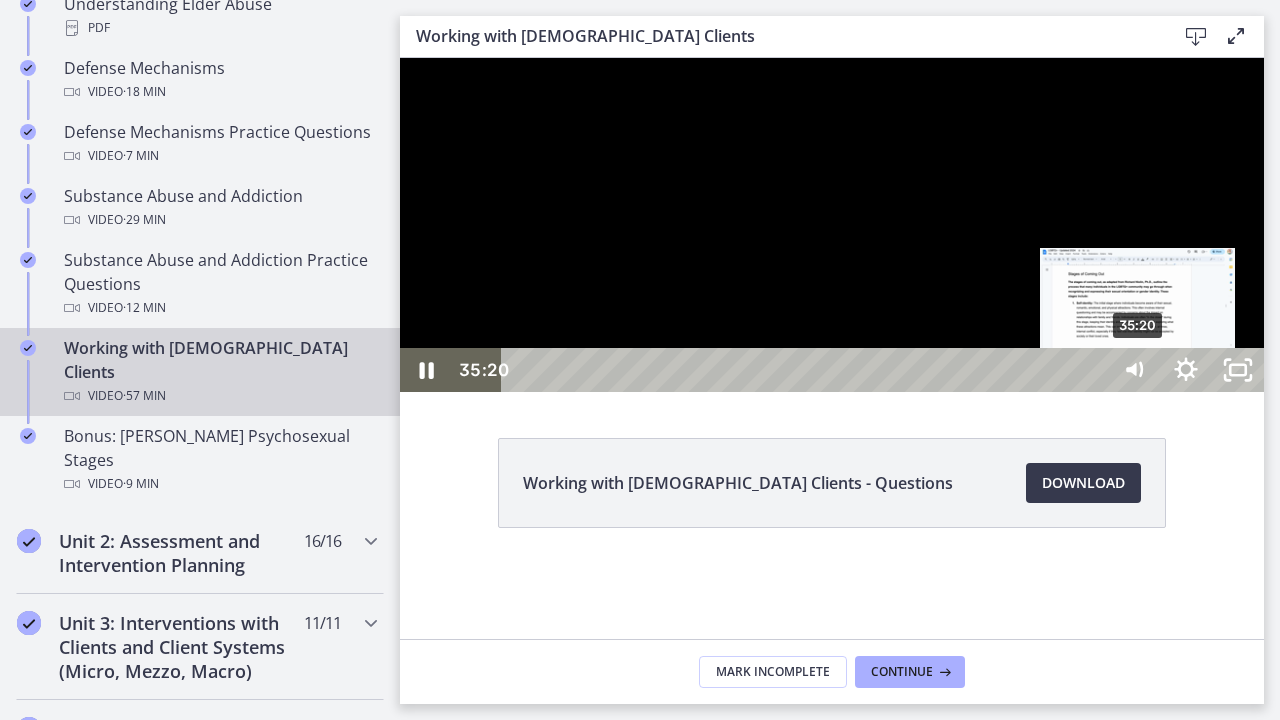 click on "35:20" at bounding box center [807, 370] 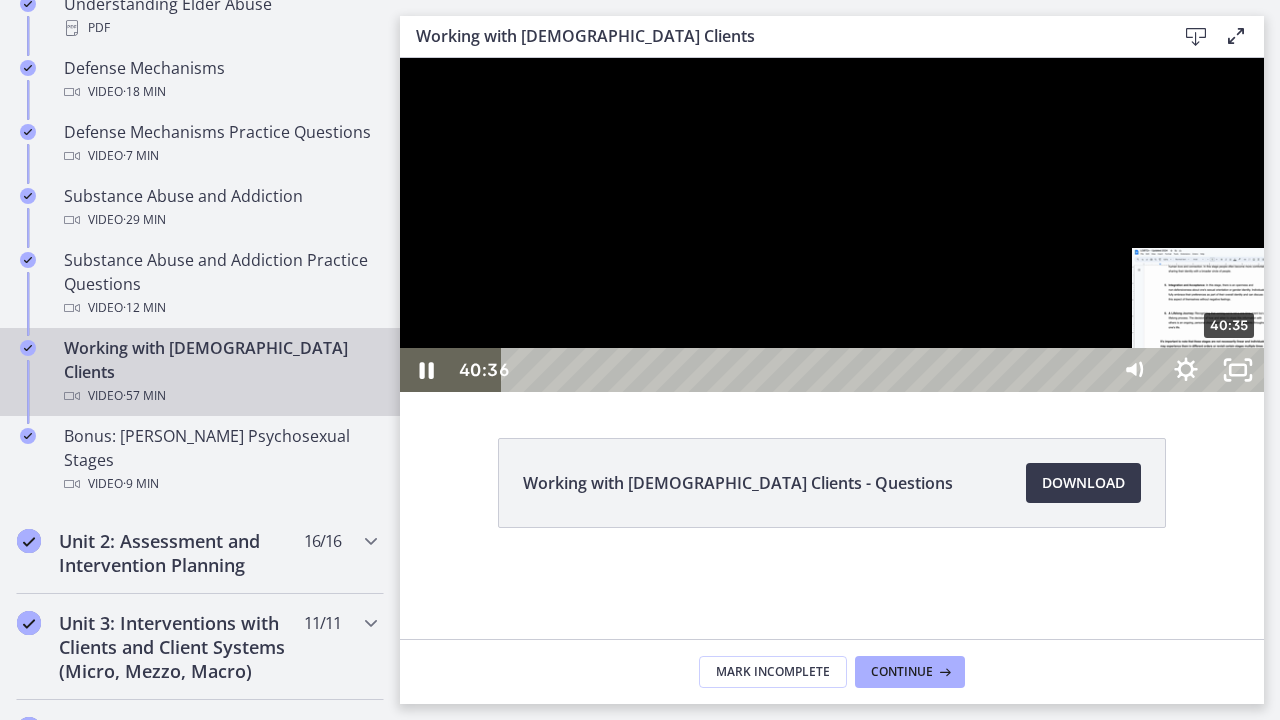 click on "40:35" at bounding box center (807, 370) 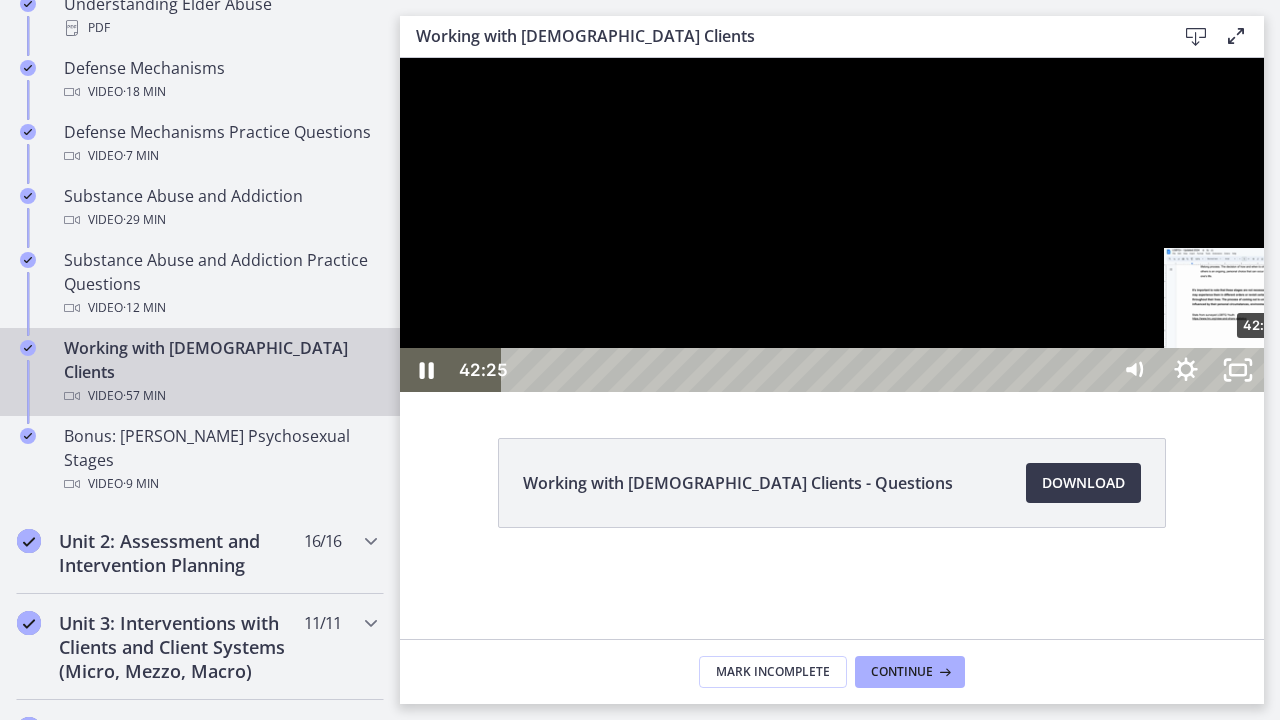 click on "42:25" at bounding box center [807, 370] 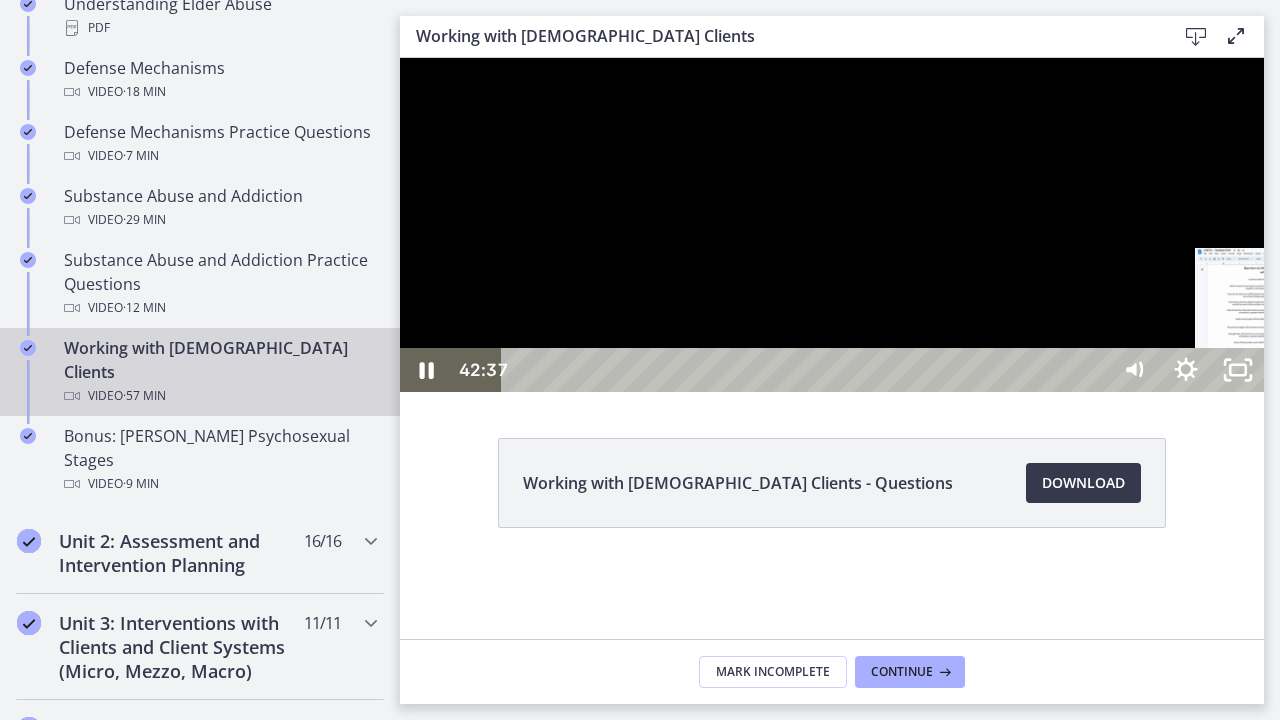 click on "44:11" at bounding box center (807, 370) 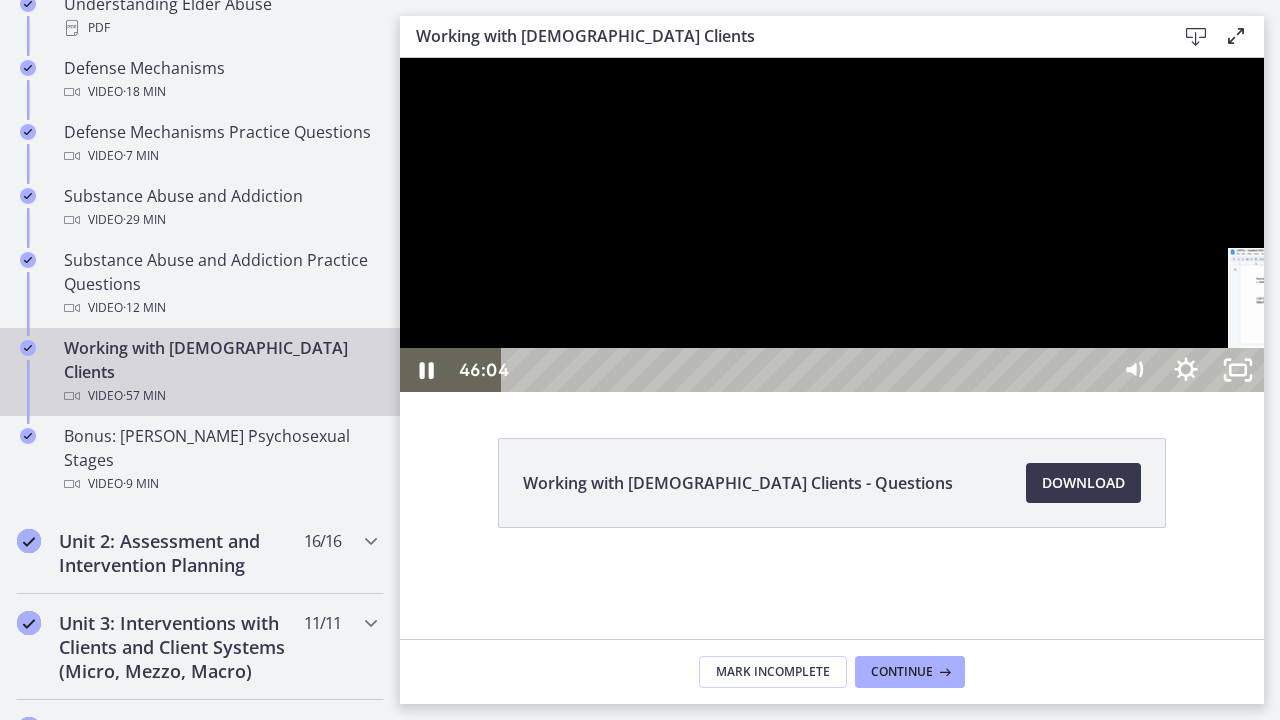 click on "46:04" at bounding box center [807, 370] 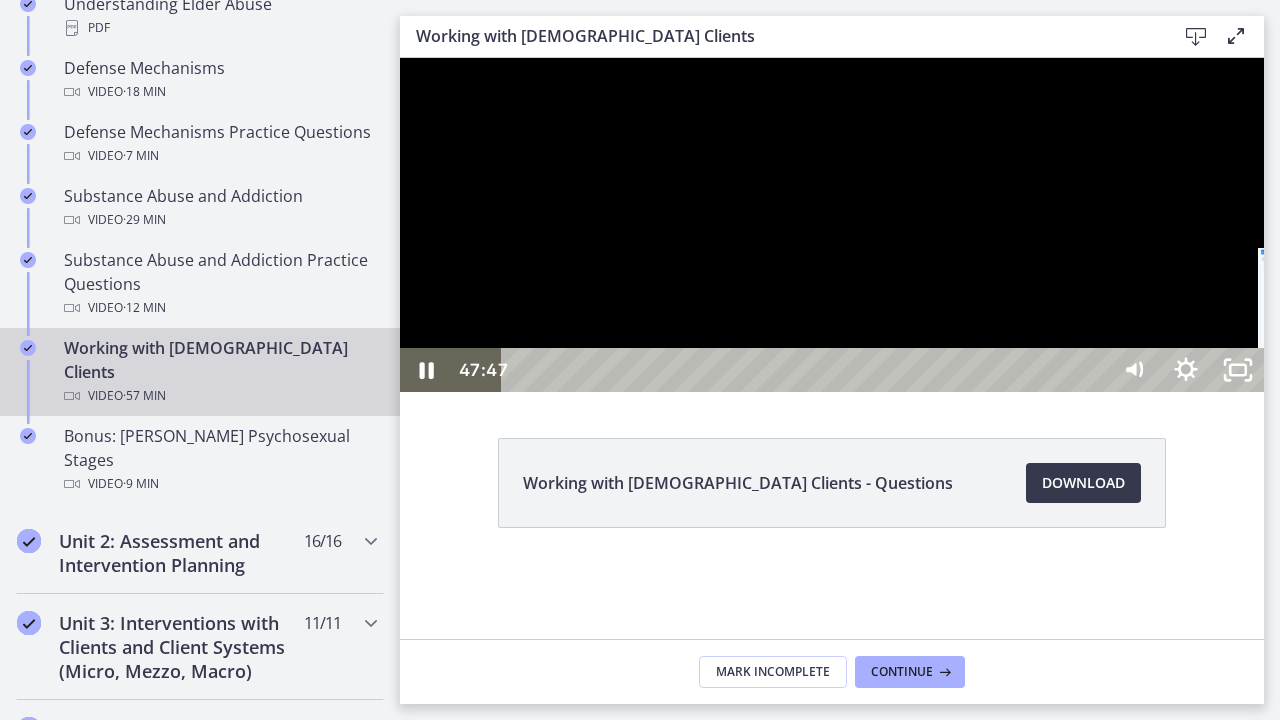 click on "47:47" at bounding box center [807, 370] 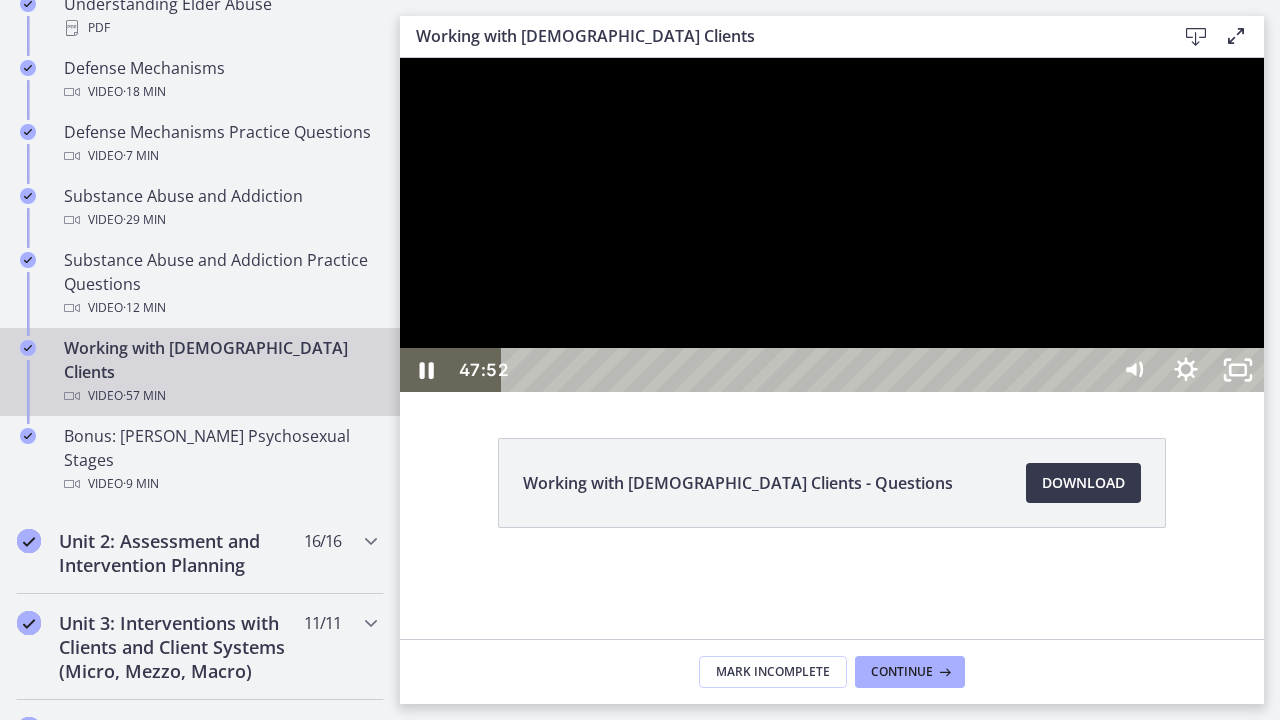 click at bounding box center [832, 225] 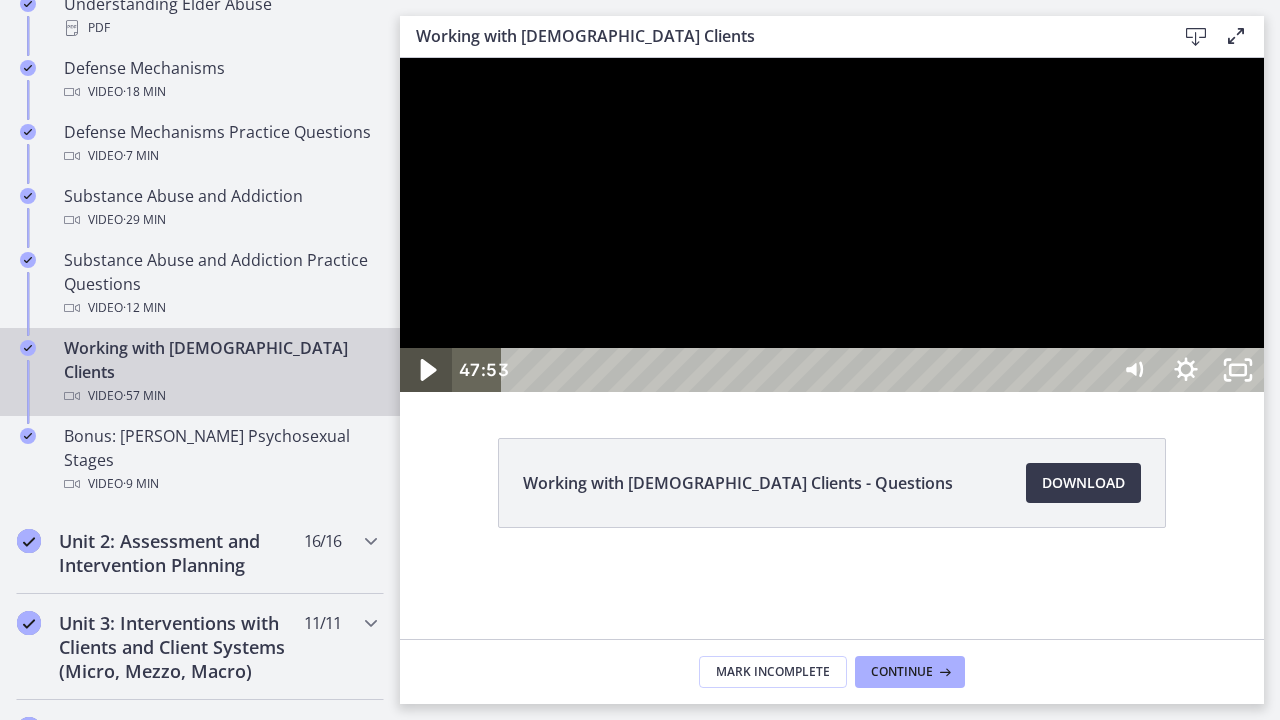 click 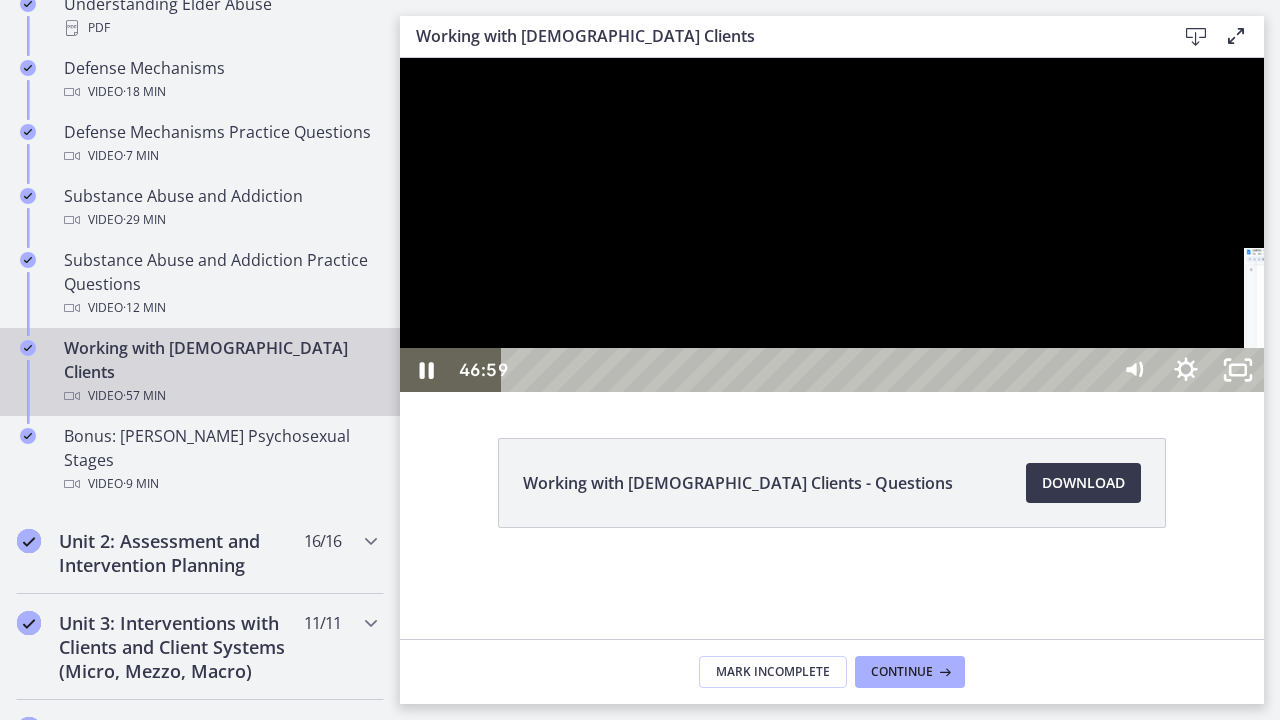 click on "46:59" at bounding box center (807, 370) 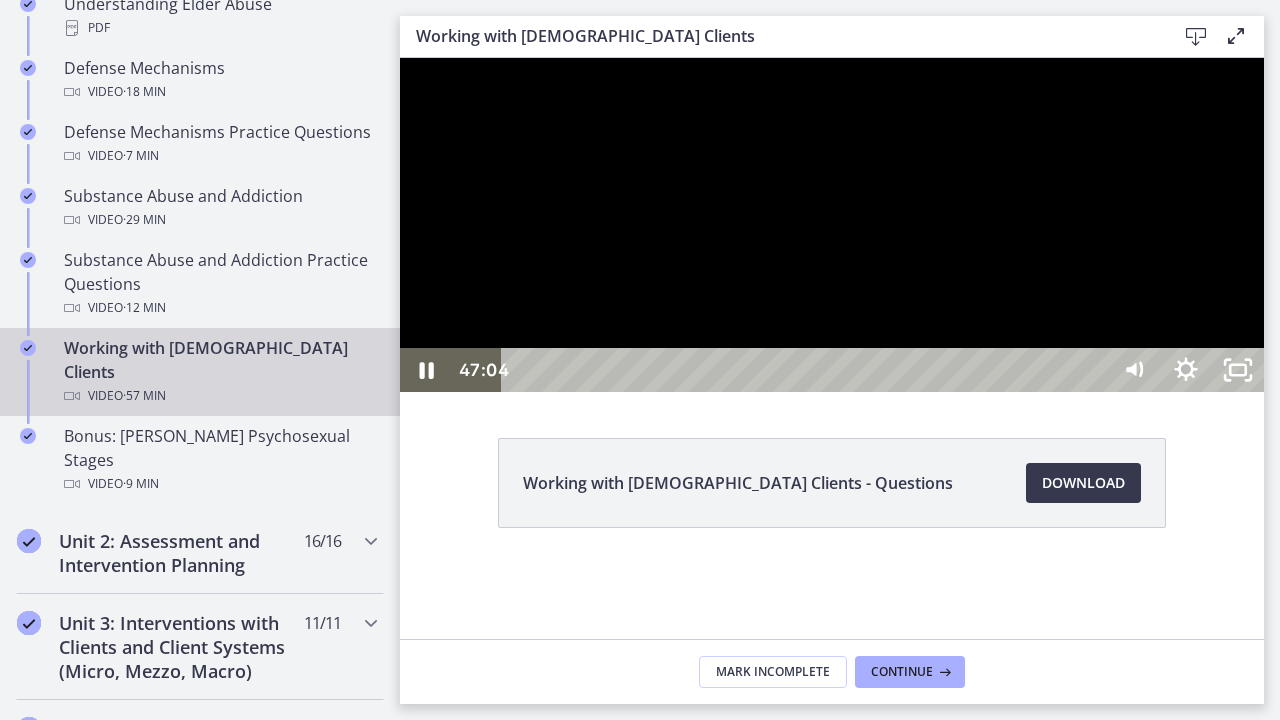 click at bounding box center [832, 225] 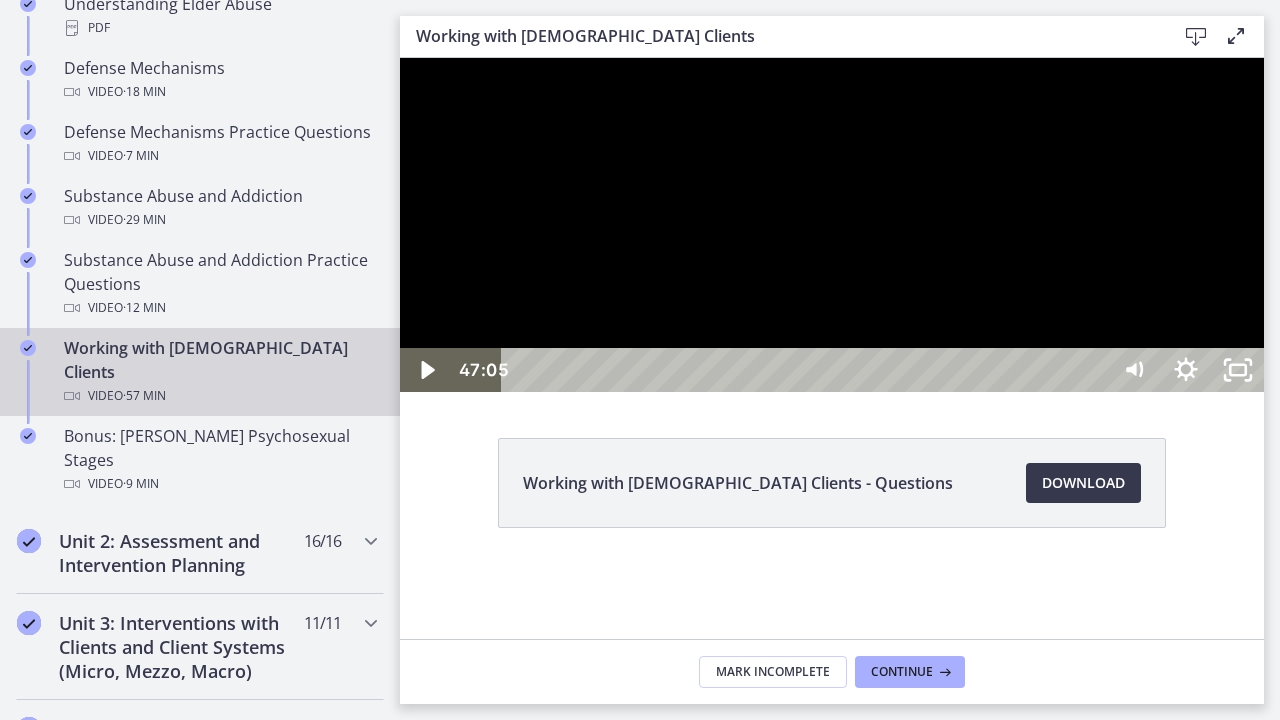 click at bounding box center (832, 225) 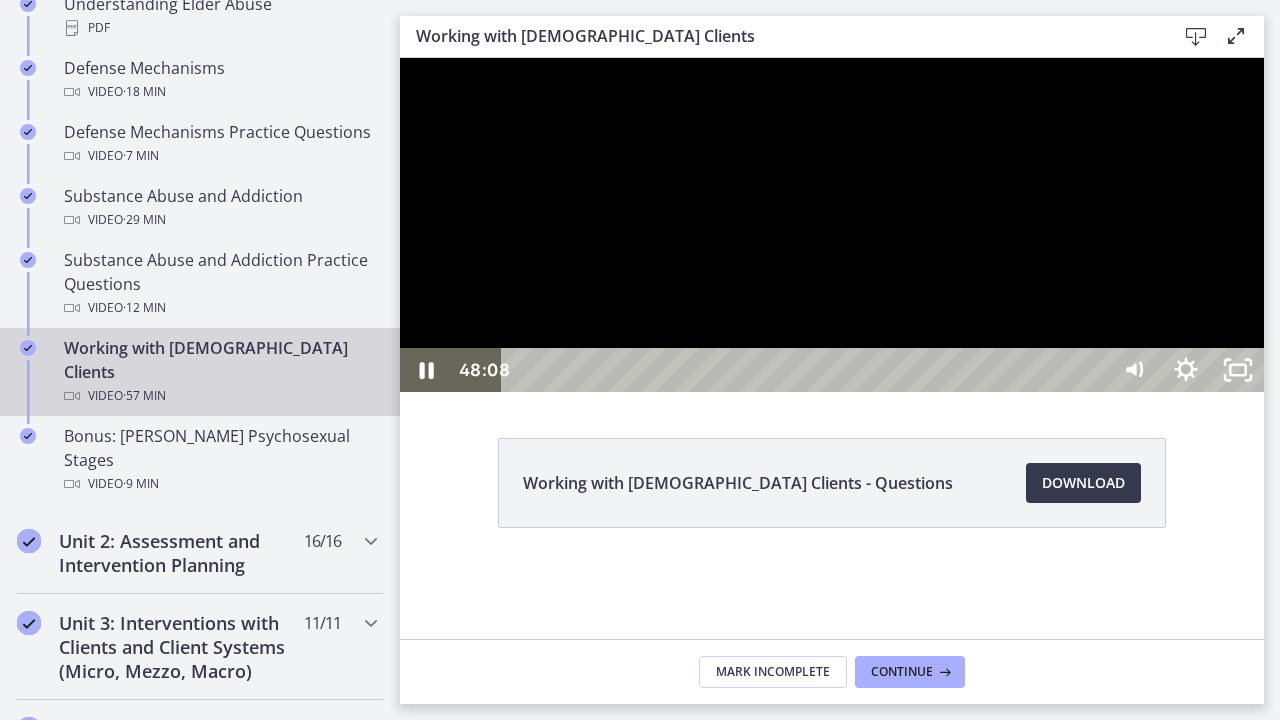click on "48:08" at bounding box center (807, 370) 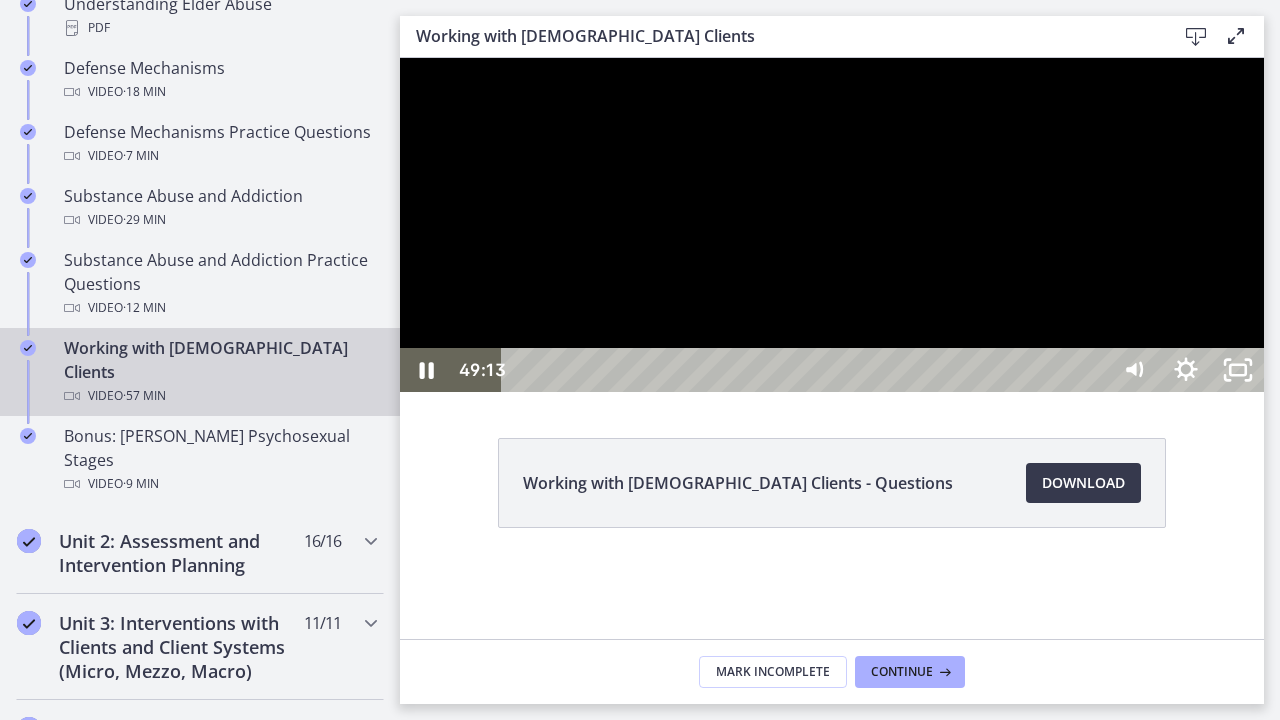 click on "49:13" at bounding box center [807, 370] 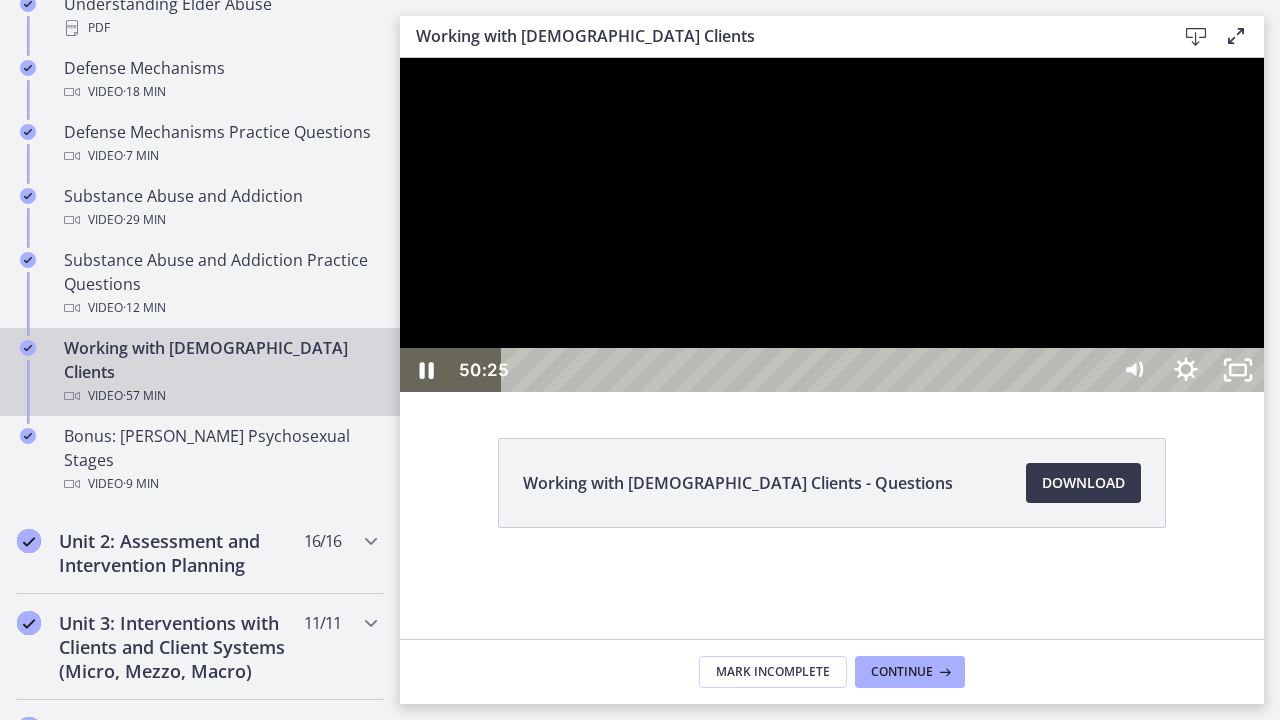 click on "50:25" at bounding box center [807, 370] 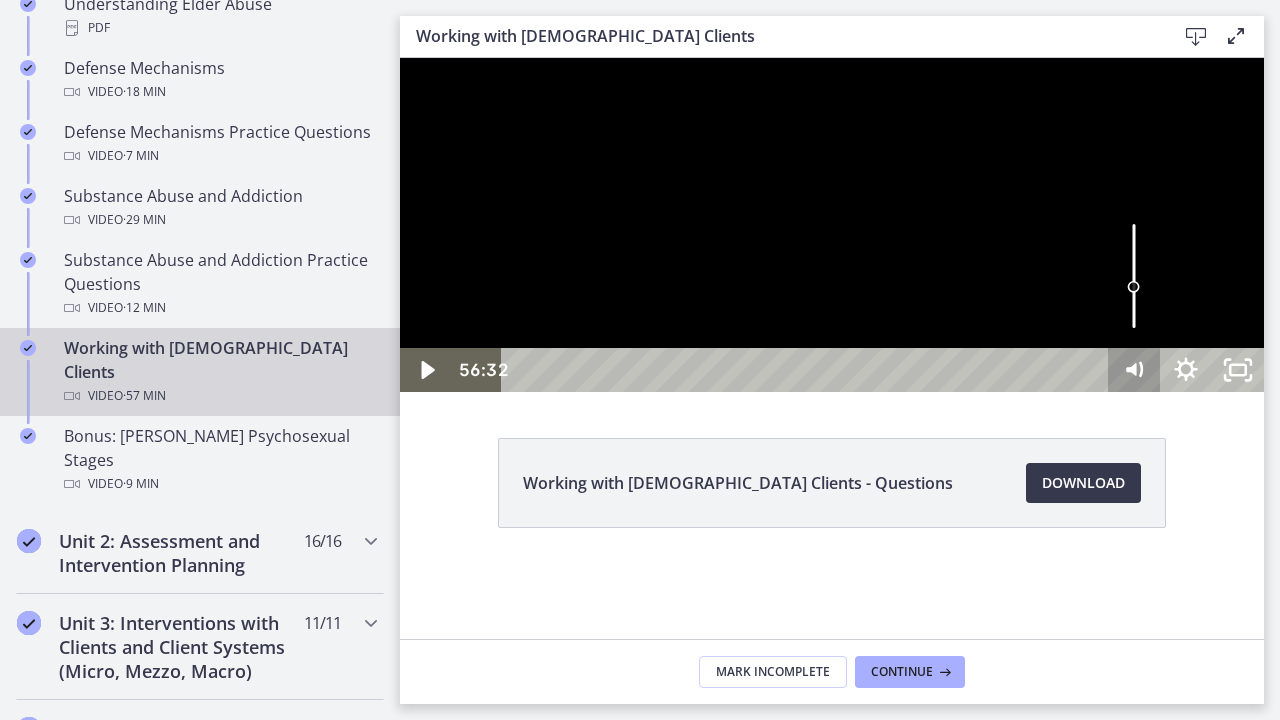 click on "56:32 56:32 Speed 1.75x Speed 0.5x 0.75x 1x 1.25x 1.5x 1.75x 2x Quality 1080p Quality Auto 206p 360p 540p 720p 1080p" at bounding box center (832, 370) 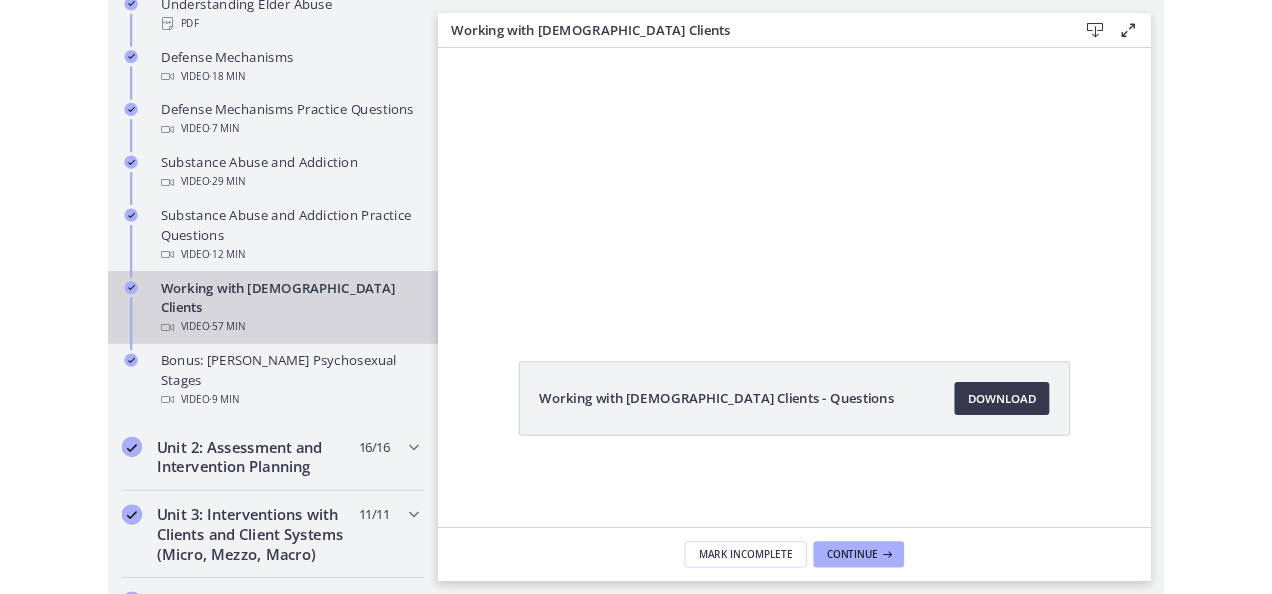 scroll, scrollTop: 0, scrollLeft: 0, axis: both 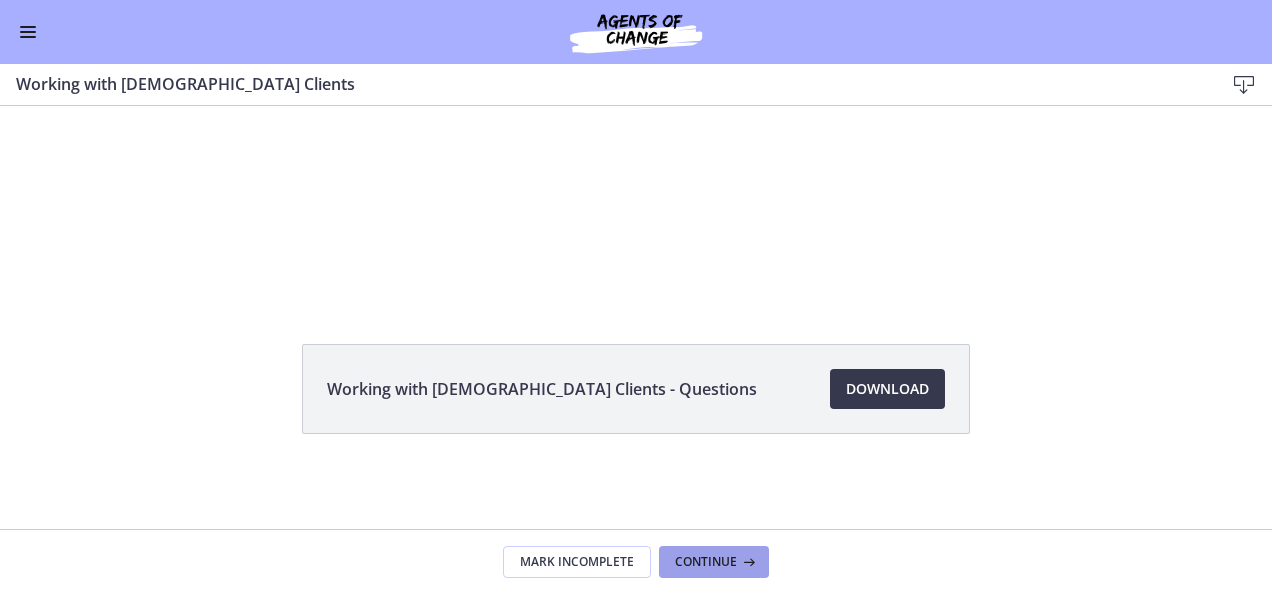 click on "Continue" at bounding box center [706, 562] 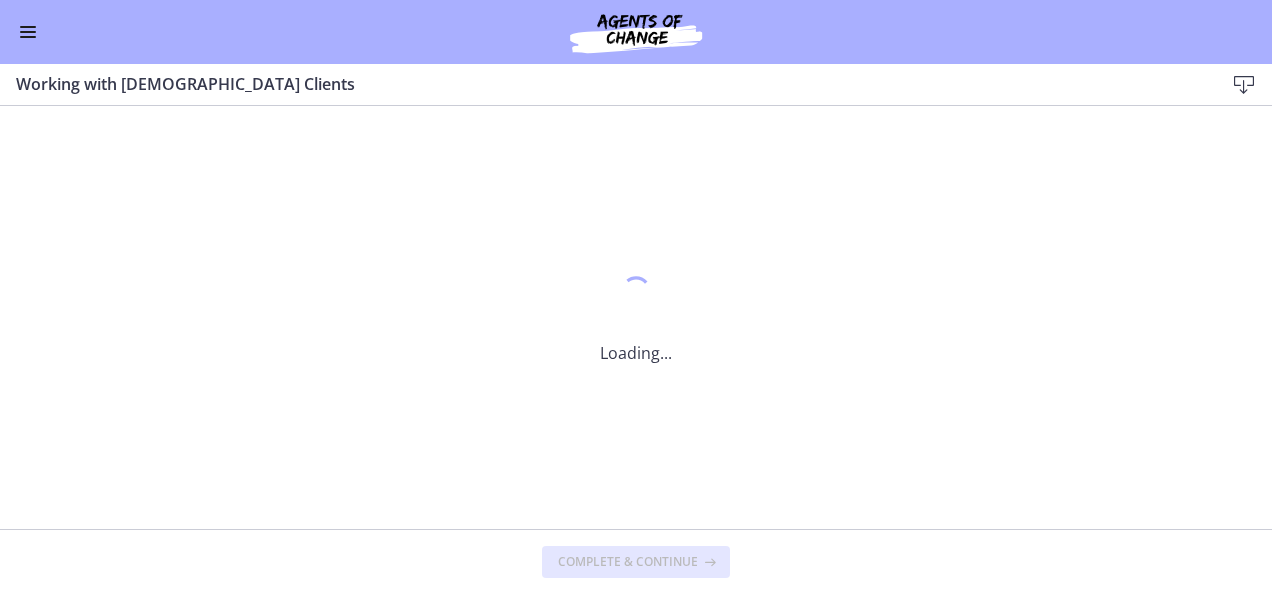 scroll, scrollTop: 0, scrollLeft: 0, axis: both 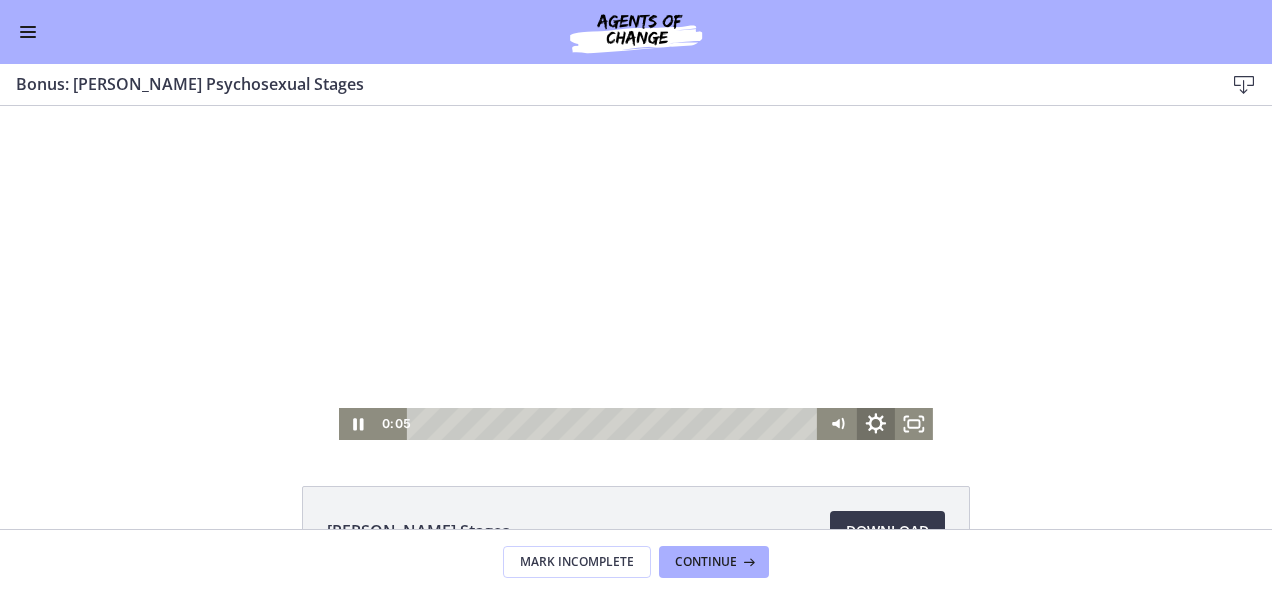 click 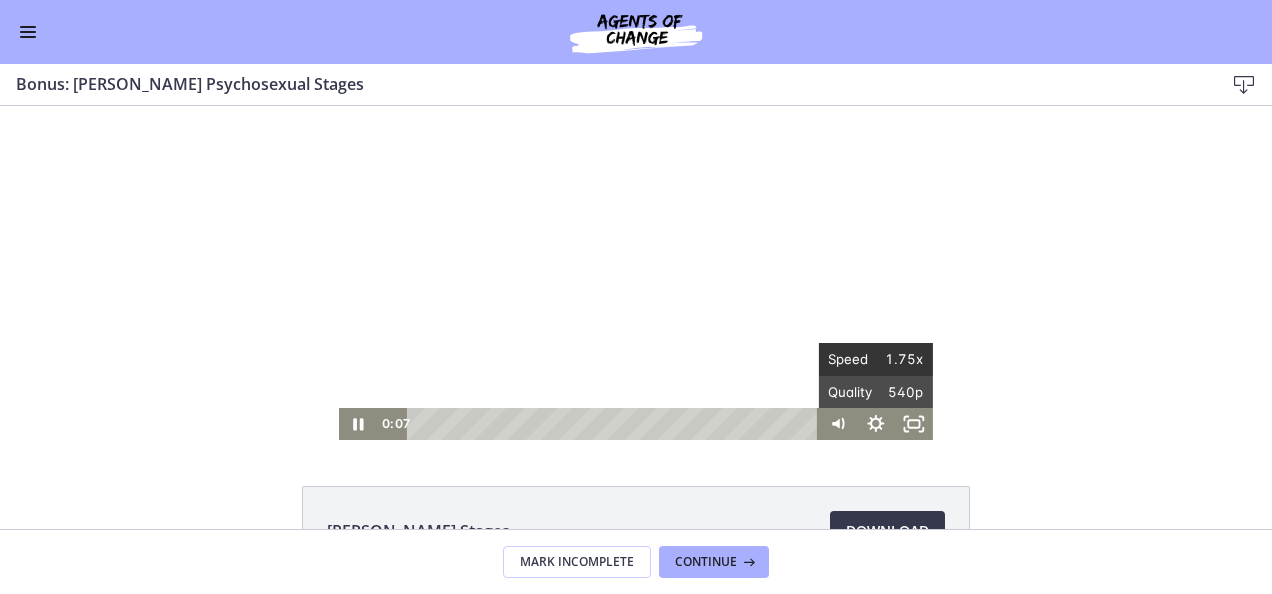 click on "Speed" at bounding box center (852, 359) 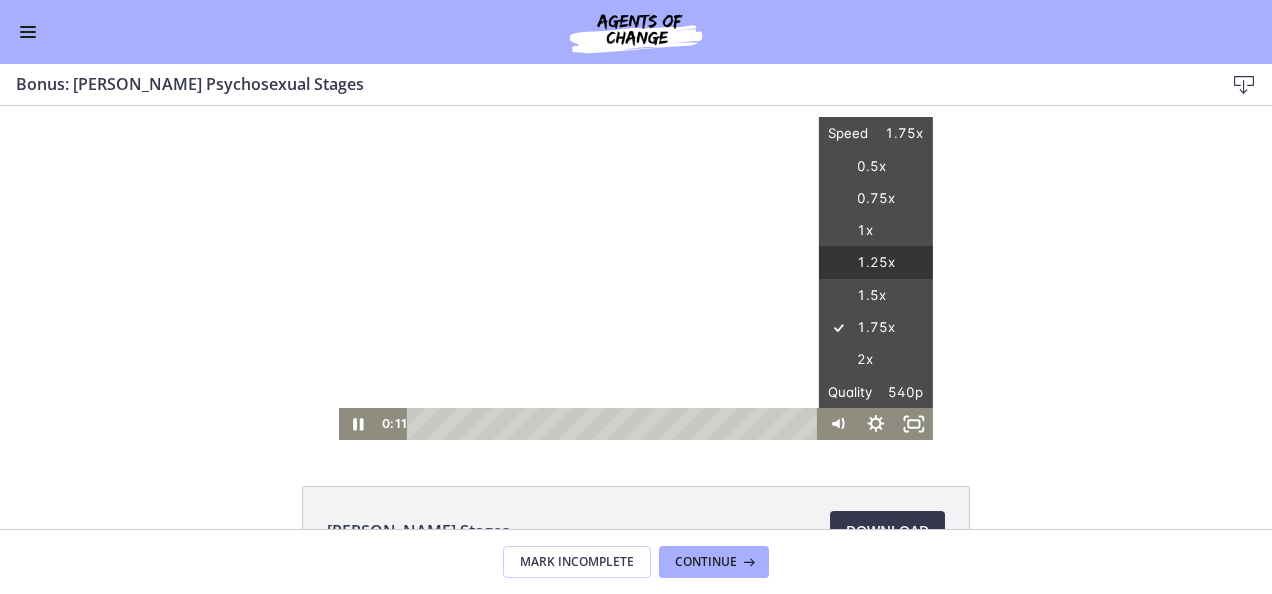 click on "1.25x" at bounding box center [876, 263] 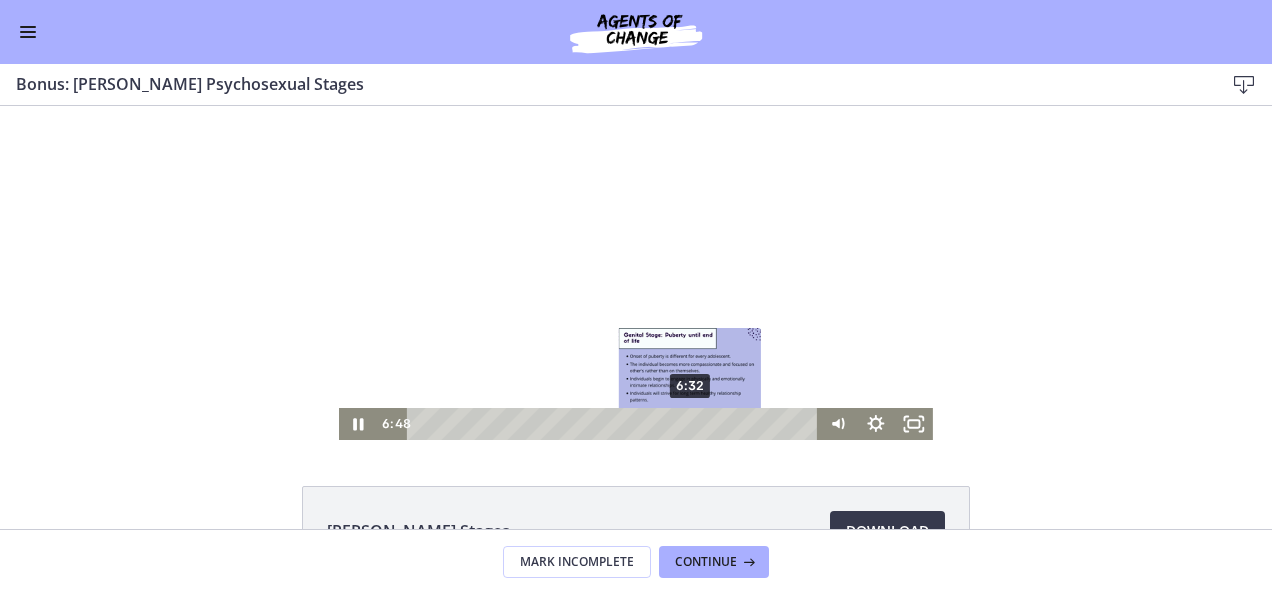 click on "6:32" at bounding box center (615, 424) 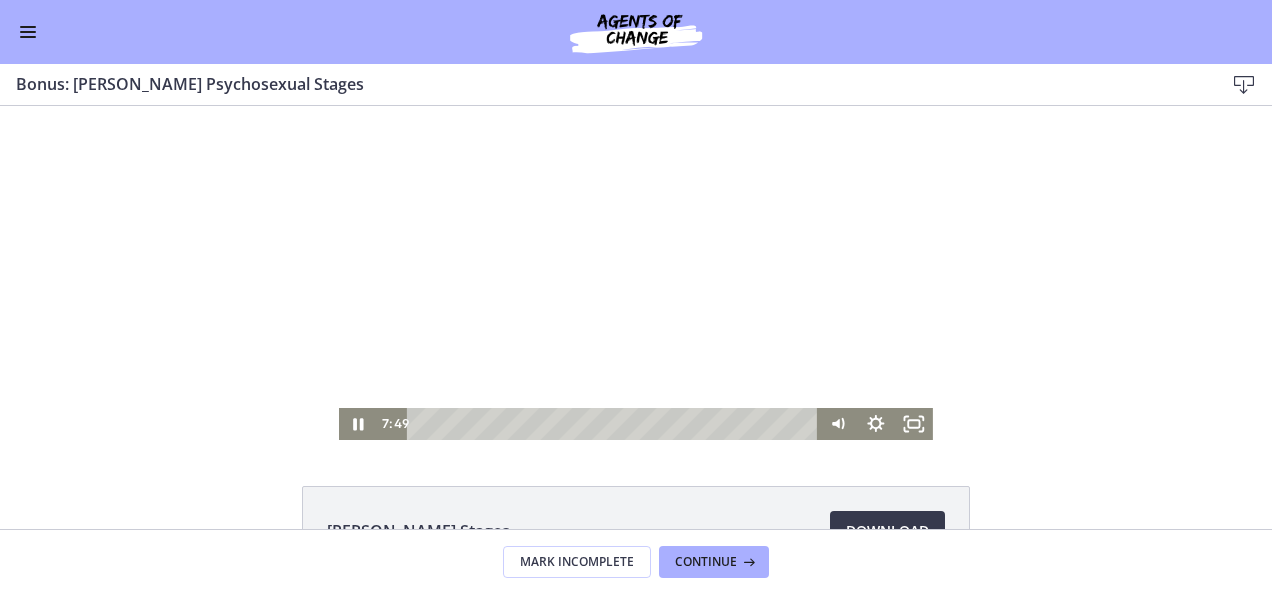 click at bounding box center (636, 273) 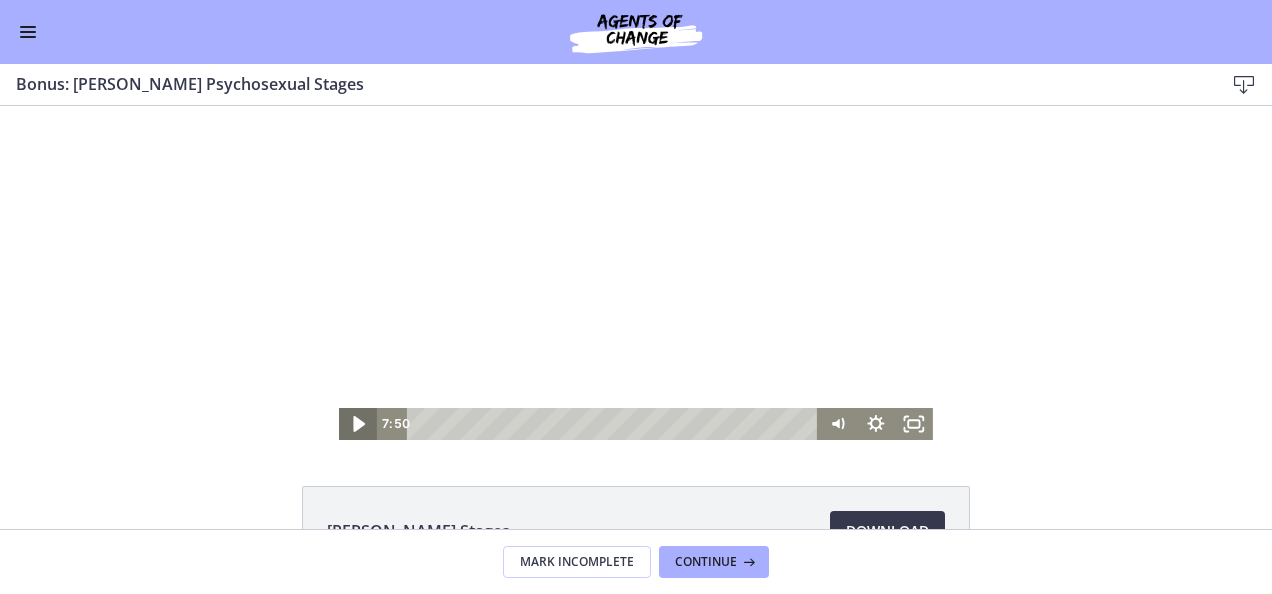 click 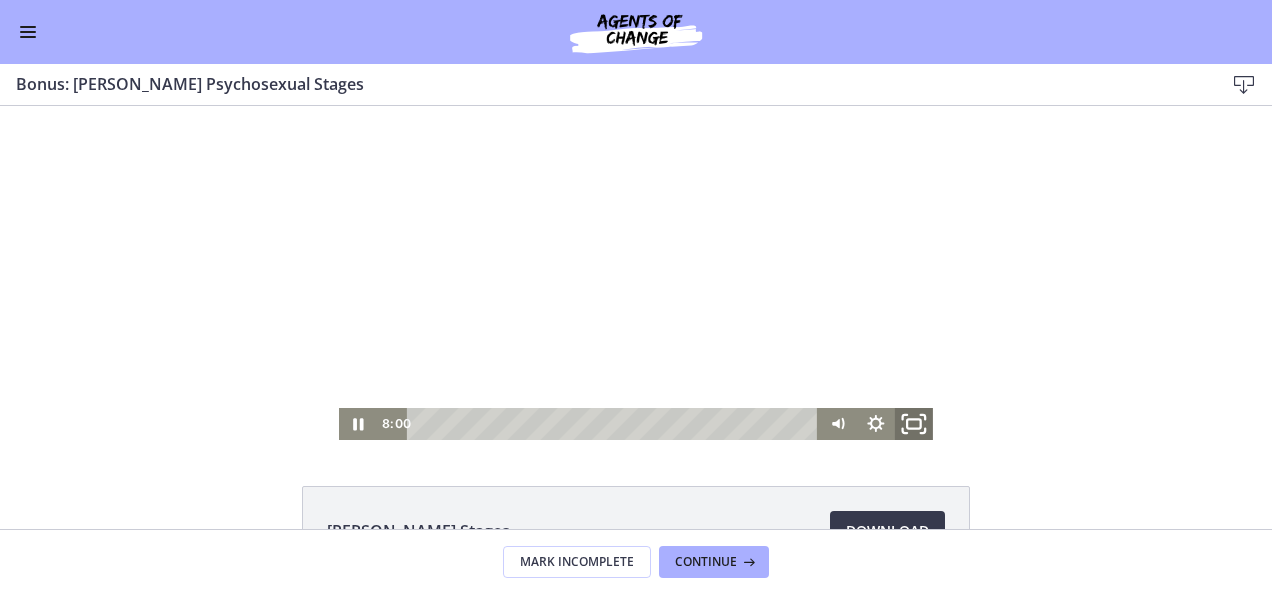drag, startPoint x: 906, startPoint y: 421, endPoint x: 888, endPoint y: 587, distance: 166.97305 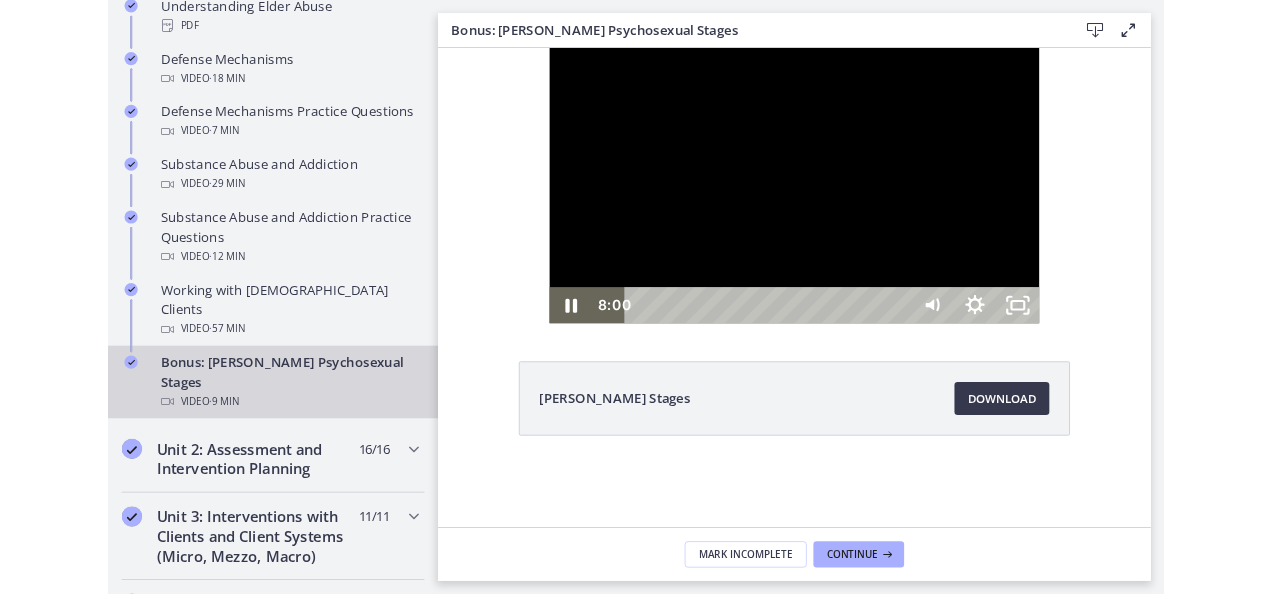 scroll, scrollTop: 1203, scrollLeft: 0, axis: vertical 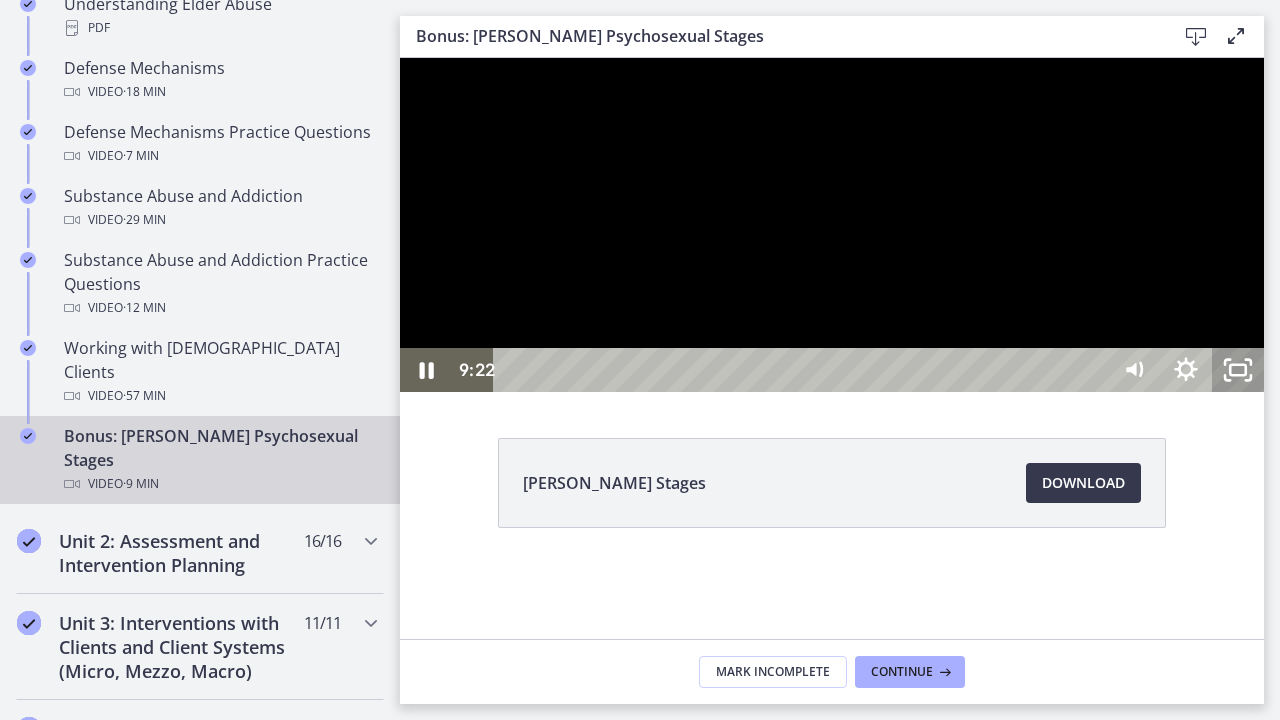 click 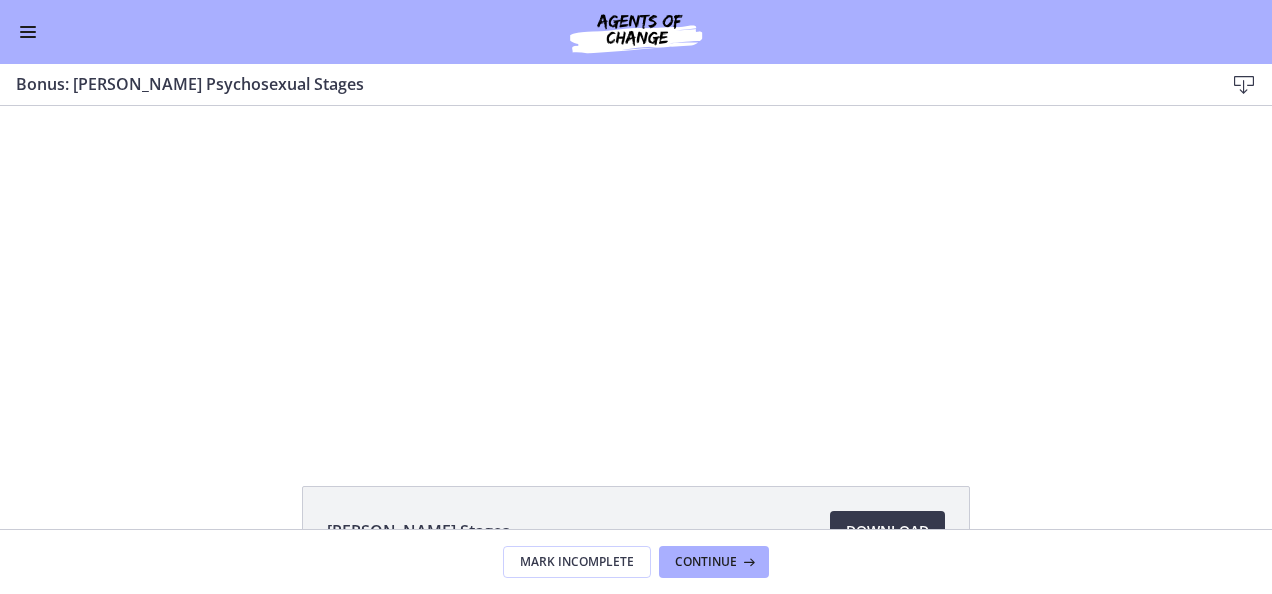 scroll, scrollTop: 1200, scrollLeft: 0, axis: vertical 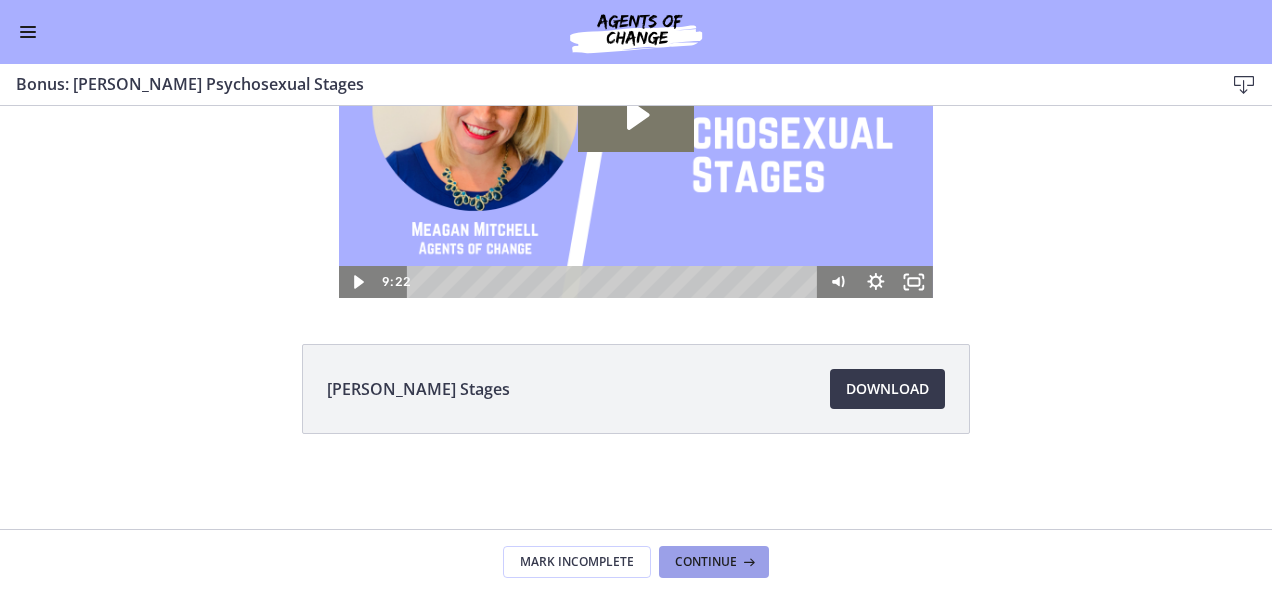 click on "Continue" at bounding box center (706, 562) 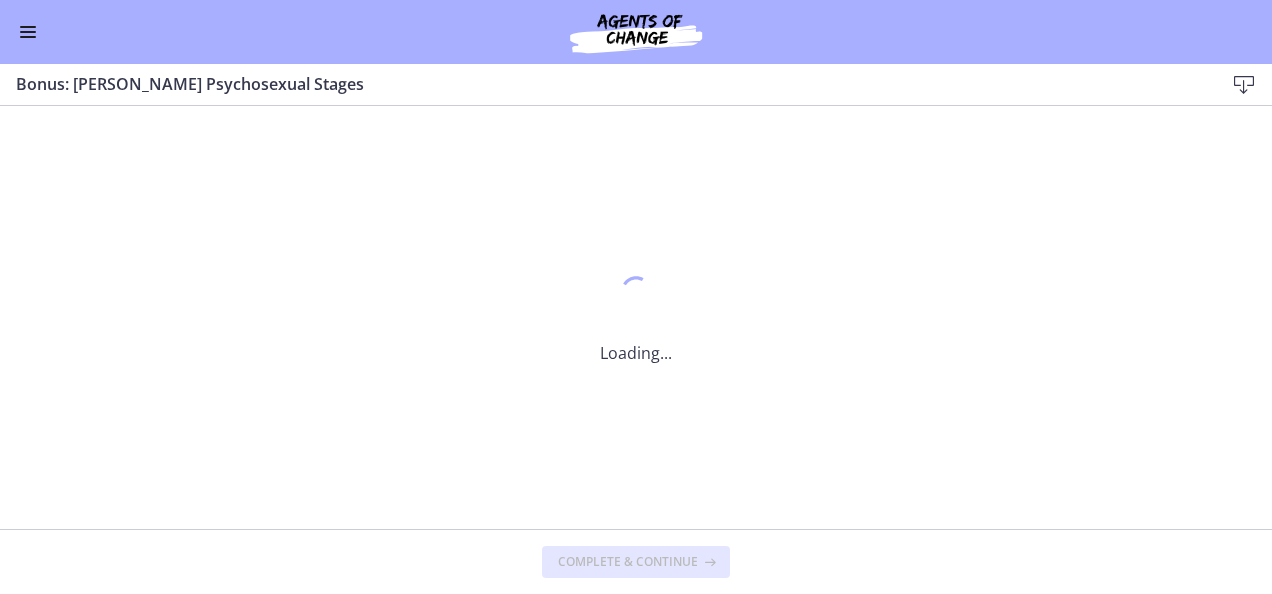 scroll, scrollTop: 0, scrollLeft: 0, axis: both 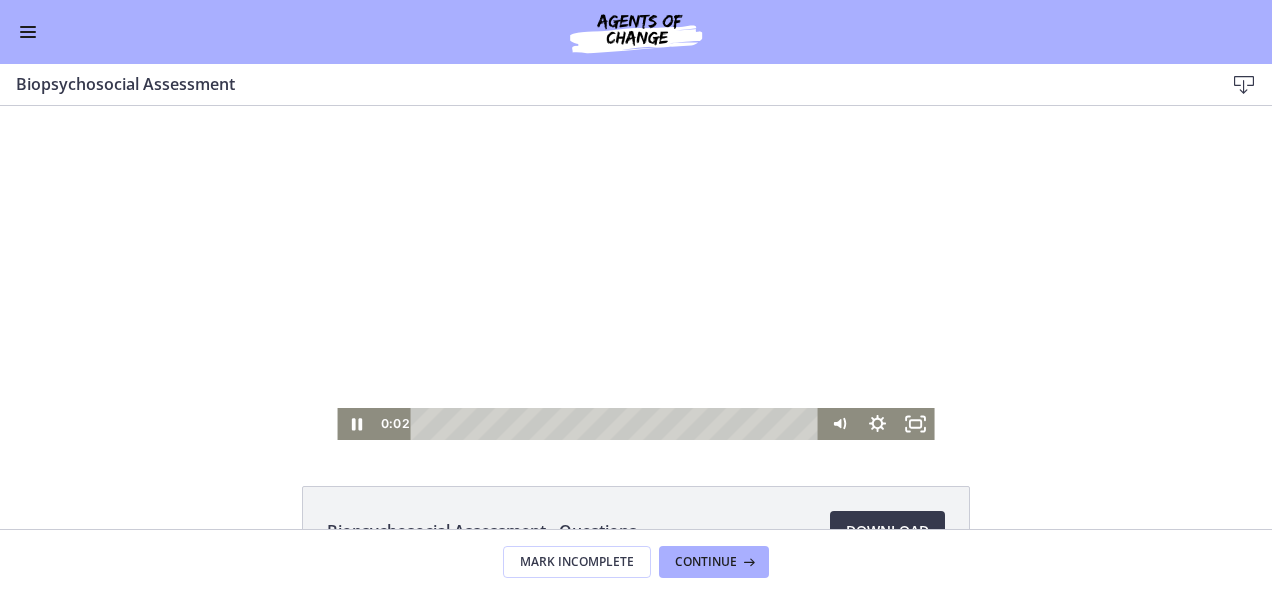 click at bounding box center [618, 424] 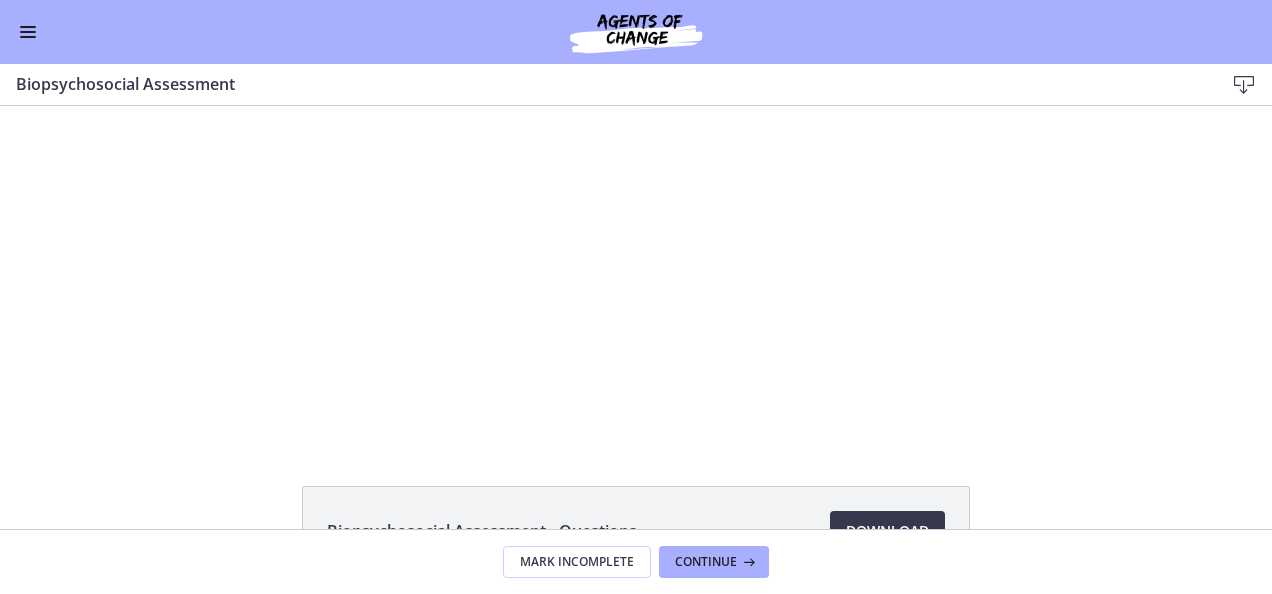 click at bounding box center [28, 32] 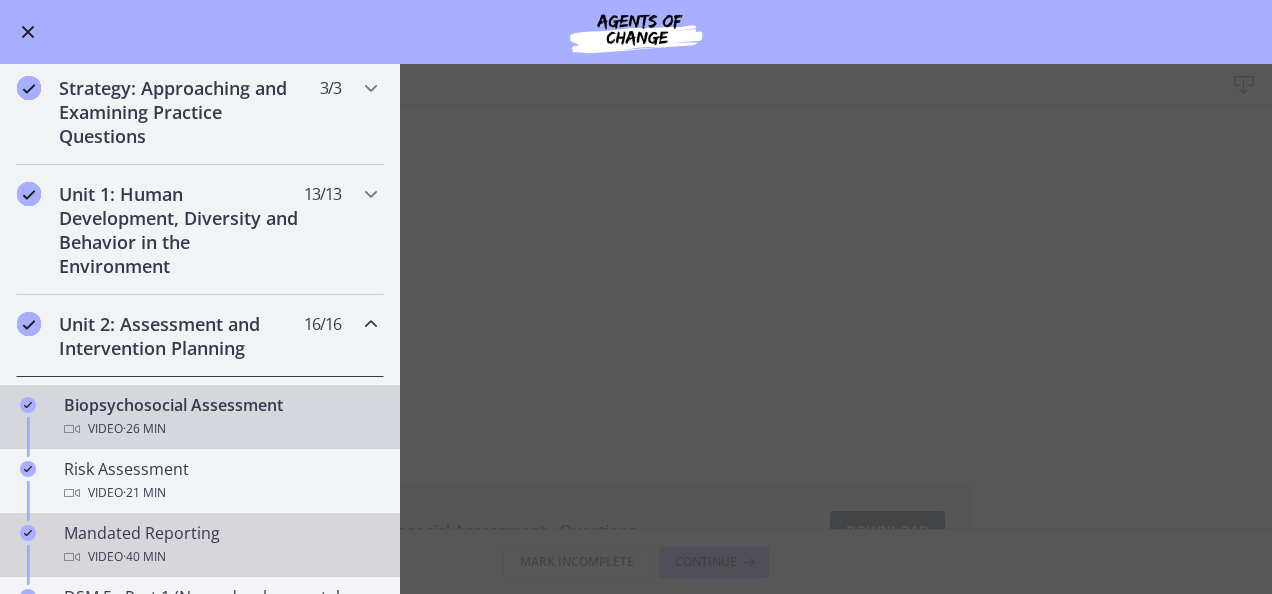 scroll, scrollTop: 300, scrollLeft: 0, axis: vertical 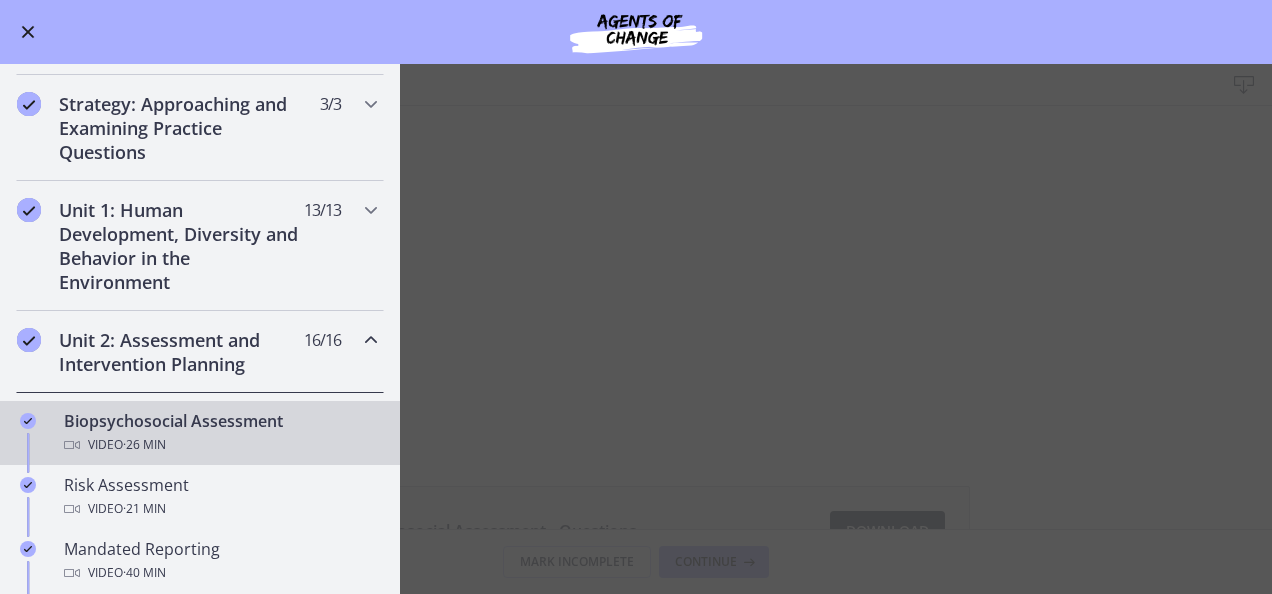 drag, startPoint x: 196, startPoint y: 327, endPoint x: 184, endPoint y: 342, distance: 19.209373 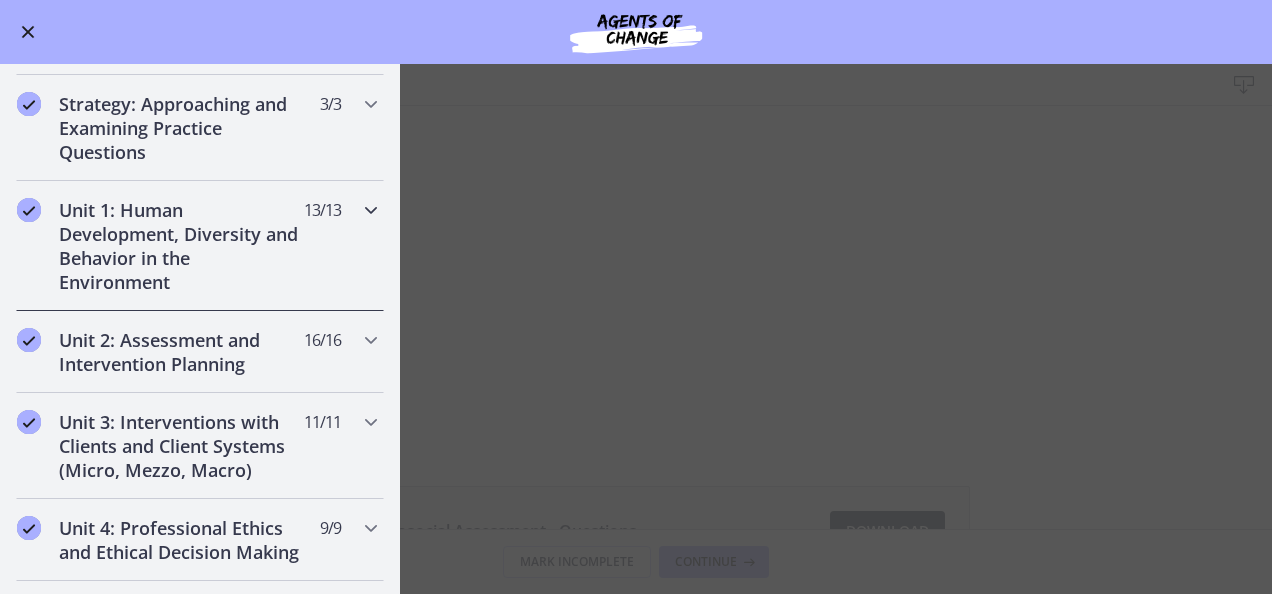 click on "Unit 1: Human Development, Diversity and Behavior in the Environment" at bounding box center (181, 246) 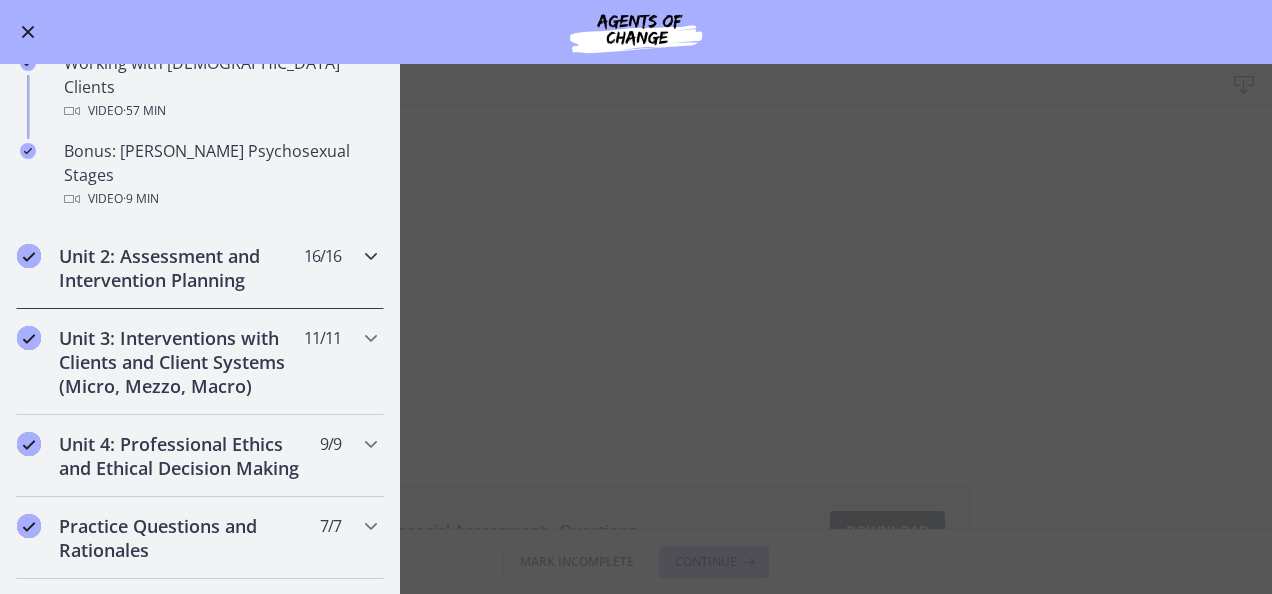 scroll, scrollTop: 1300, scrollLeft: 0, axis: vertical 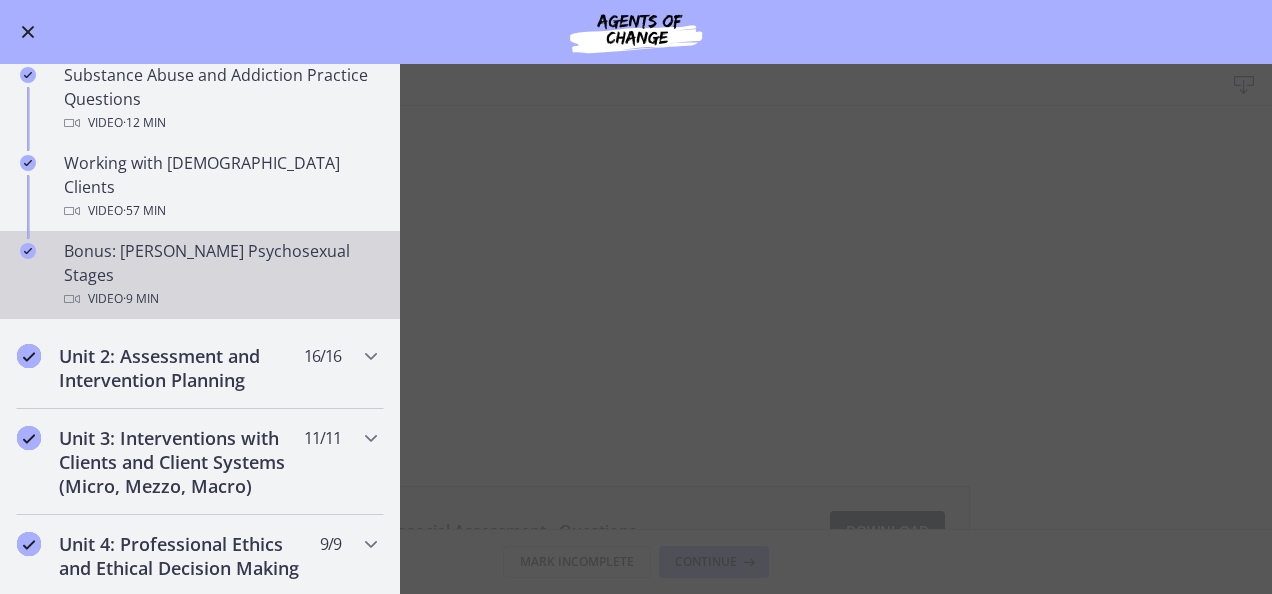 click on "Video
·  9 min" at bounding box center (220, 299) 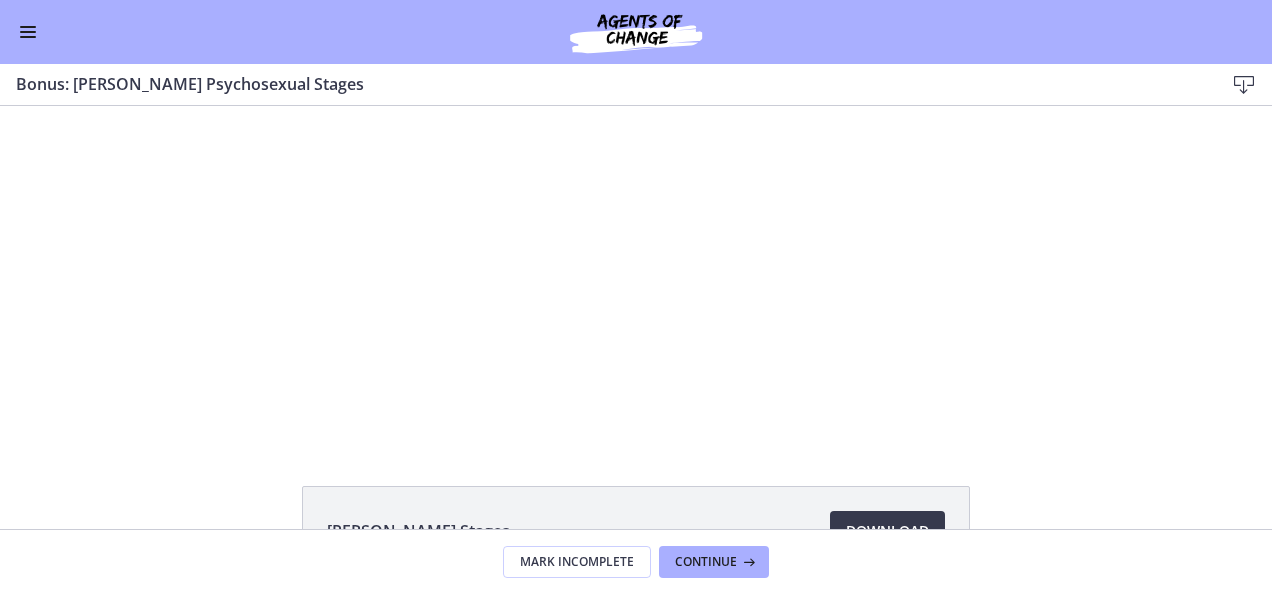 scroll, scrollTop: 0, scrollLeft: 0, axis: both 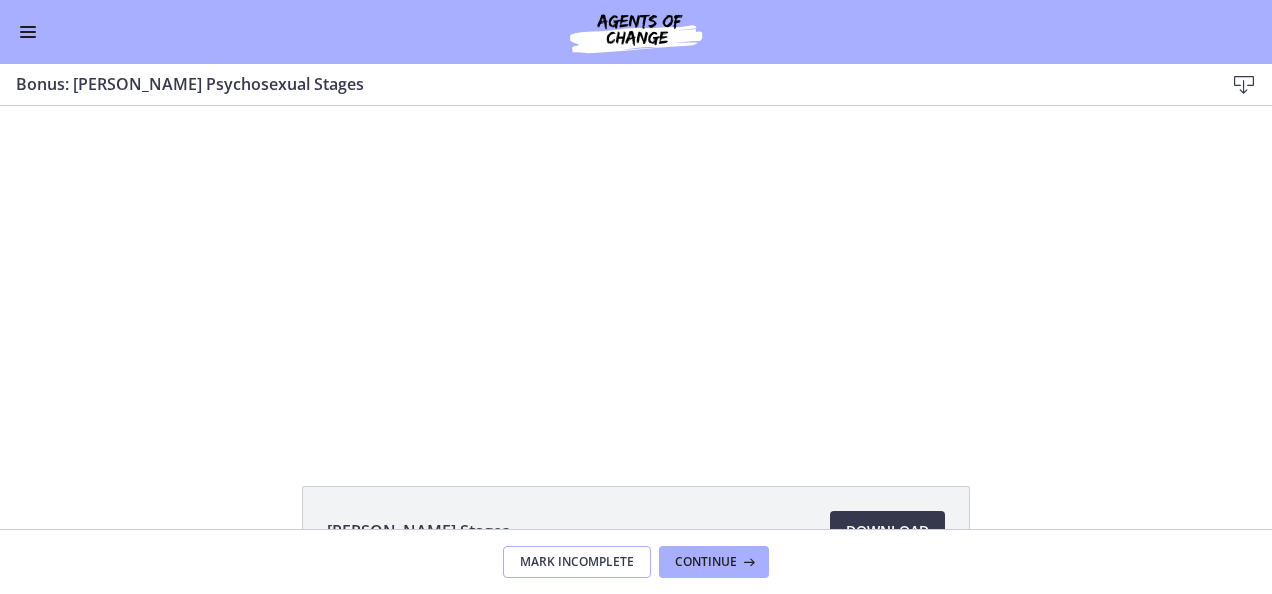 click on "Mark Incomplete" at bounding box center (577, 562) 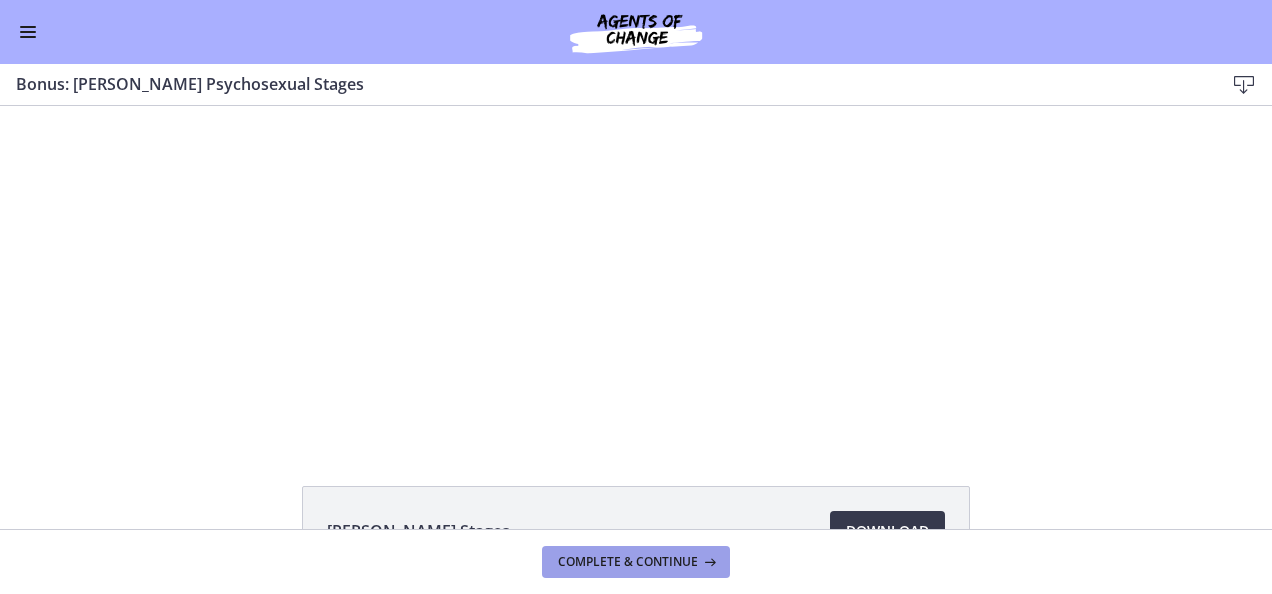 click on "Complete & continue" at bounding box center [636, 562] 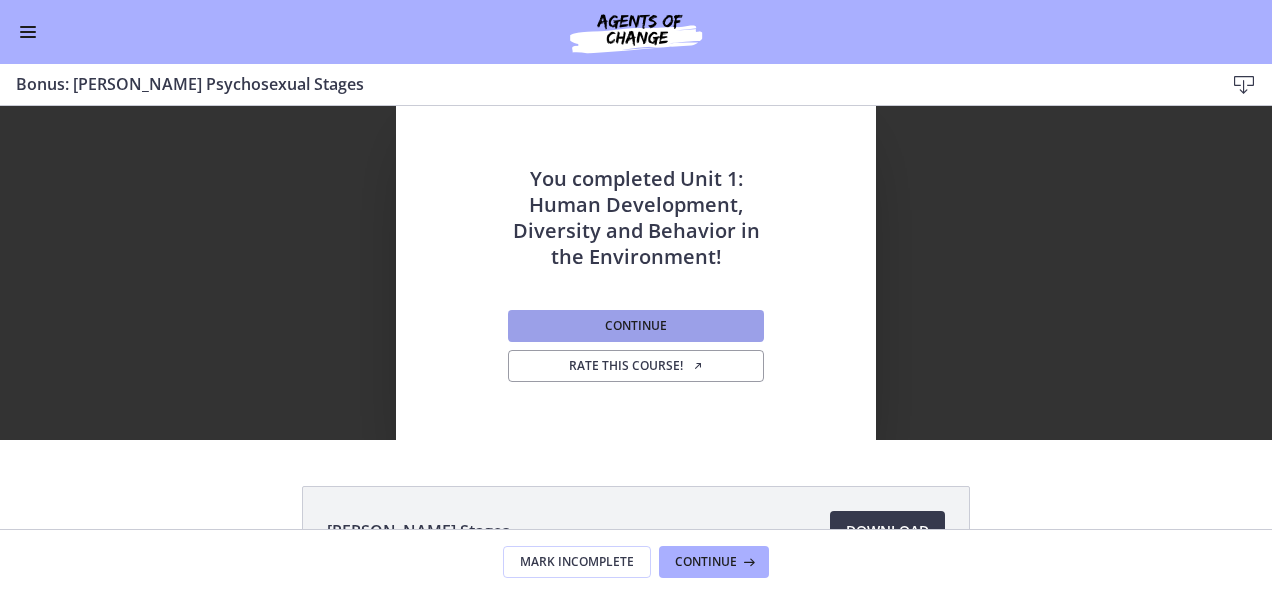 click on "Continue" at bounding box center [636, 326] 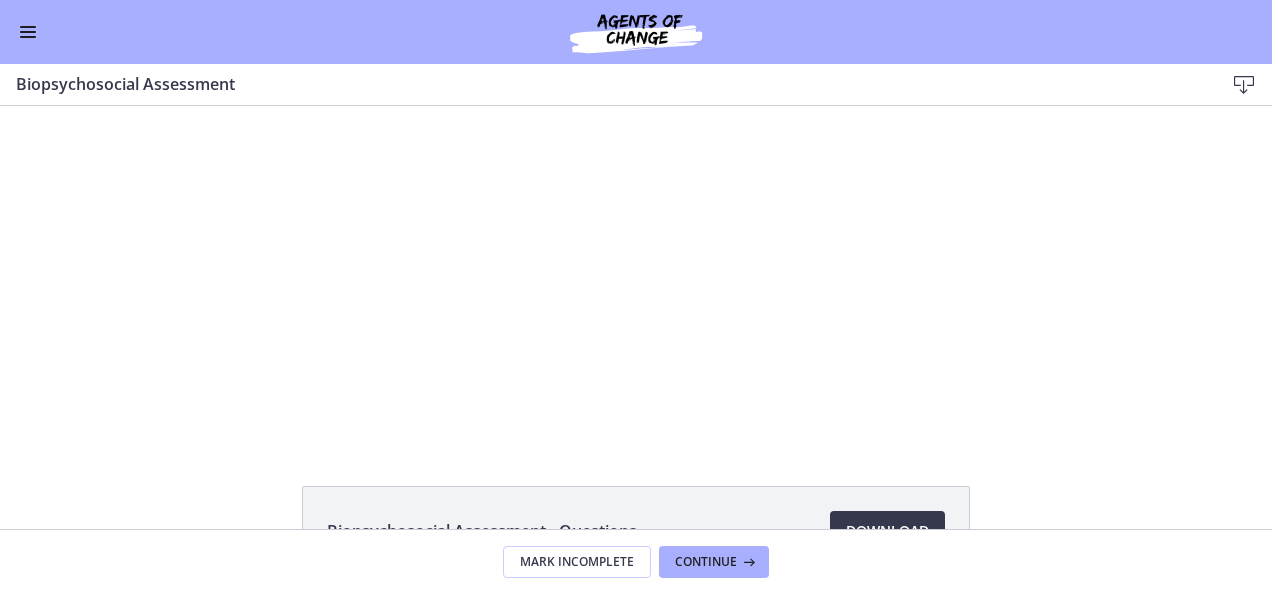 scroll, scrollTop: 0, scrollLeft: 0, axis: both 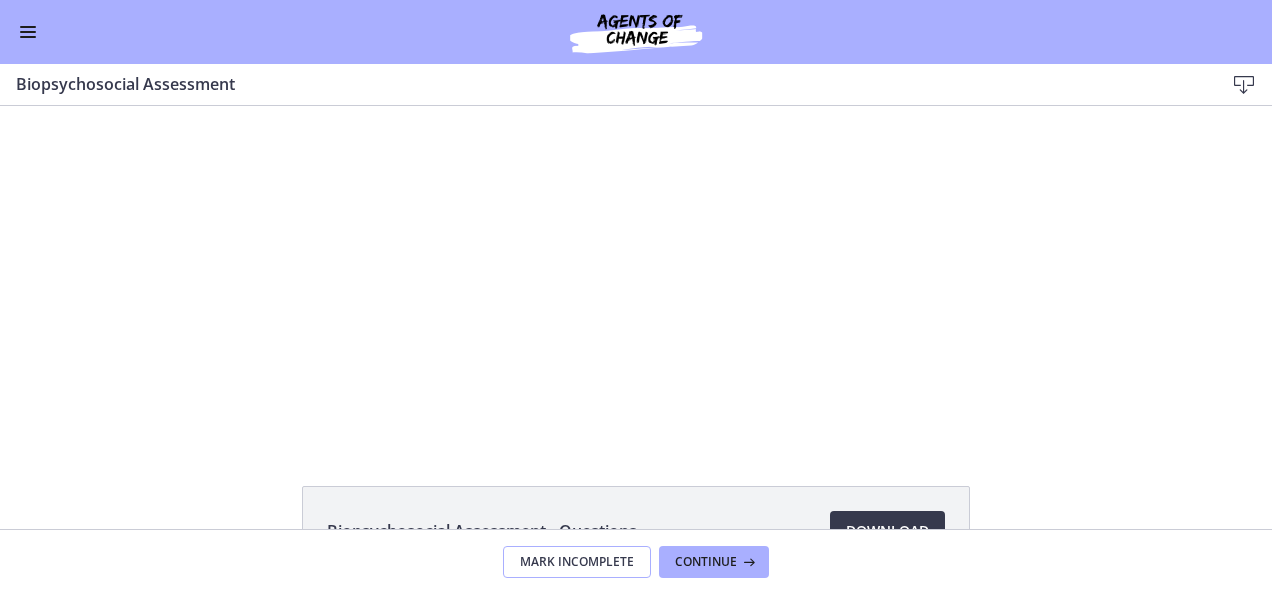 click on "Mark Incomplete" at bounding box center [577, 562] 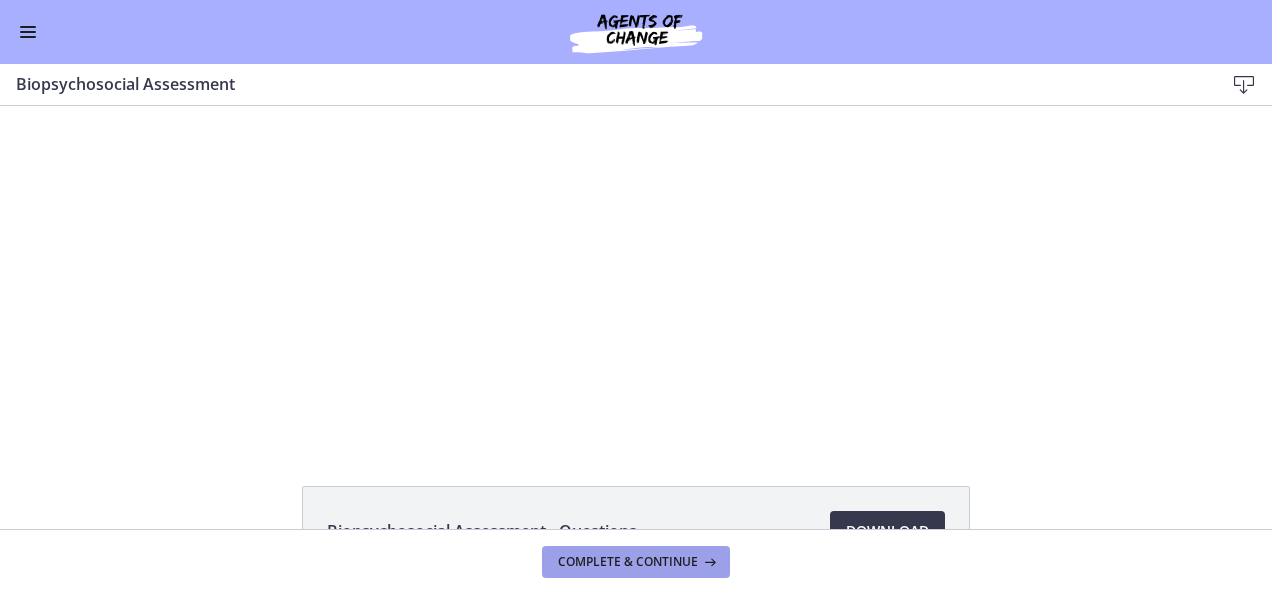 click on "Complete & continue" at bounding box center (628, 562) 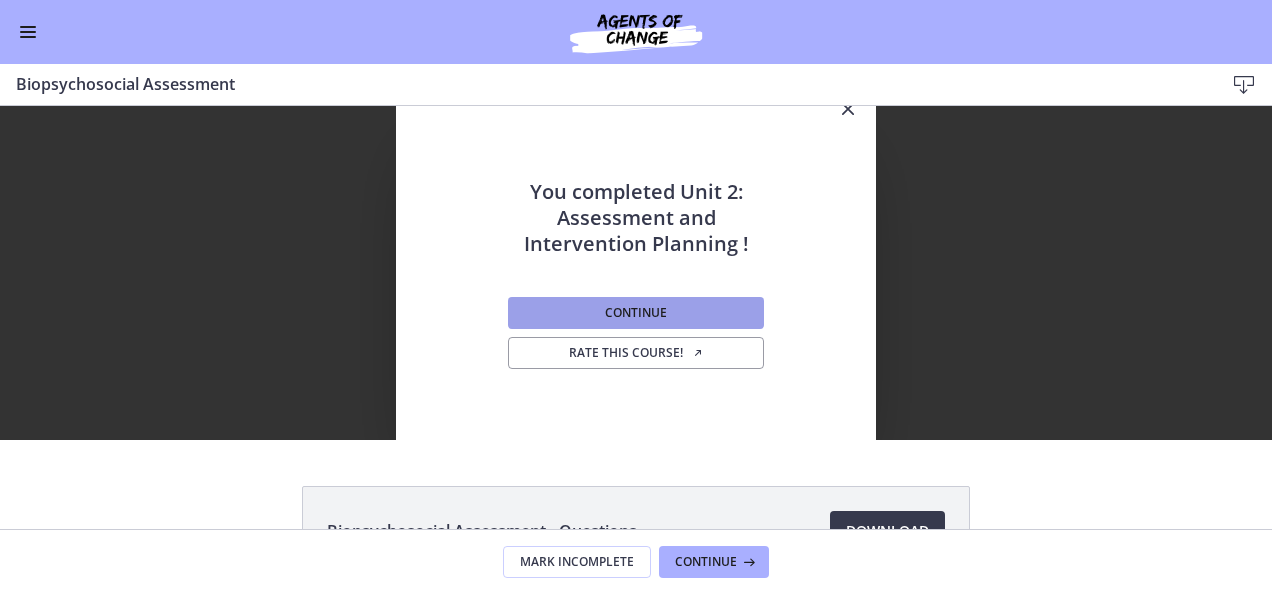 click on "Continue" at bounding box center (636, 313) 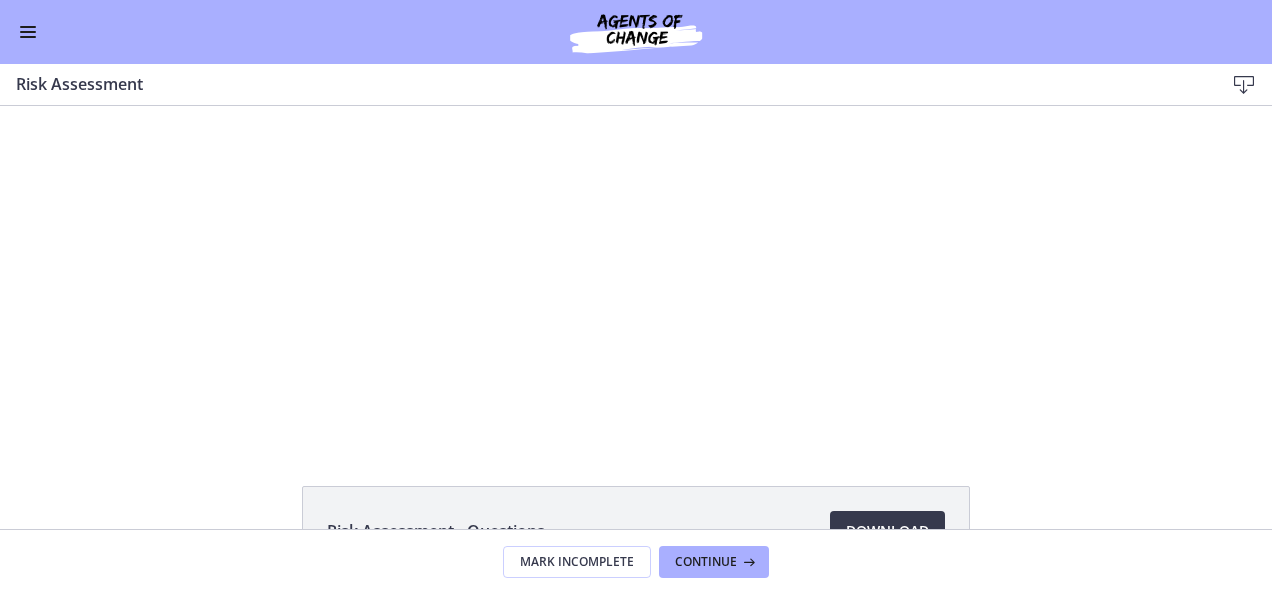 scroll, scrollTop: 0, scrollLeft: 0, axis: both 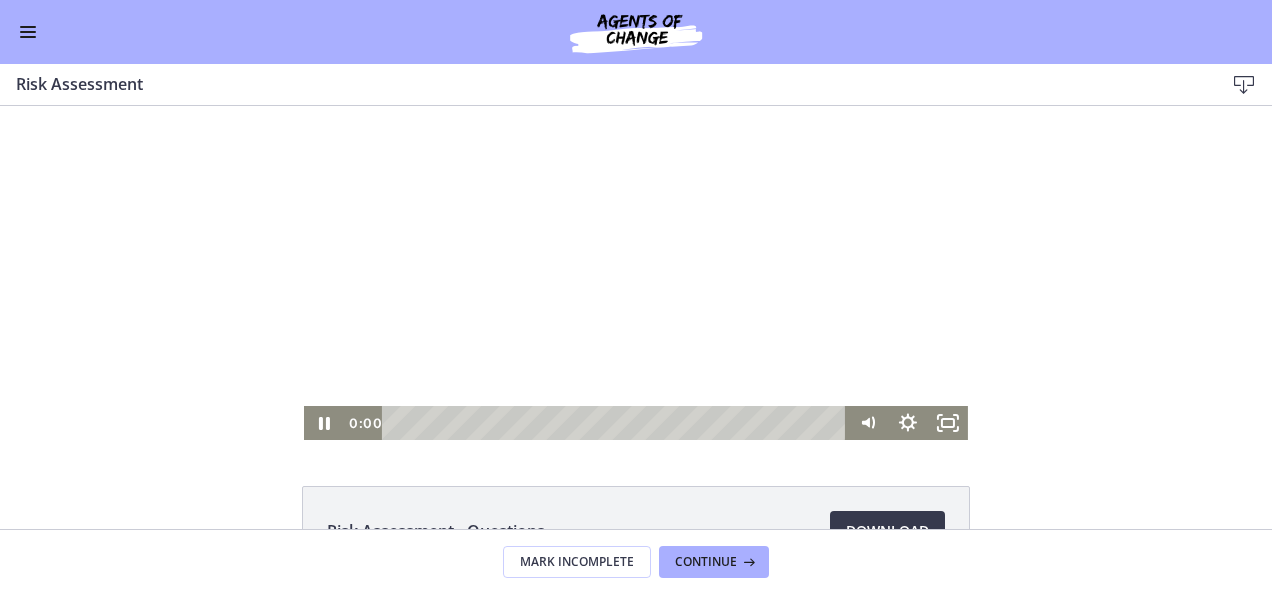 drag, startPoint x: 654, startPoint y: 422, endPoint x: 247, endPoint y: 434, distance: 407.17688 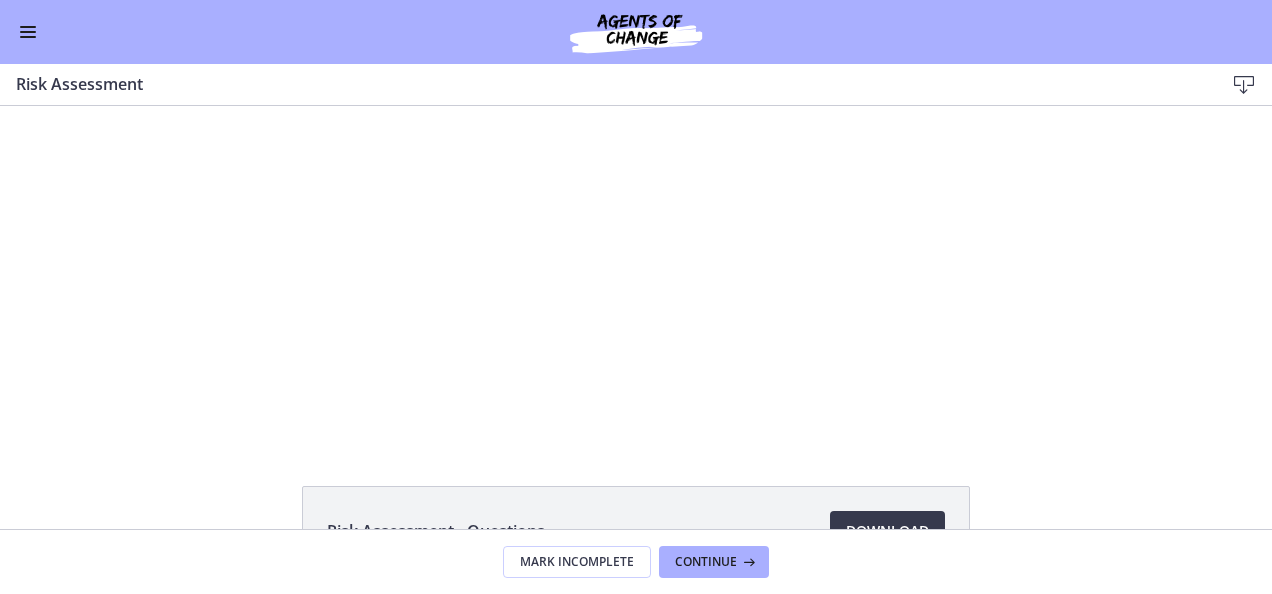 click at bounding box center [28, 32] 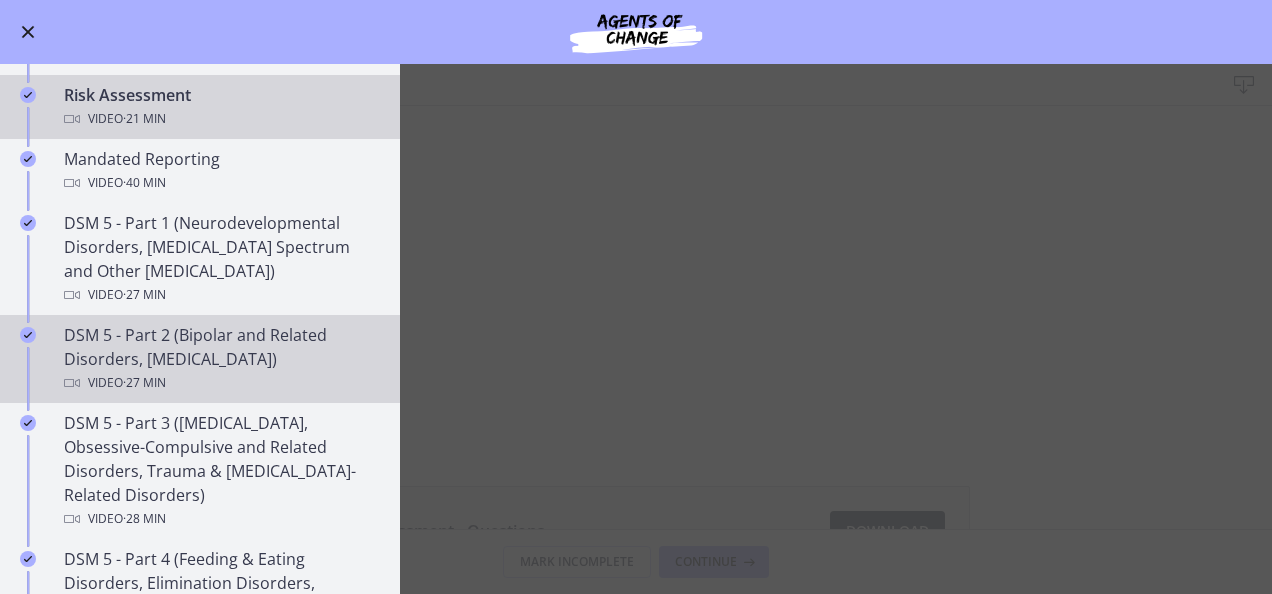 scroll, scrollTop: 500, scrollLeft: 0, axis: vertical 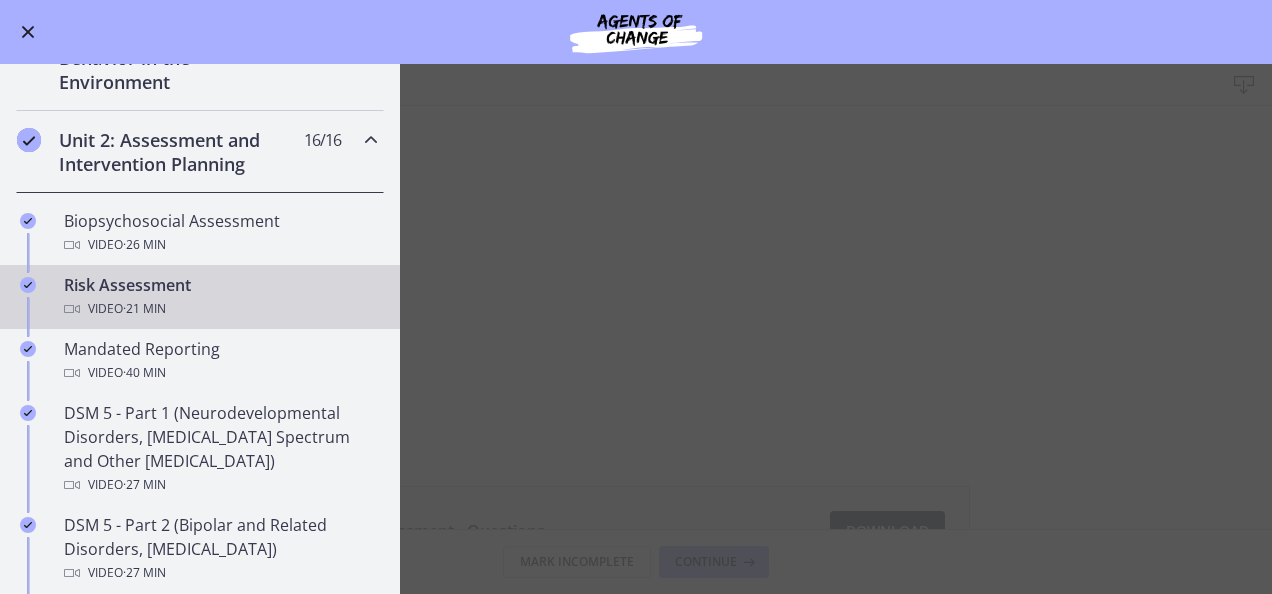 click on "Unit 2: Assessment and Intervention Planning" at bounding box center (181, 152) 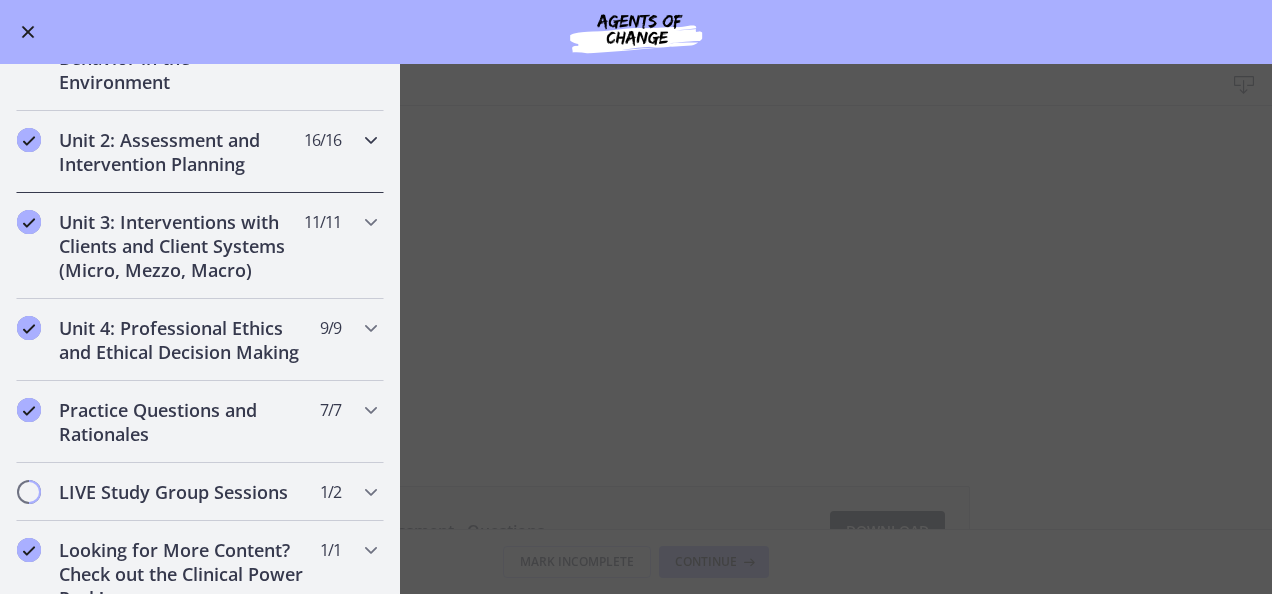 click on "Unit 2: Assessment and Intervention Planning" at bounding box center (181, 152) 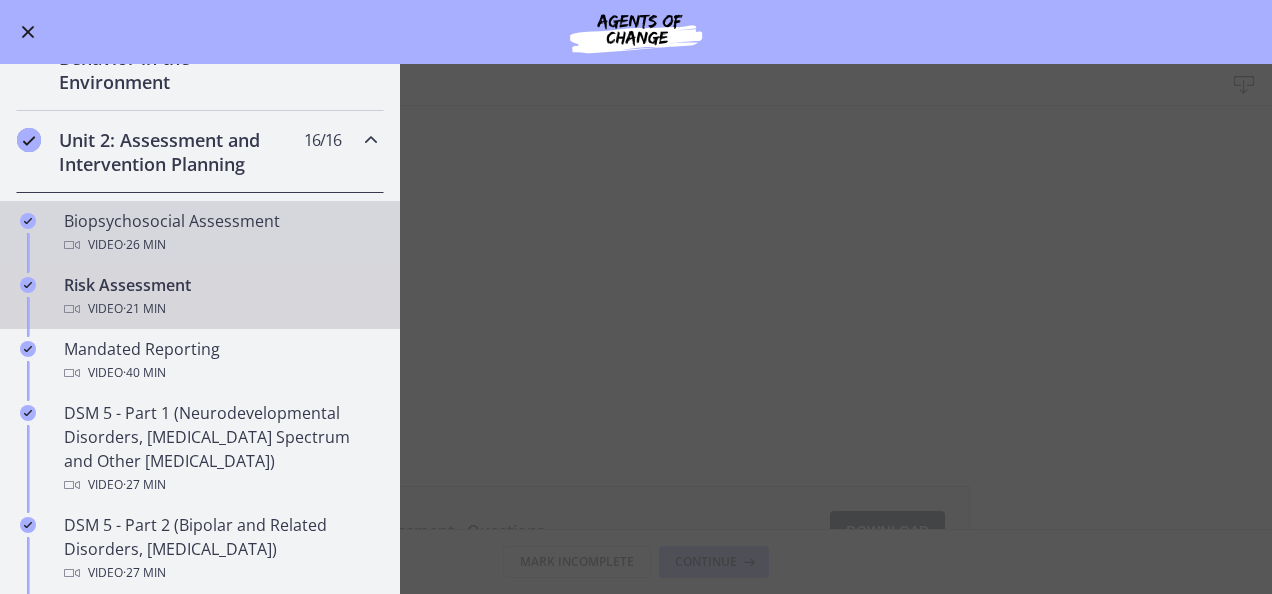 click on "Biopsychosocial Assessment
Video
·  26 min" at bounding box center [220, 233] 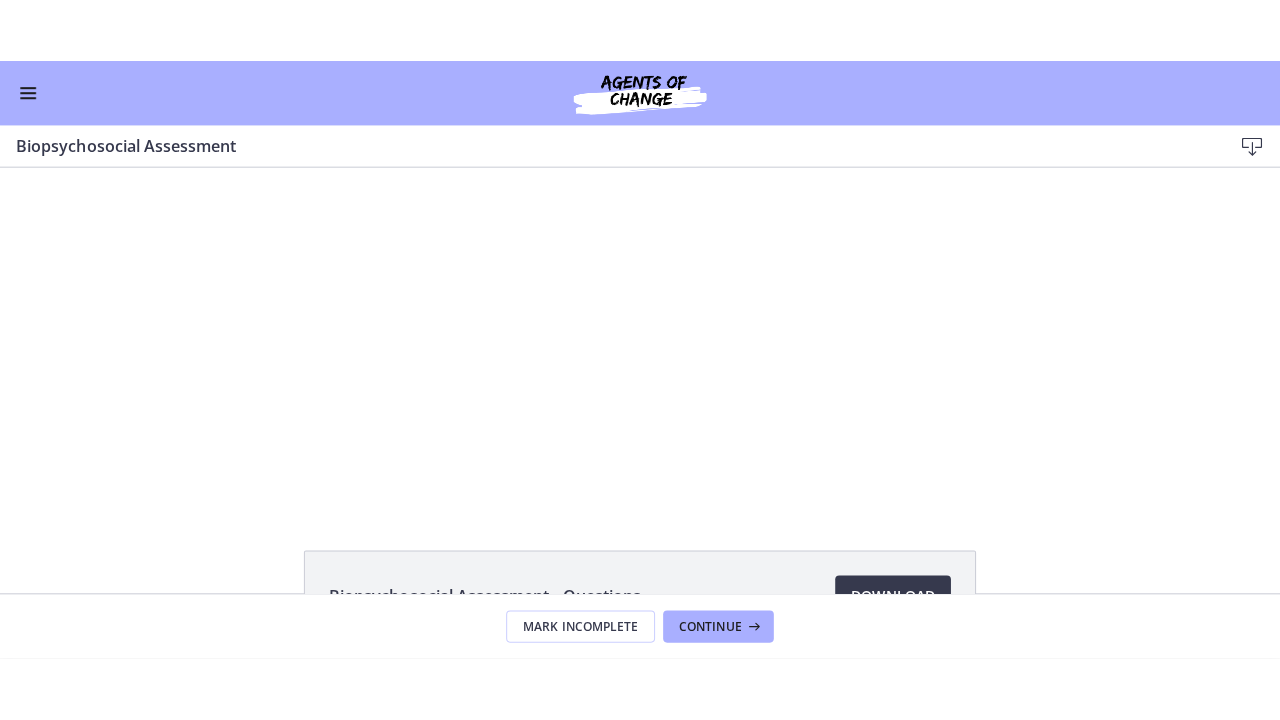 scroll, scrollTop: 0, scrollLeft: 0, axis: both 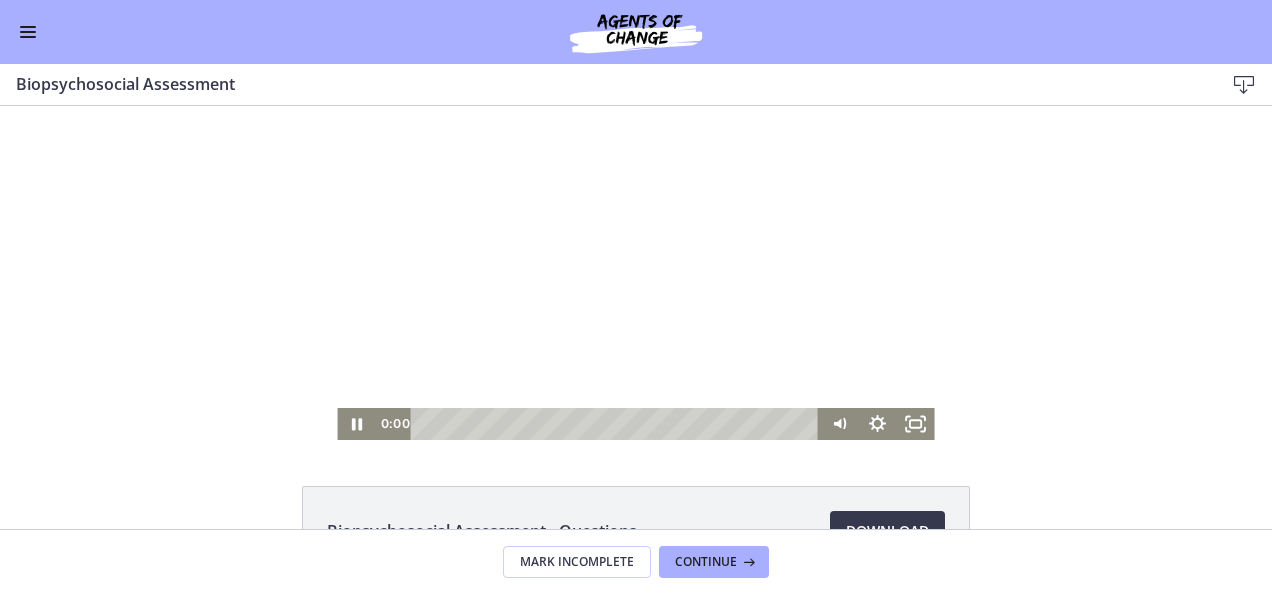 drag, startPoint x: 428, startPoint y: 426, endPoint x: 362, endPoint y: 429, distance: 66.068146 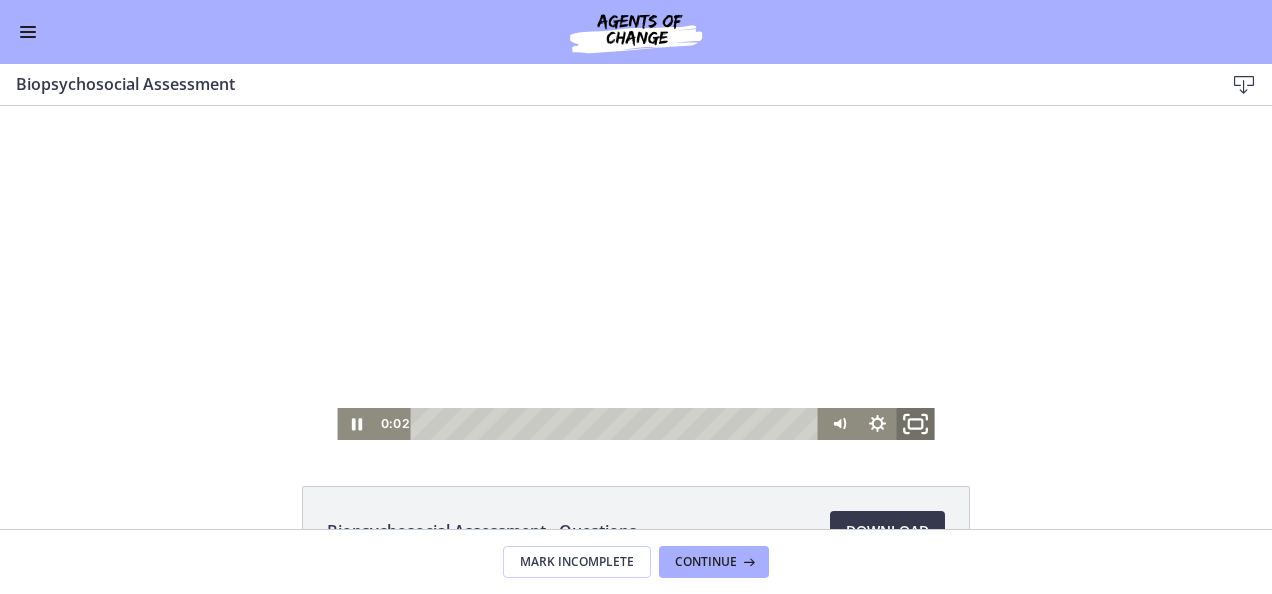 click 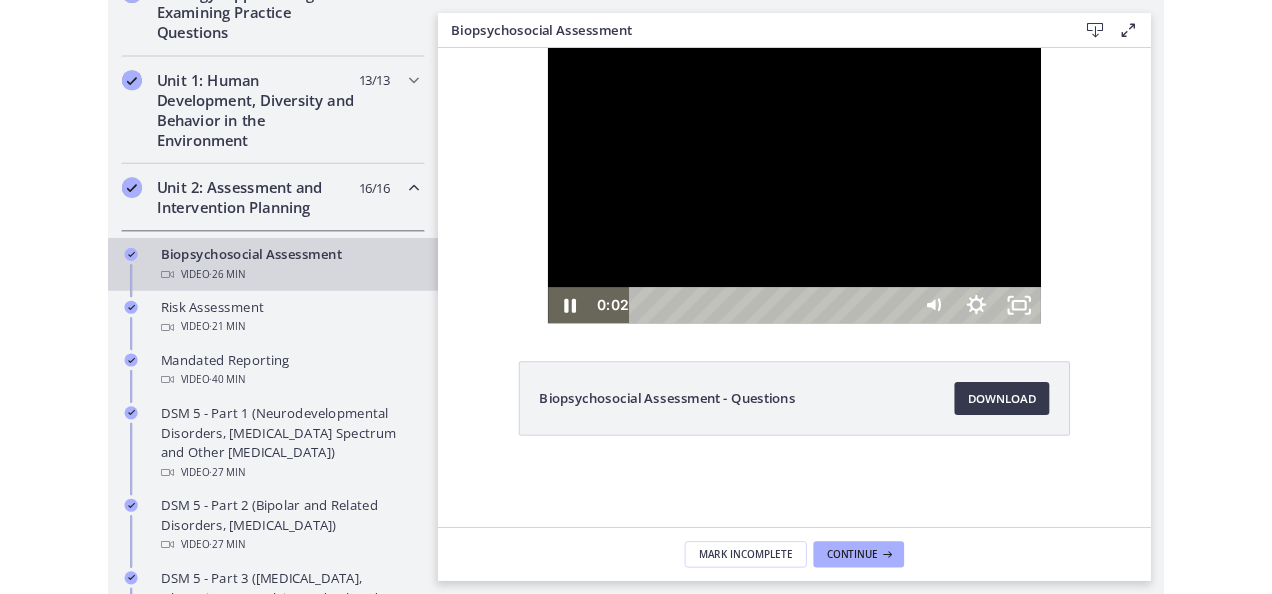 scroll, scrollTop: 503, scrollLeft: 0, axis: vertical 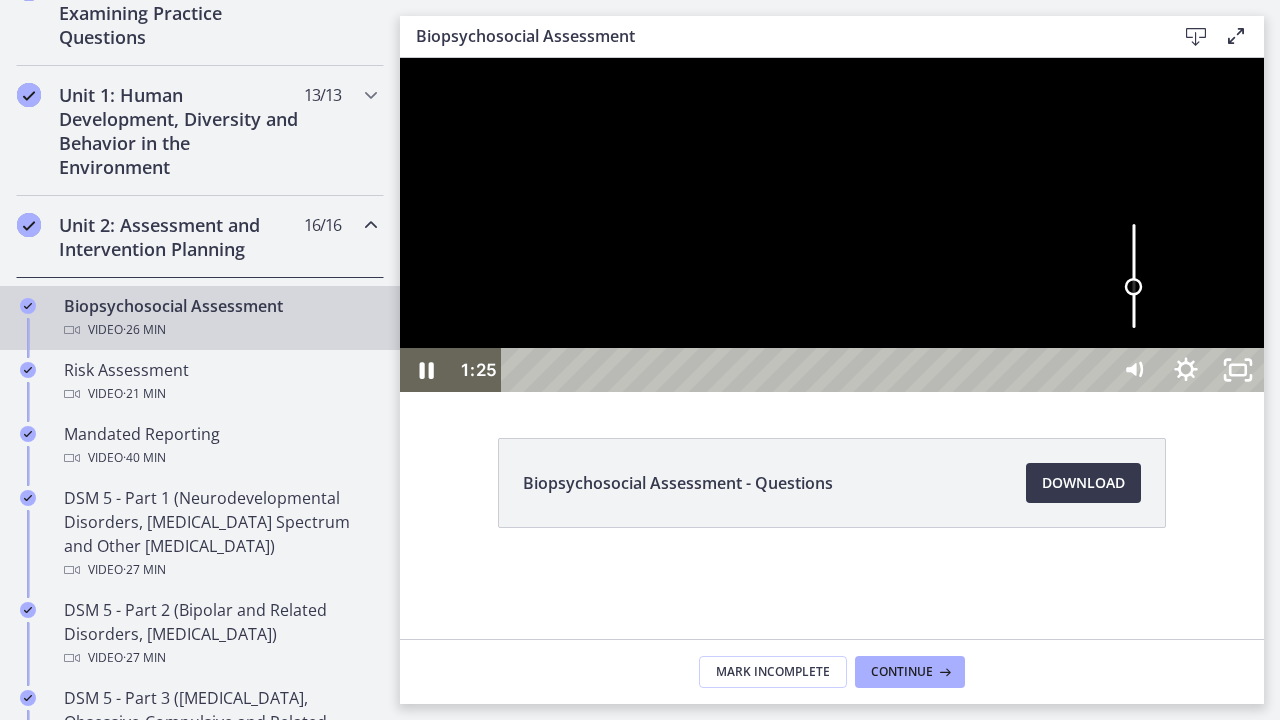 click at bounding box center (1134, 287) 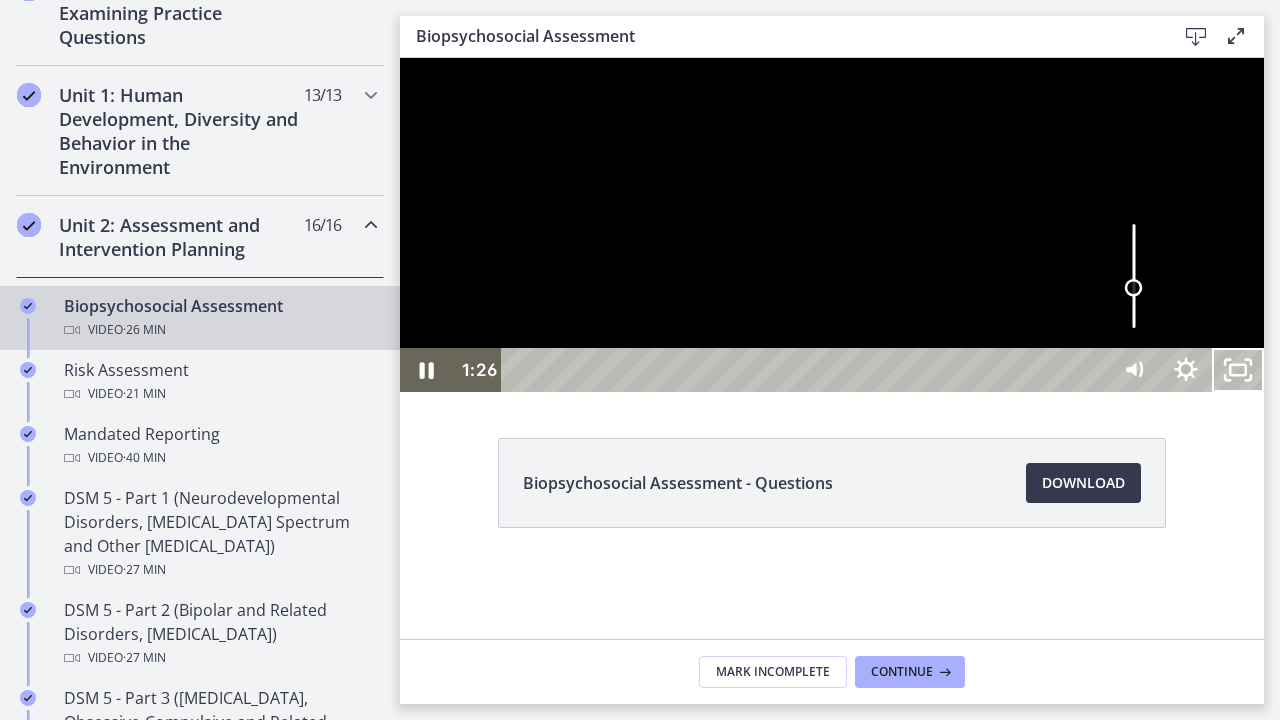 click at bounding box center [1134, 288] 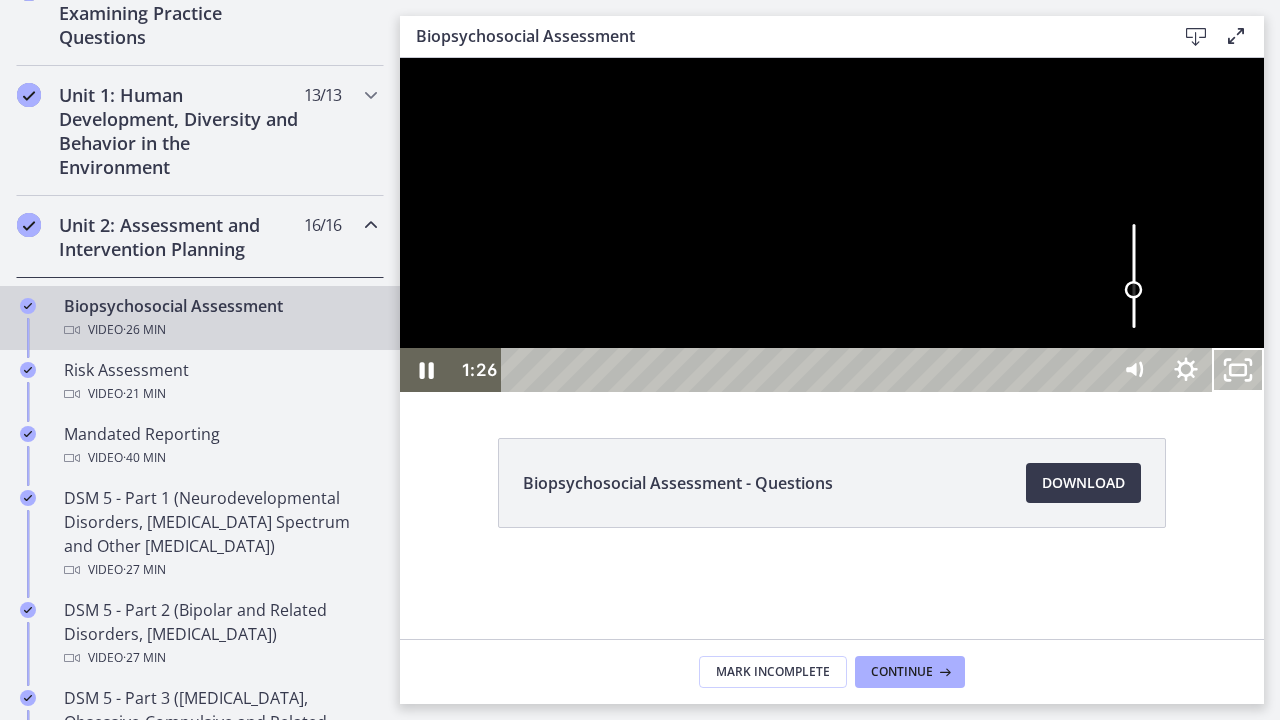 click at bounding box center [1134, 290] 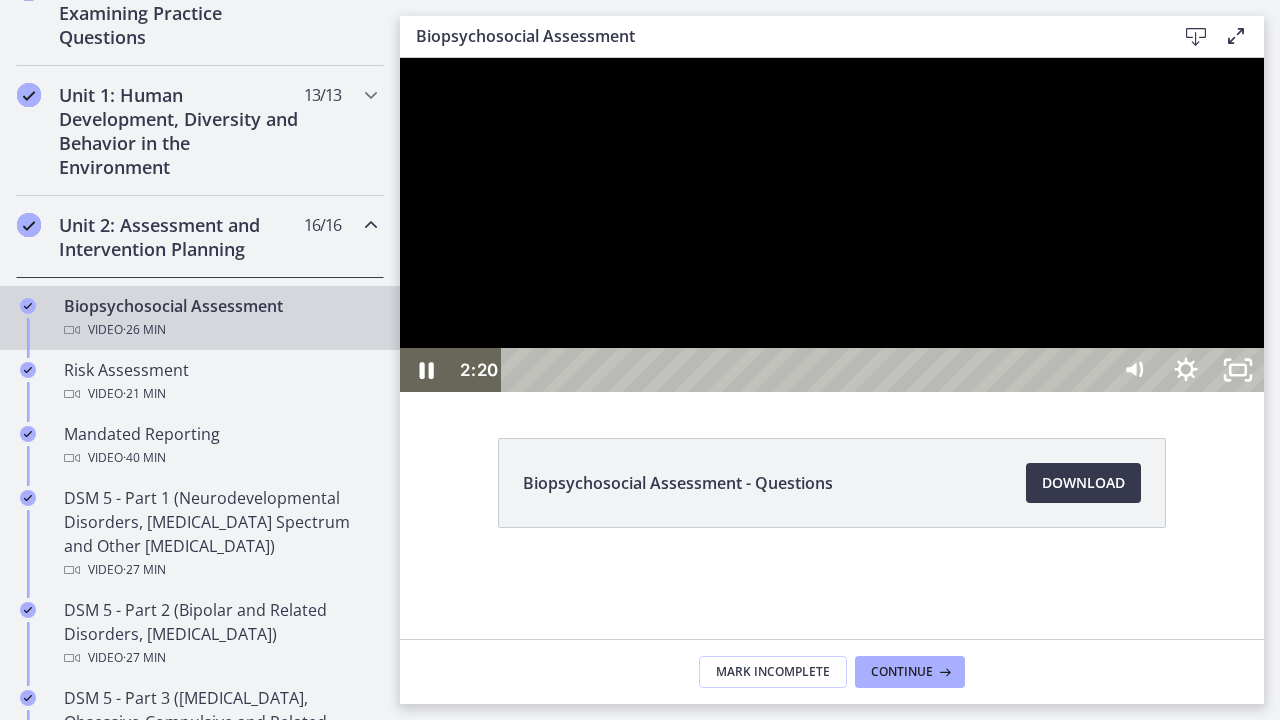 click at bounding box center [832, 225] 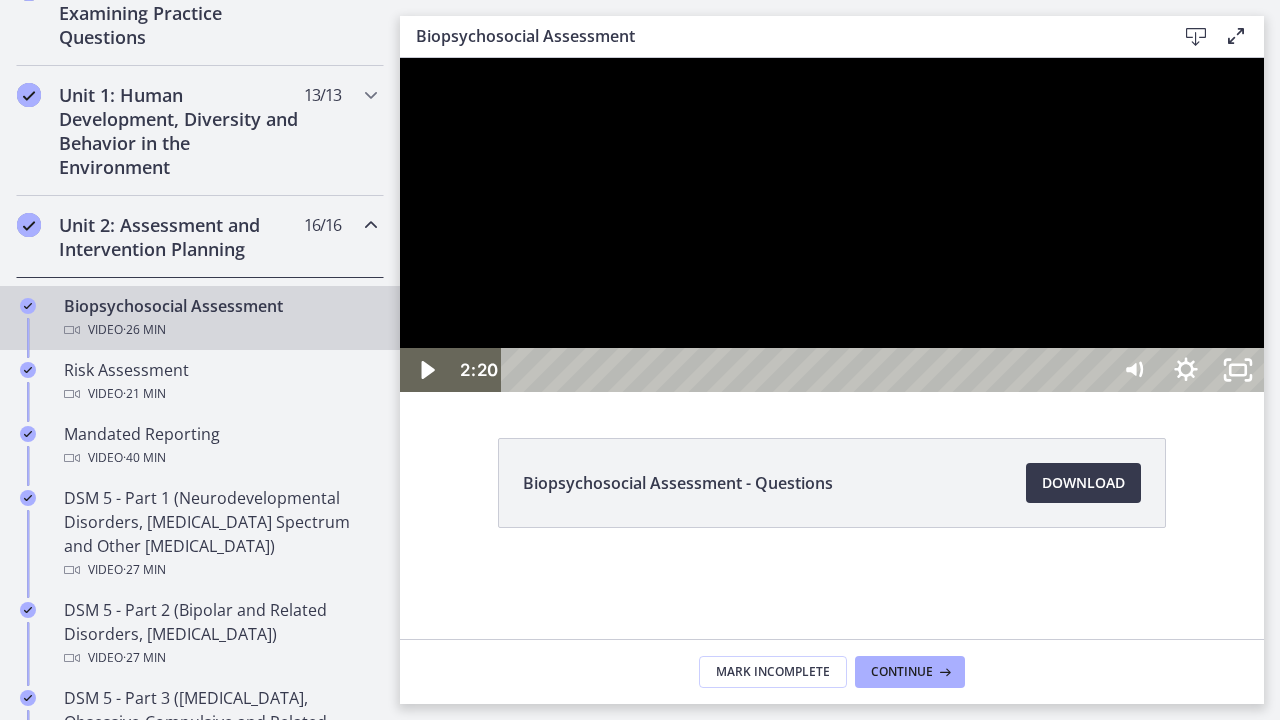 drag, startPoint x: 929, startPoint y: 540, endPoint x: 858, endPoint y: 560, distance: 73.76314 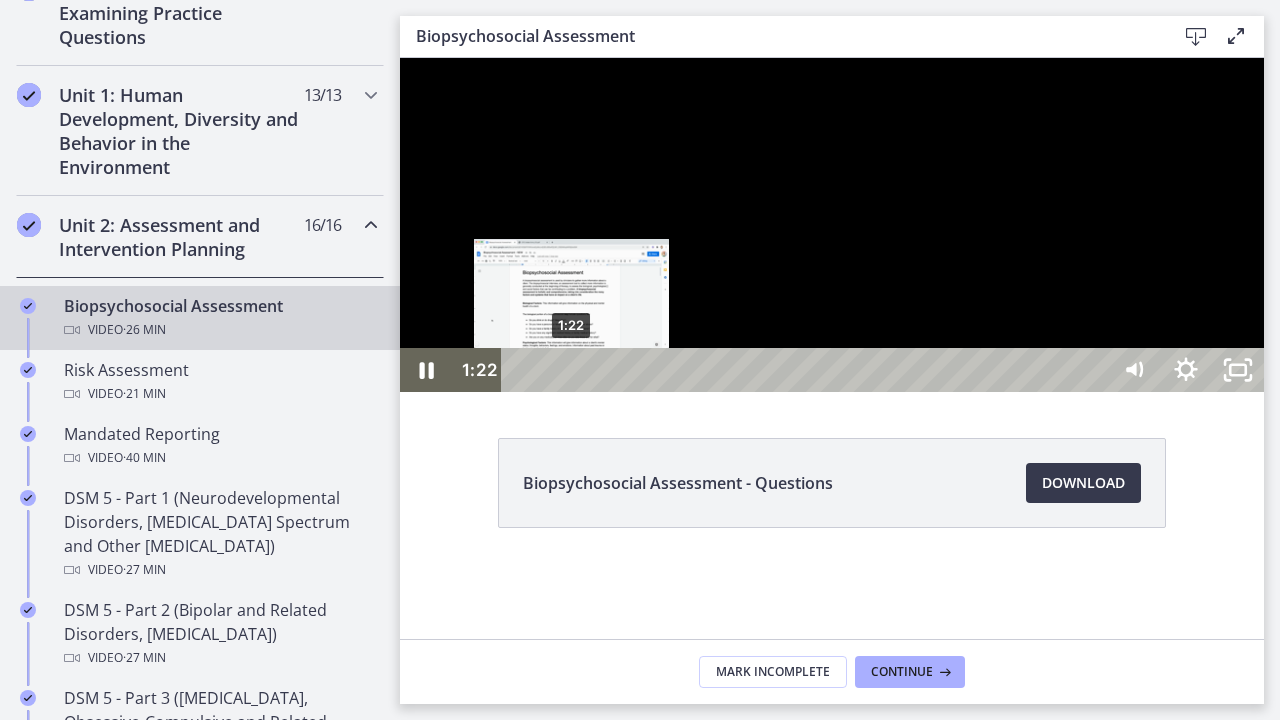 click on "1:22" at bounding box center (807, 370) 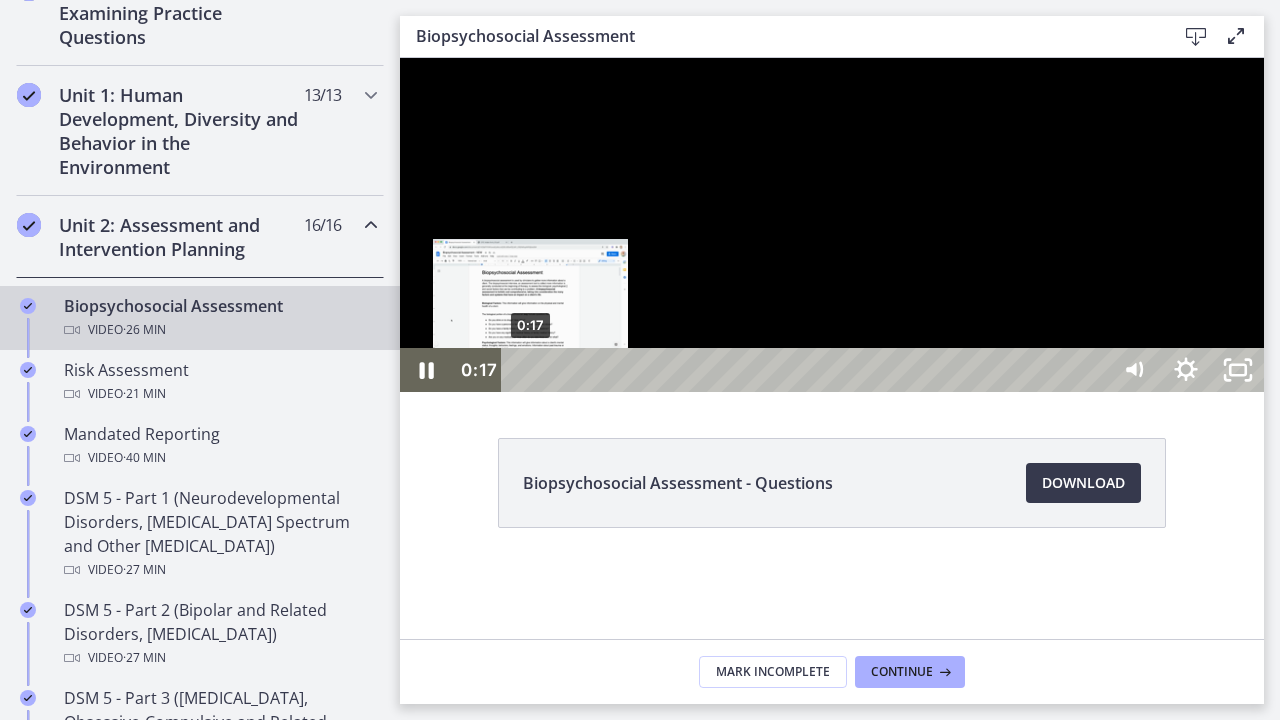click on "0:17" at bounding box center (807, 370) 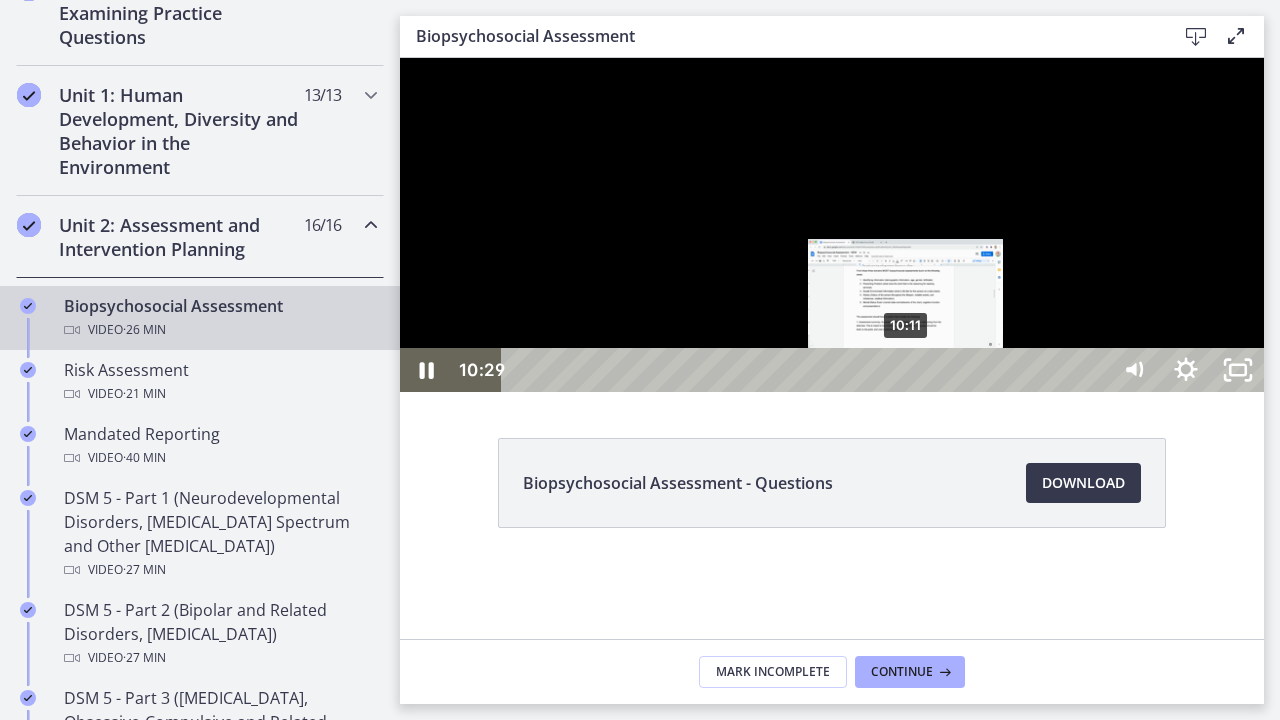 click on "10:11" at bounding box center [807, 370] 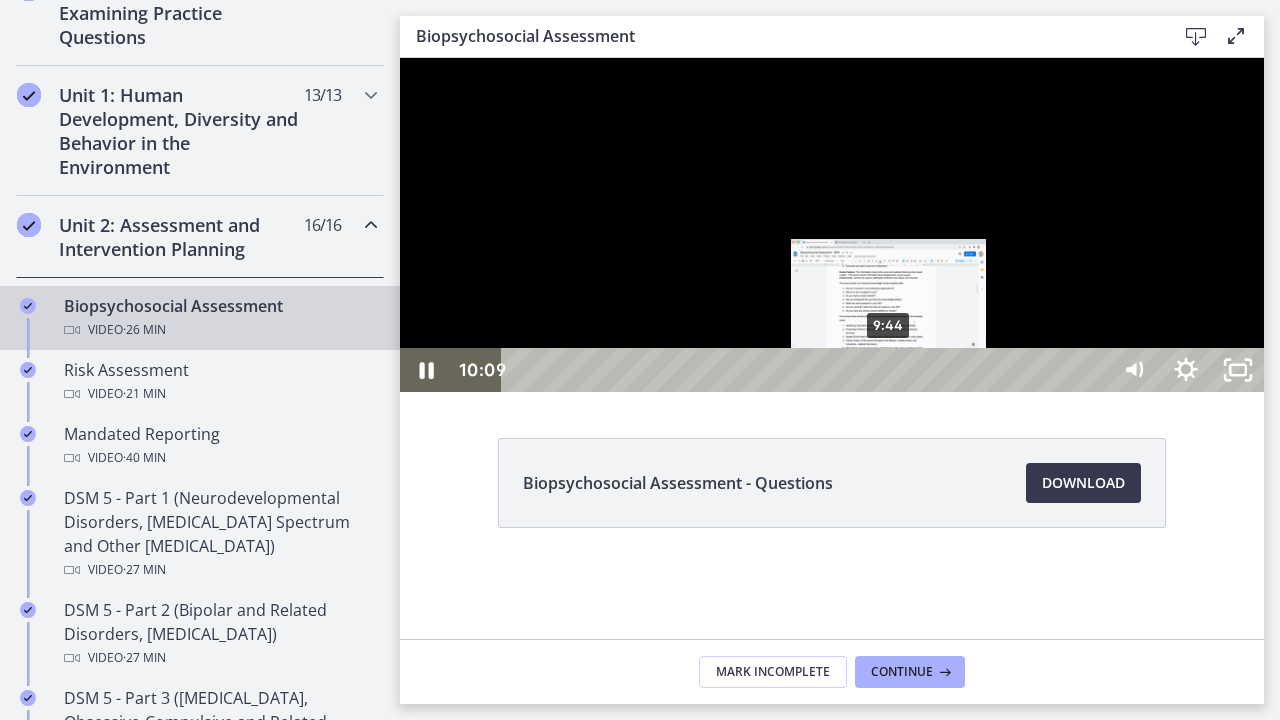 click on "9:44" at bounding box center (807, 370) 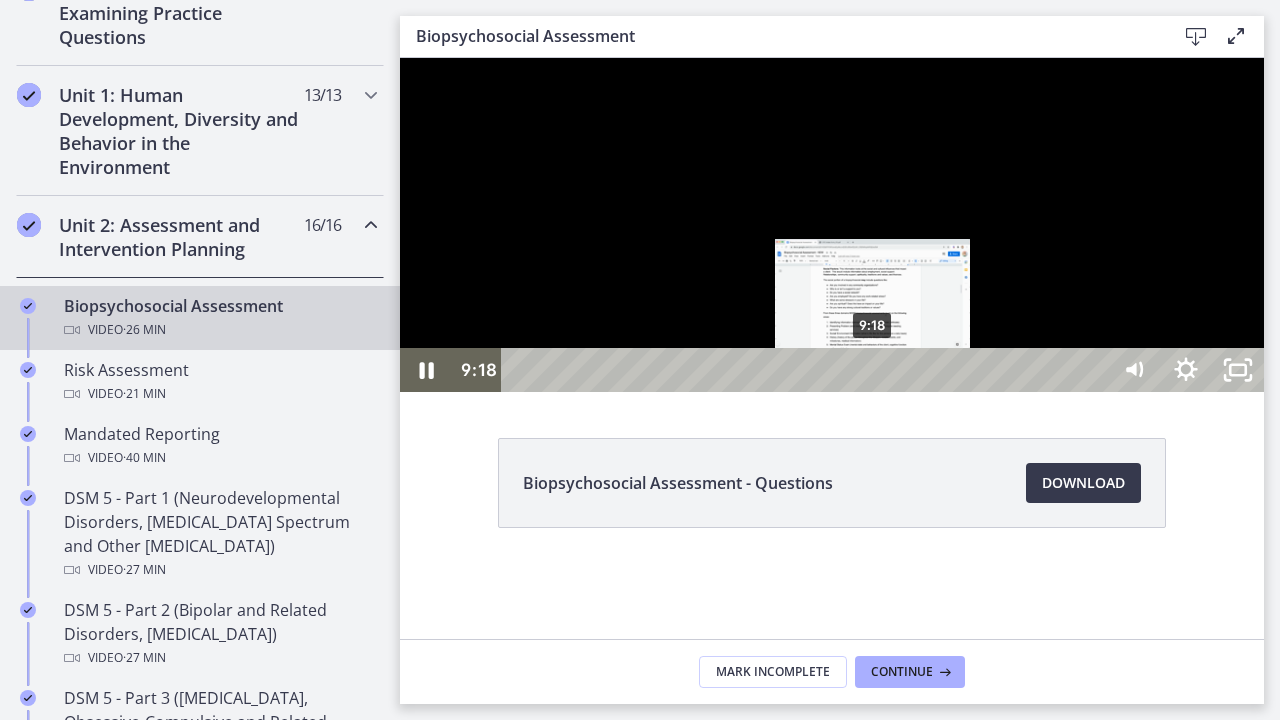 click on "9:18" at bounding box center (807, 370) 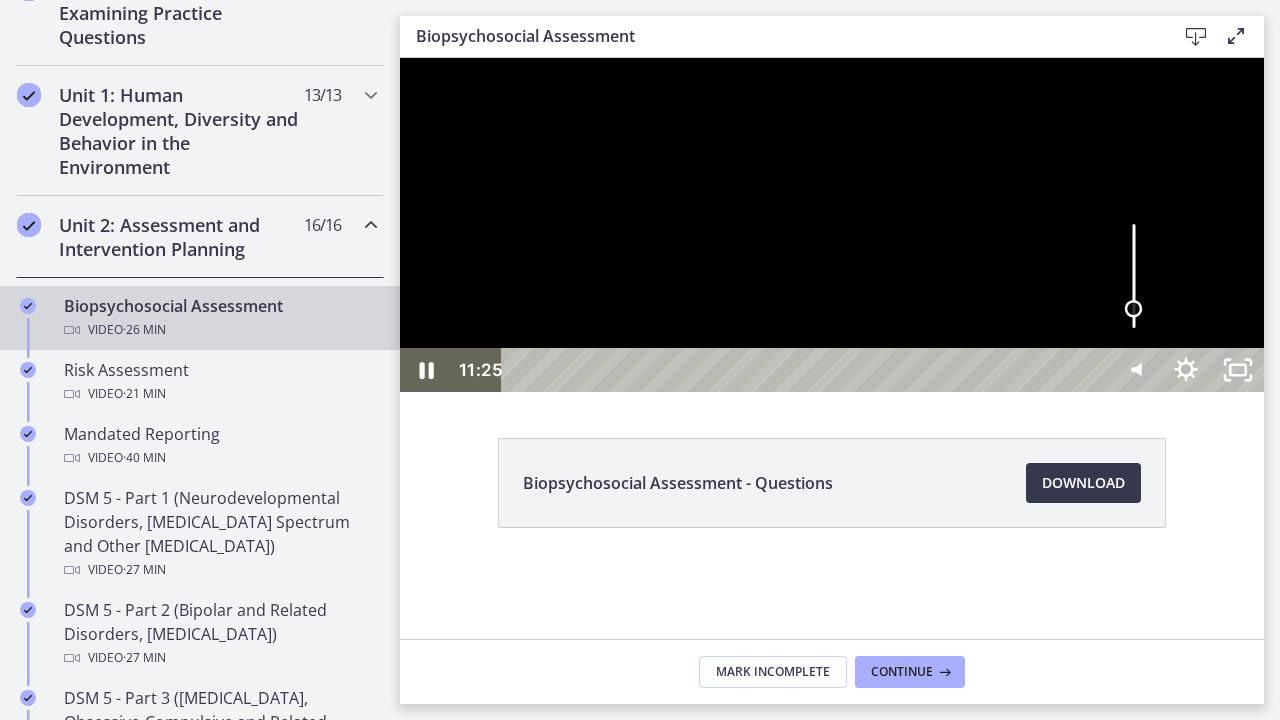 click at bounding box center [1134, 276] 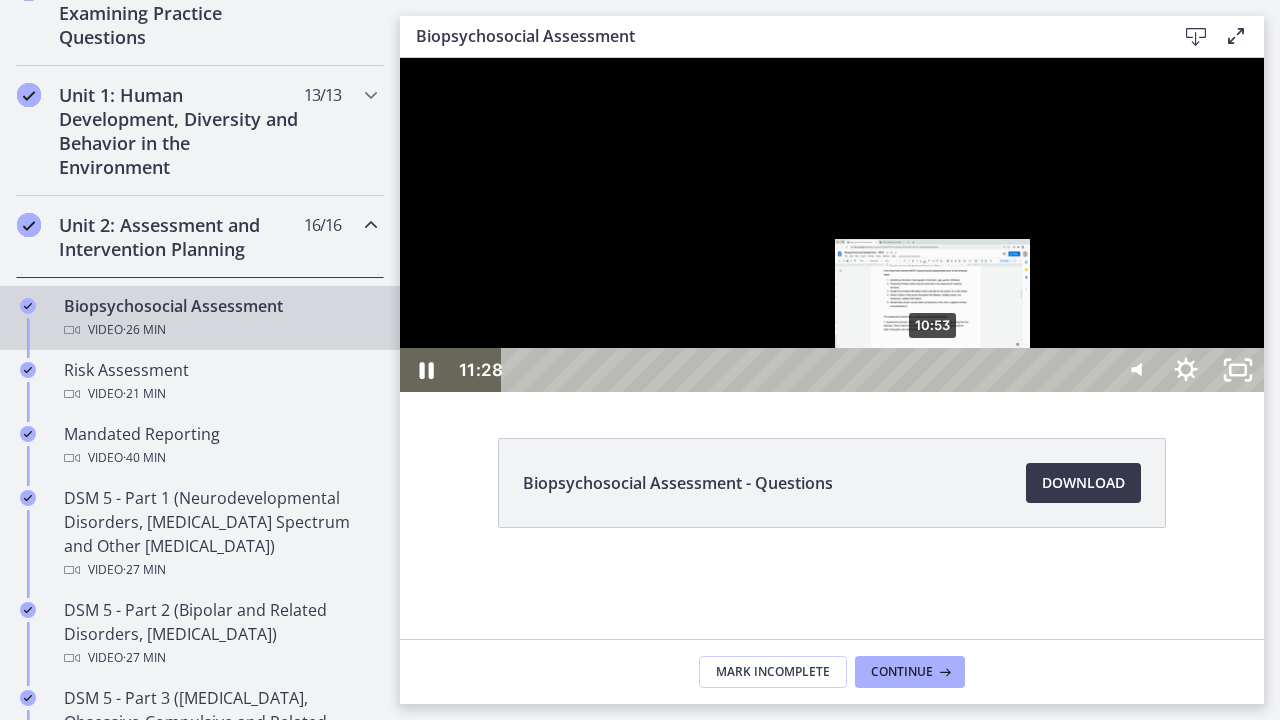 click on "10:53" at bounding box center [807, 370] 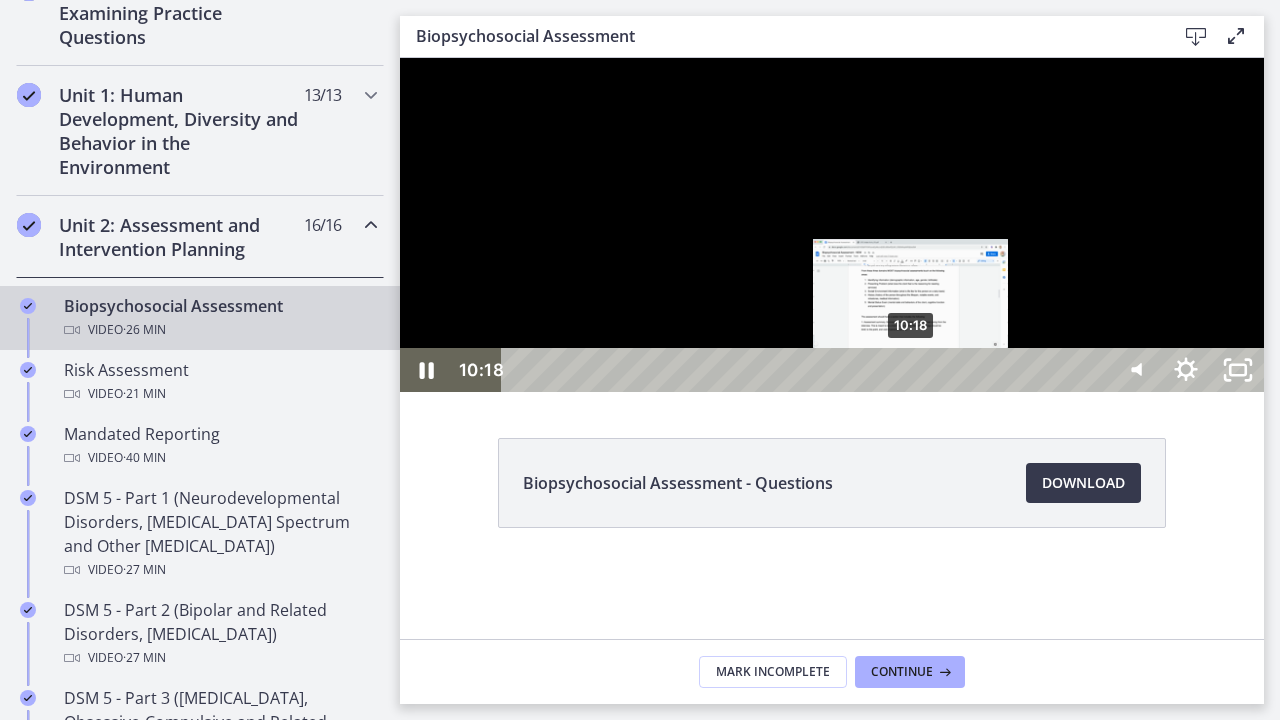 click on "10:18" at bounding box center (807, 370) 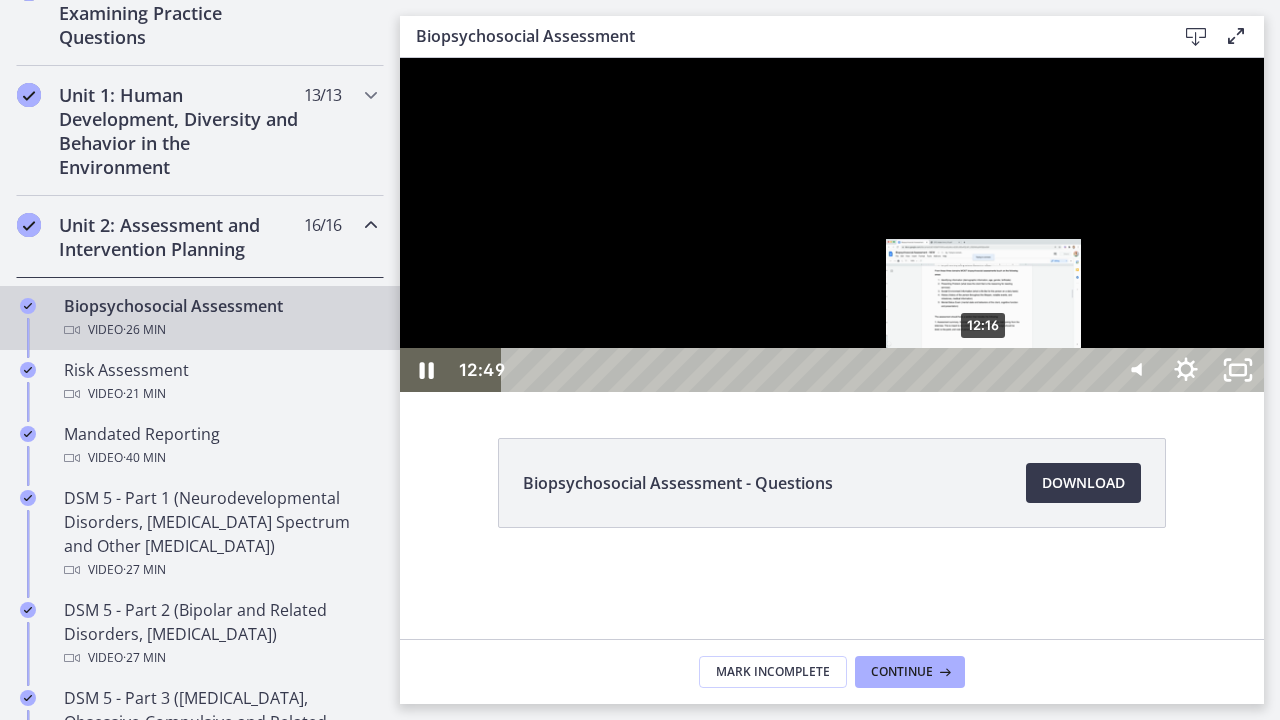 click on "12:16" at bounding box center (807, 370) 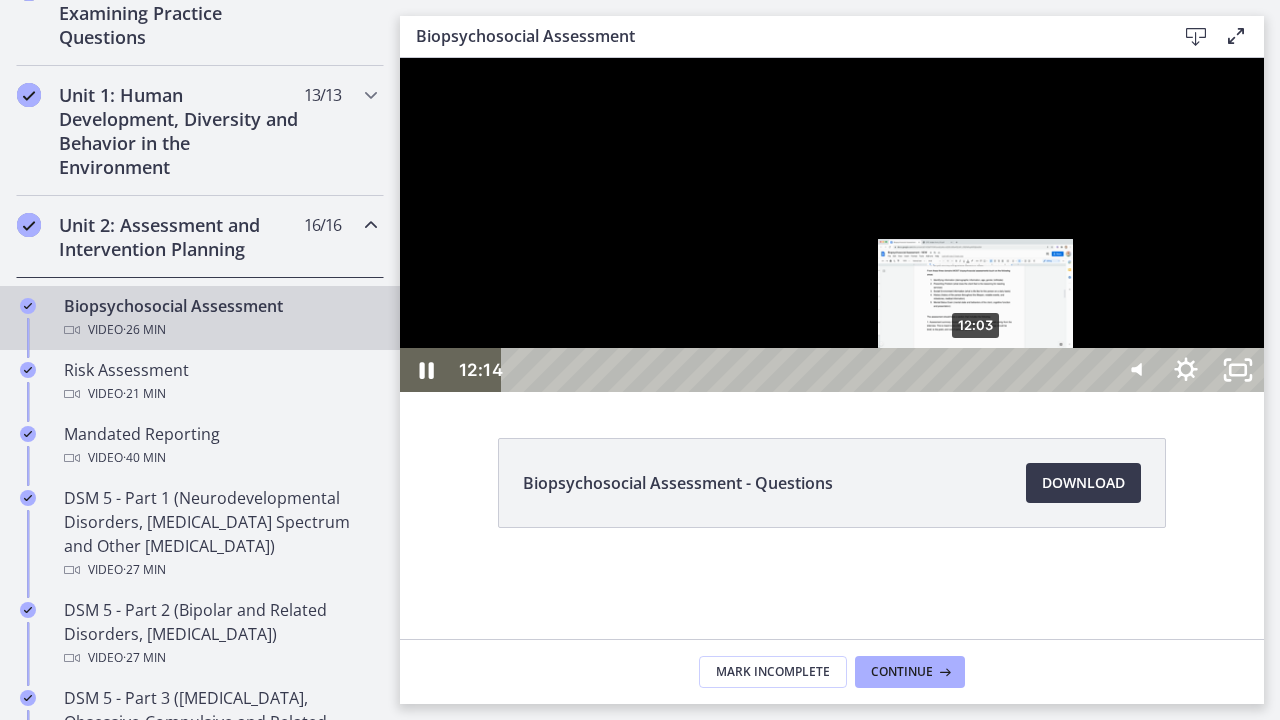 click on "12:03" at bounding box center (807, 370) 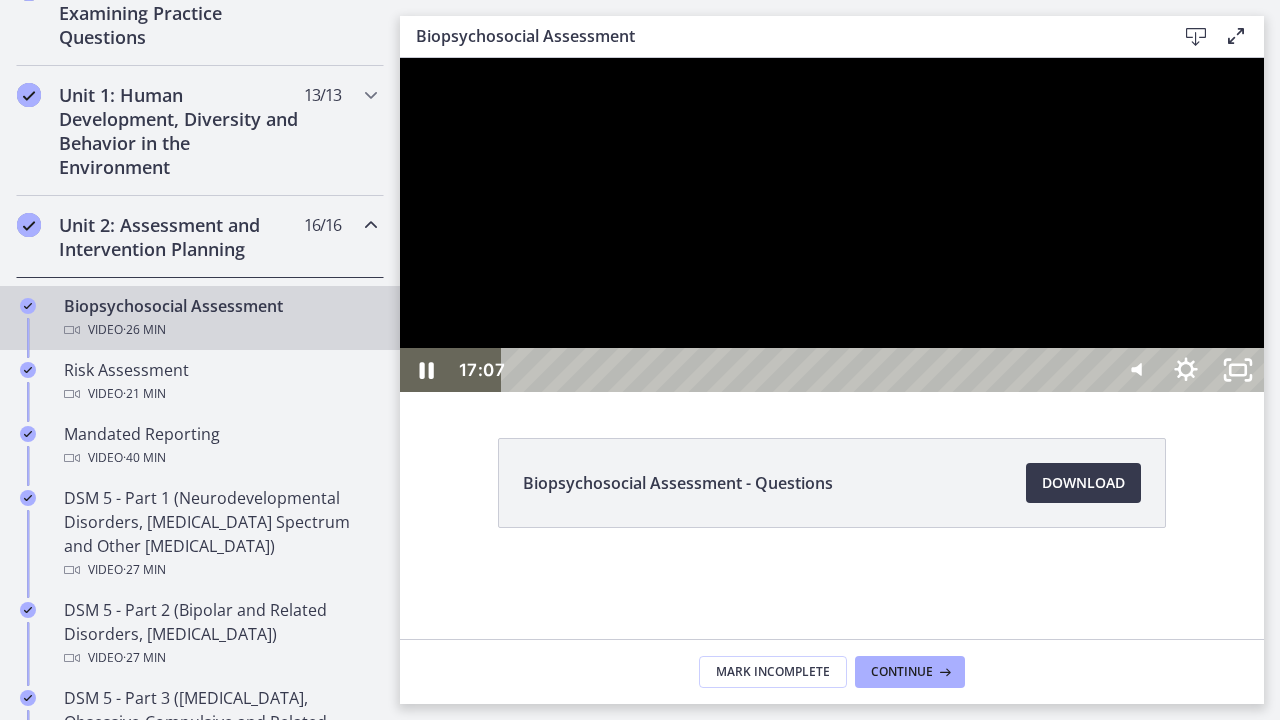 click at bounding box center (832, 225) 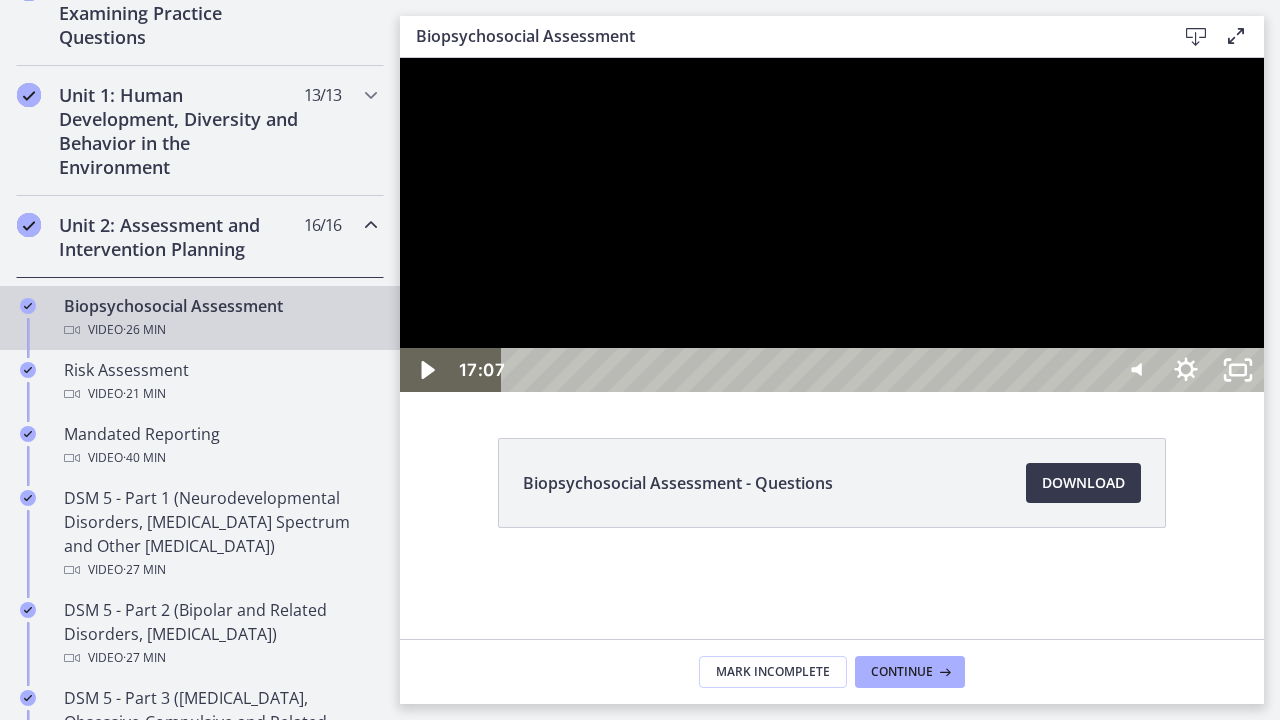 drag, startPoint x: 1108, startPoint y: 58, endPoint x: 2046, endPoint y: 562, distance: 1064.8286 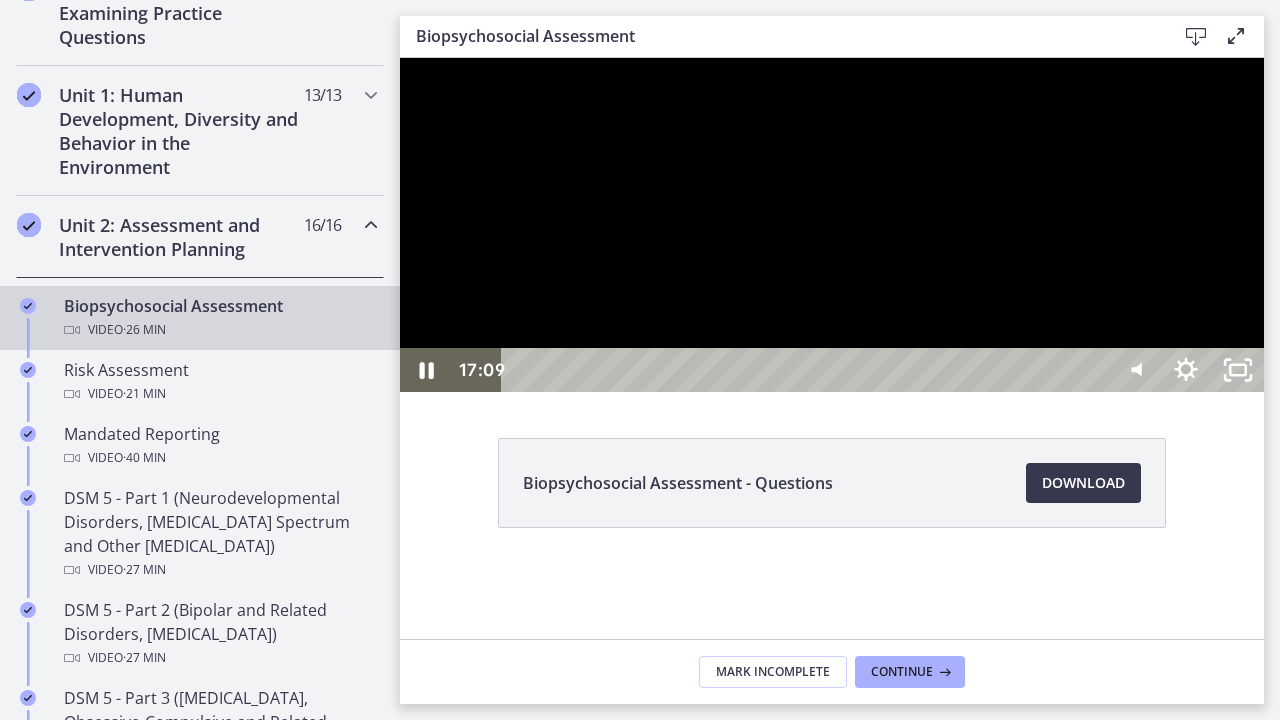 drag, startPoint x: 1240, startPoint y: 58, endPoint x: 1269, endPoint y: 113, distance: 62.177166 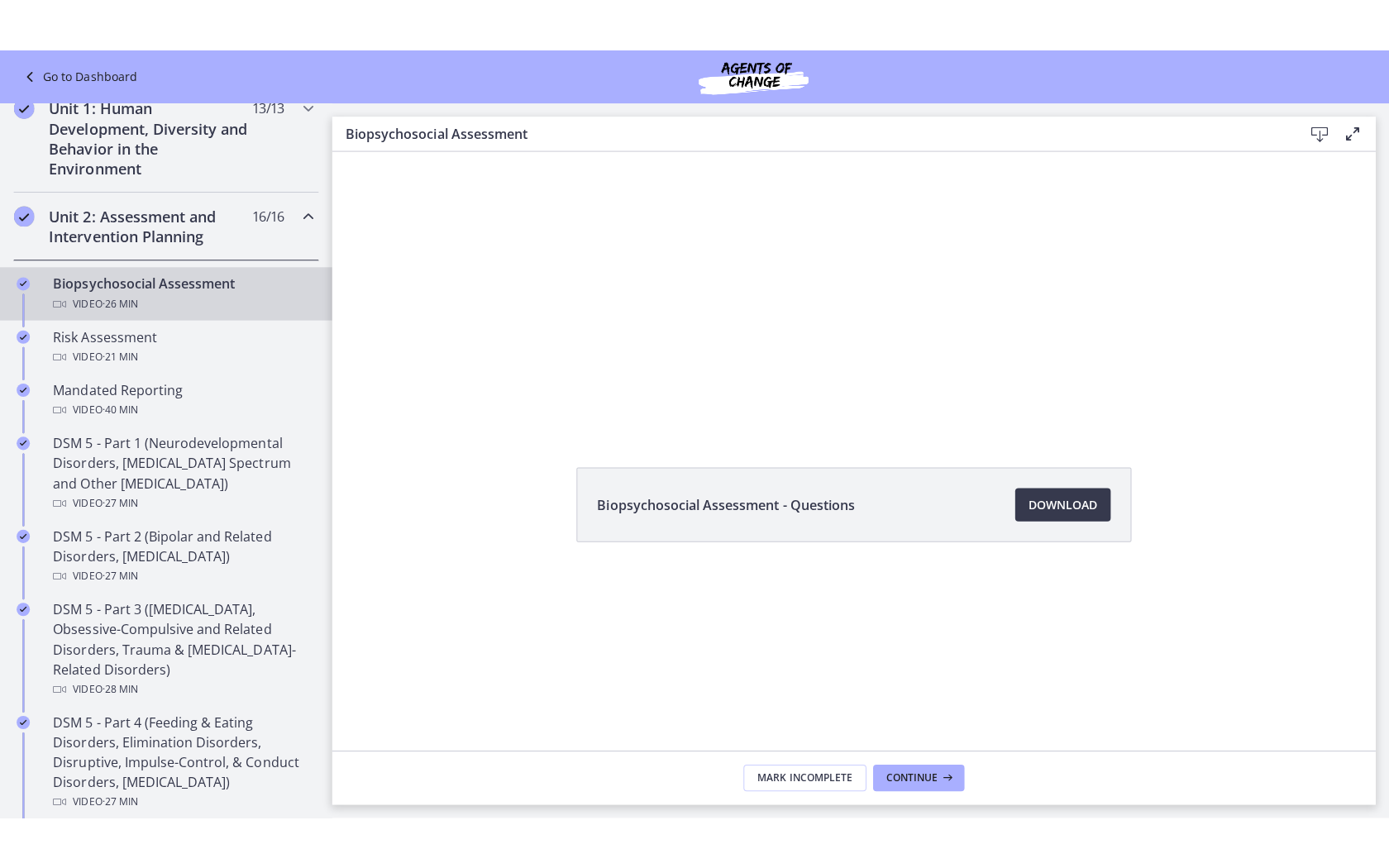 scroll, scrollTop: 416, scrollLeft: 0, axis: vertical 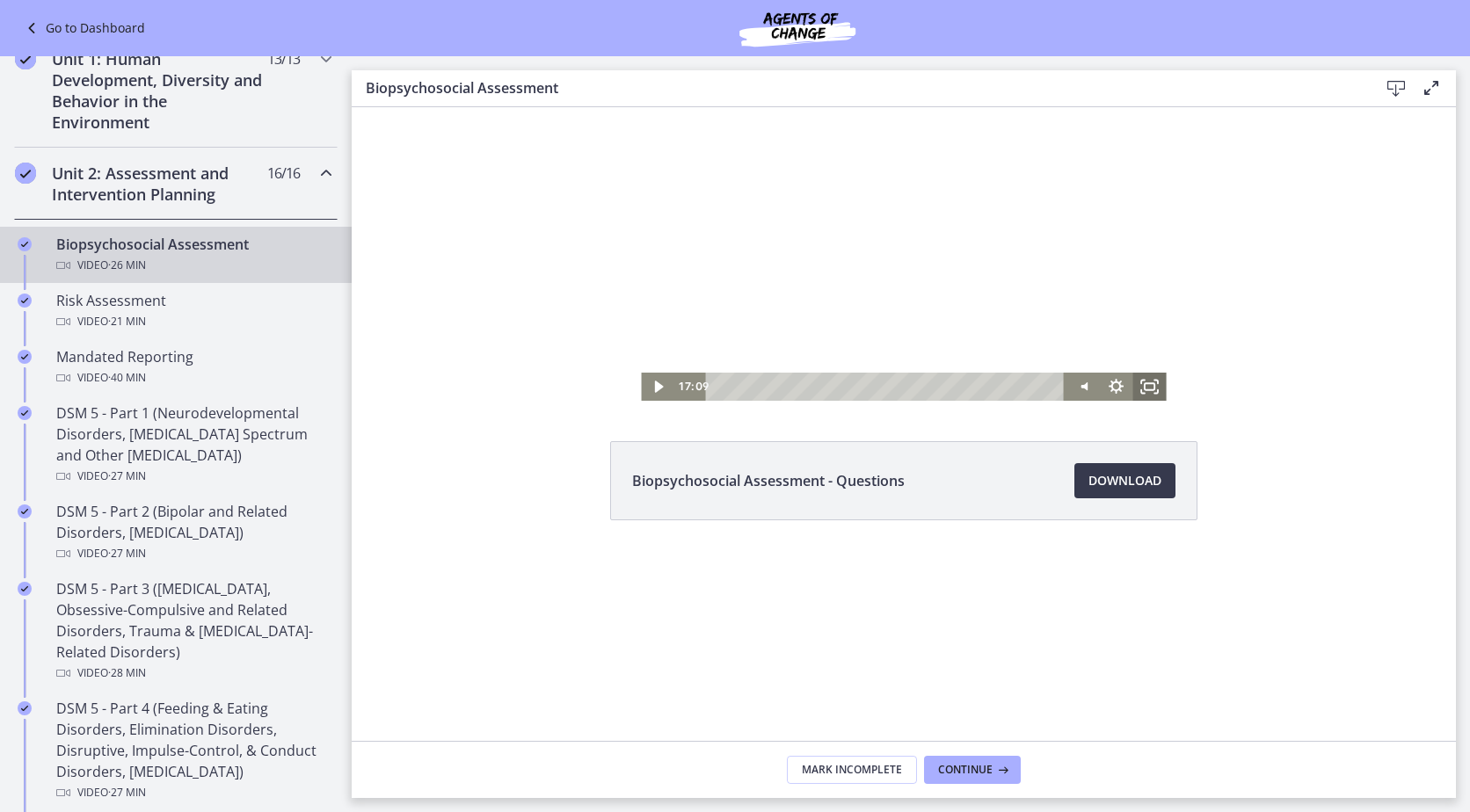 click 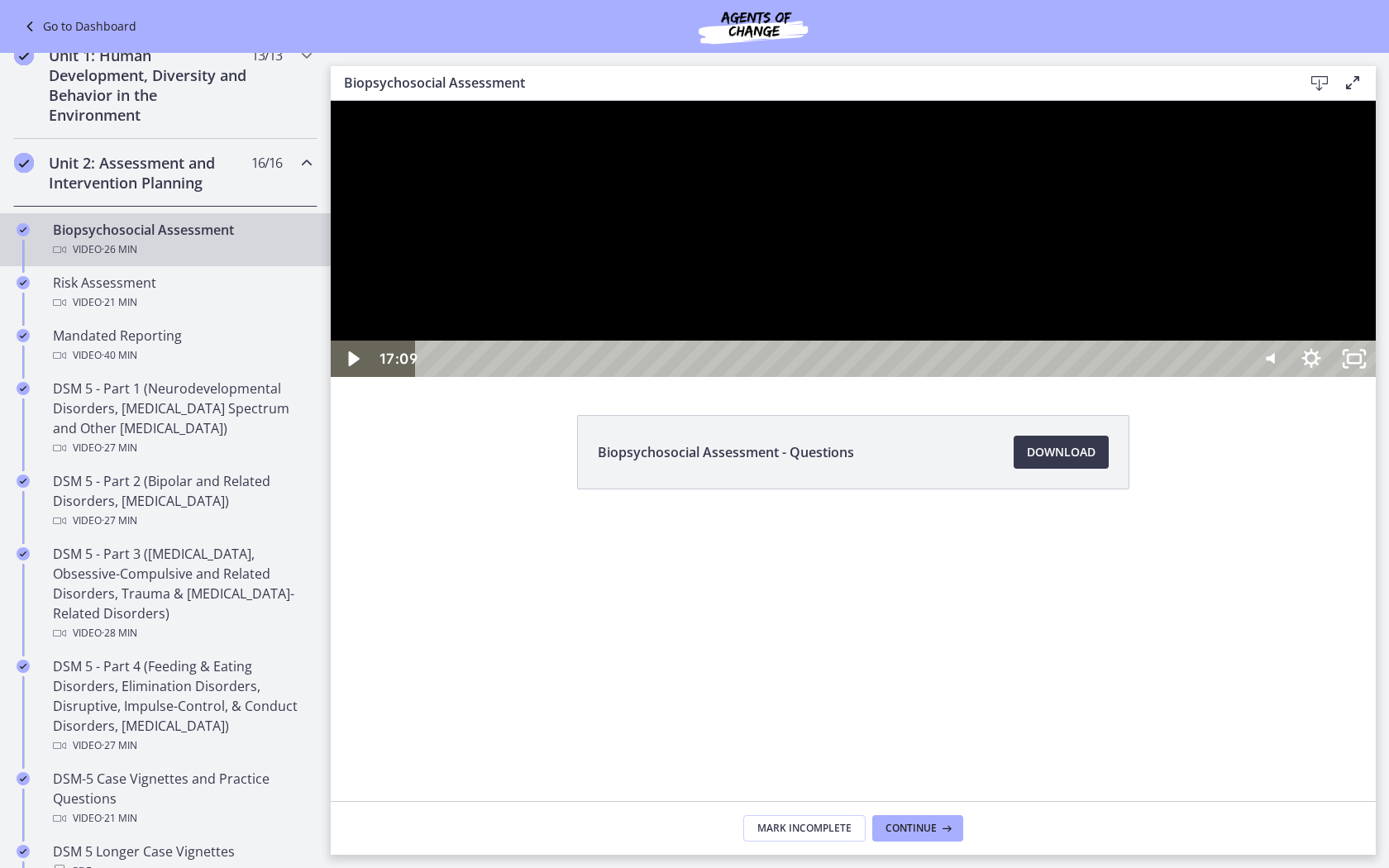 click at bounding box center [853, 239] 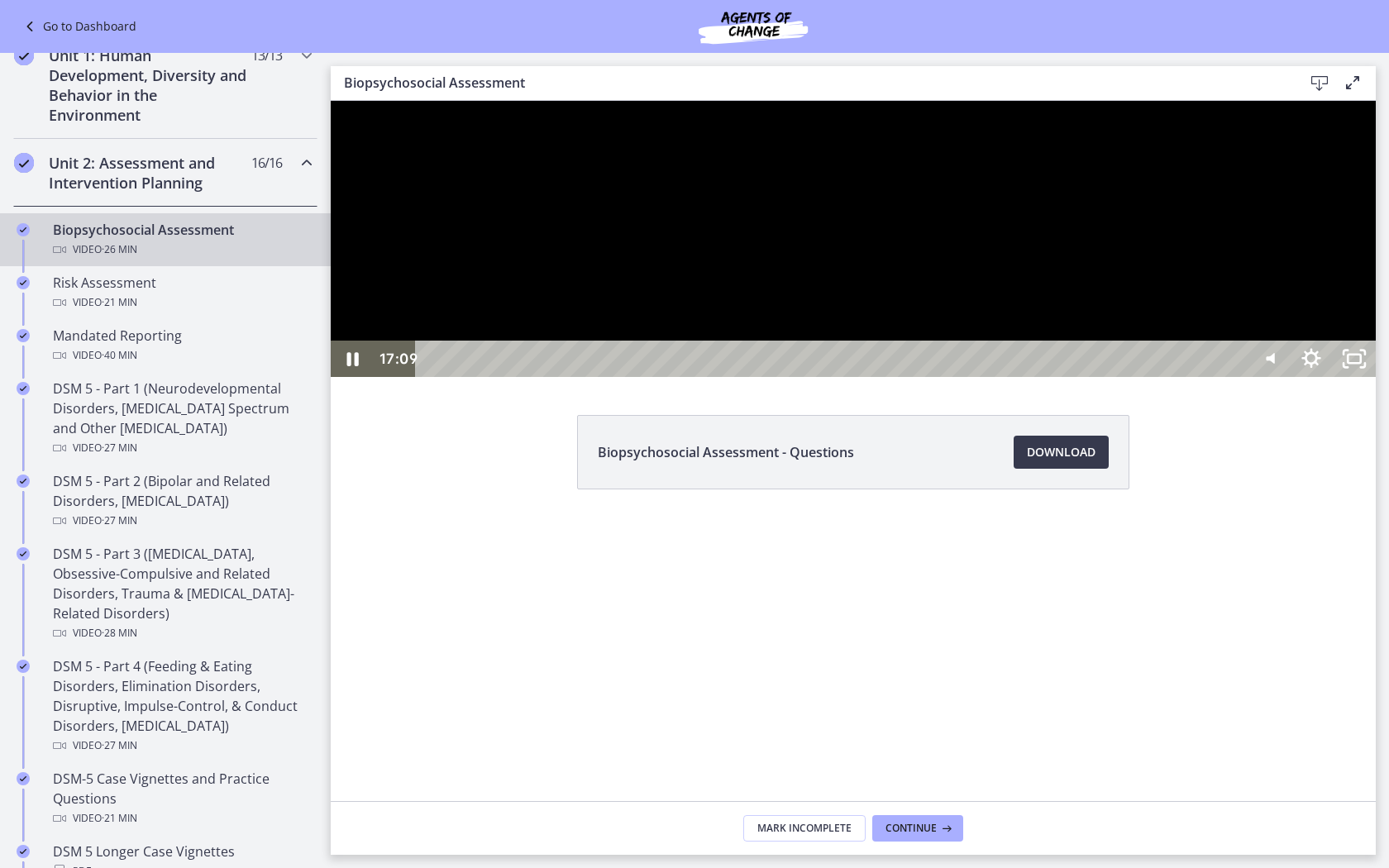 click at bounding box center [853, 239] 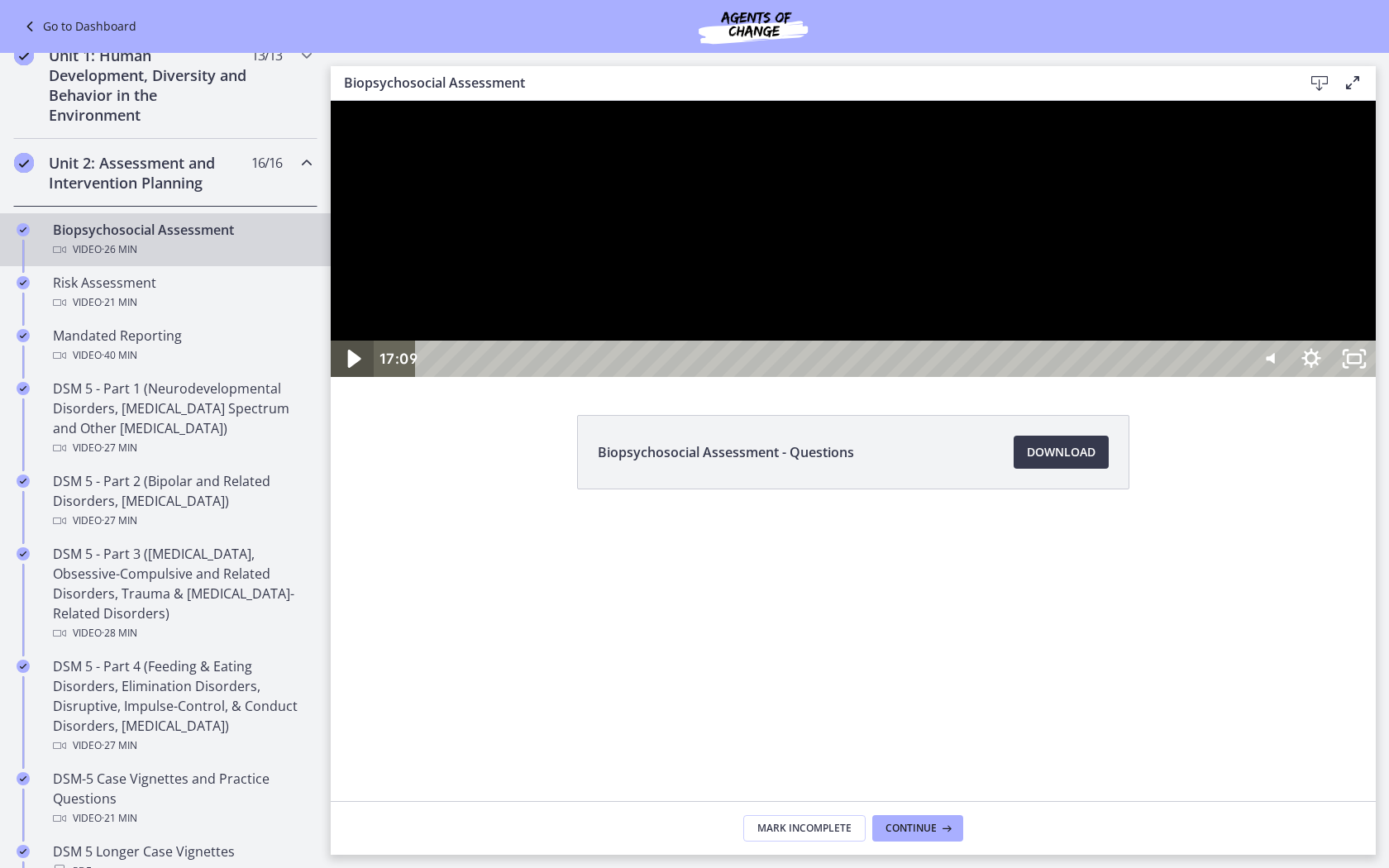 drag, startPoint x: 343, startPoint y: 950, endPoint x: 478, endPoint y: 860, distance: 162.24981 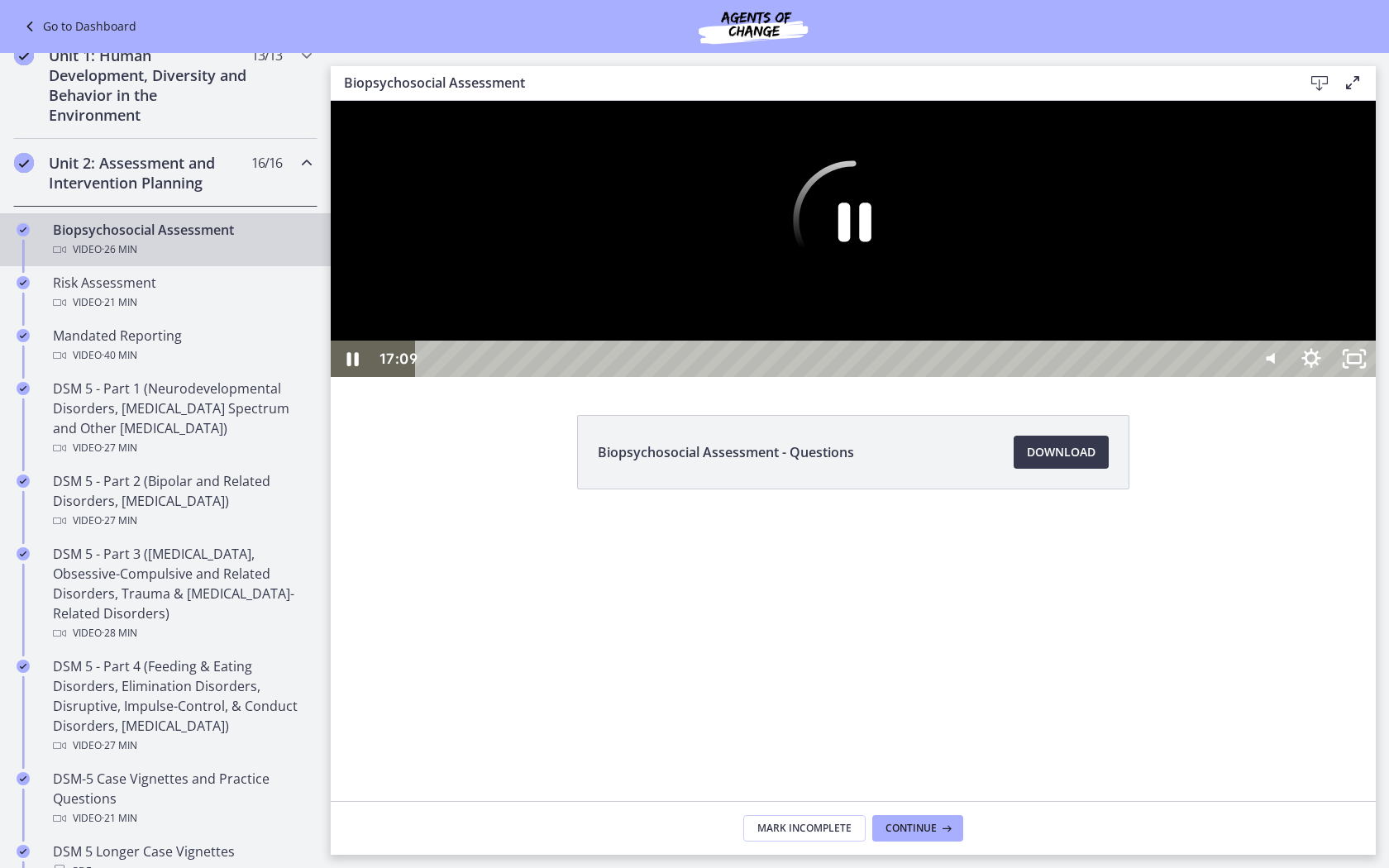 click at bounding box center (853, 239) 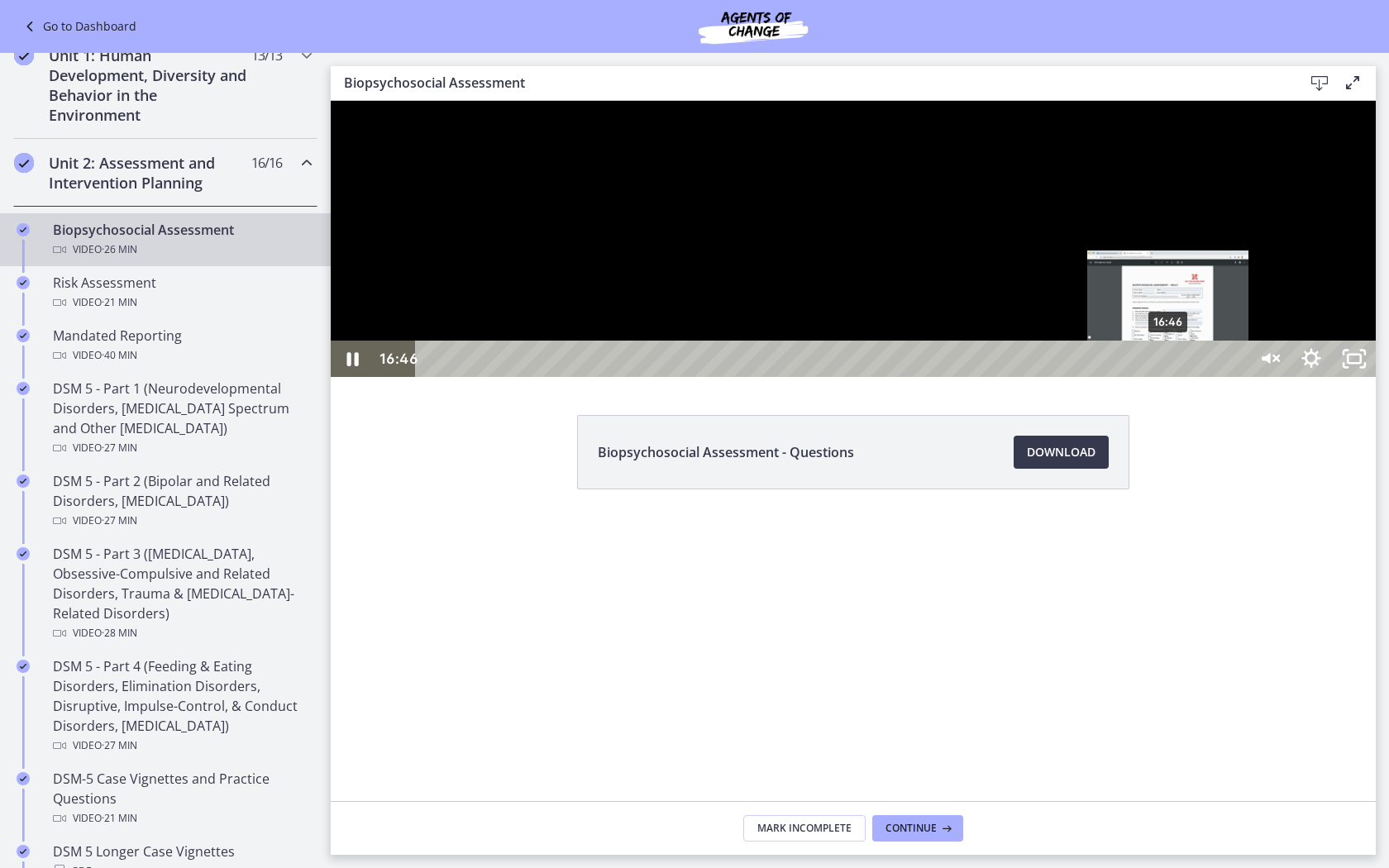 click on "16:46" at bounding box center [833, 359] 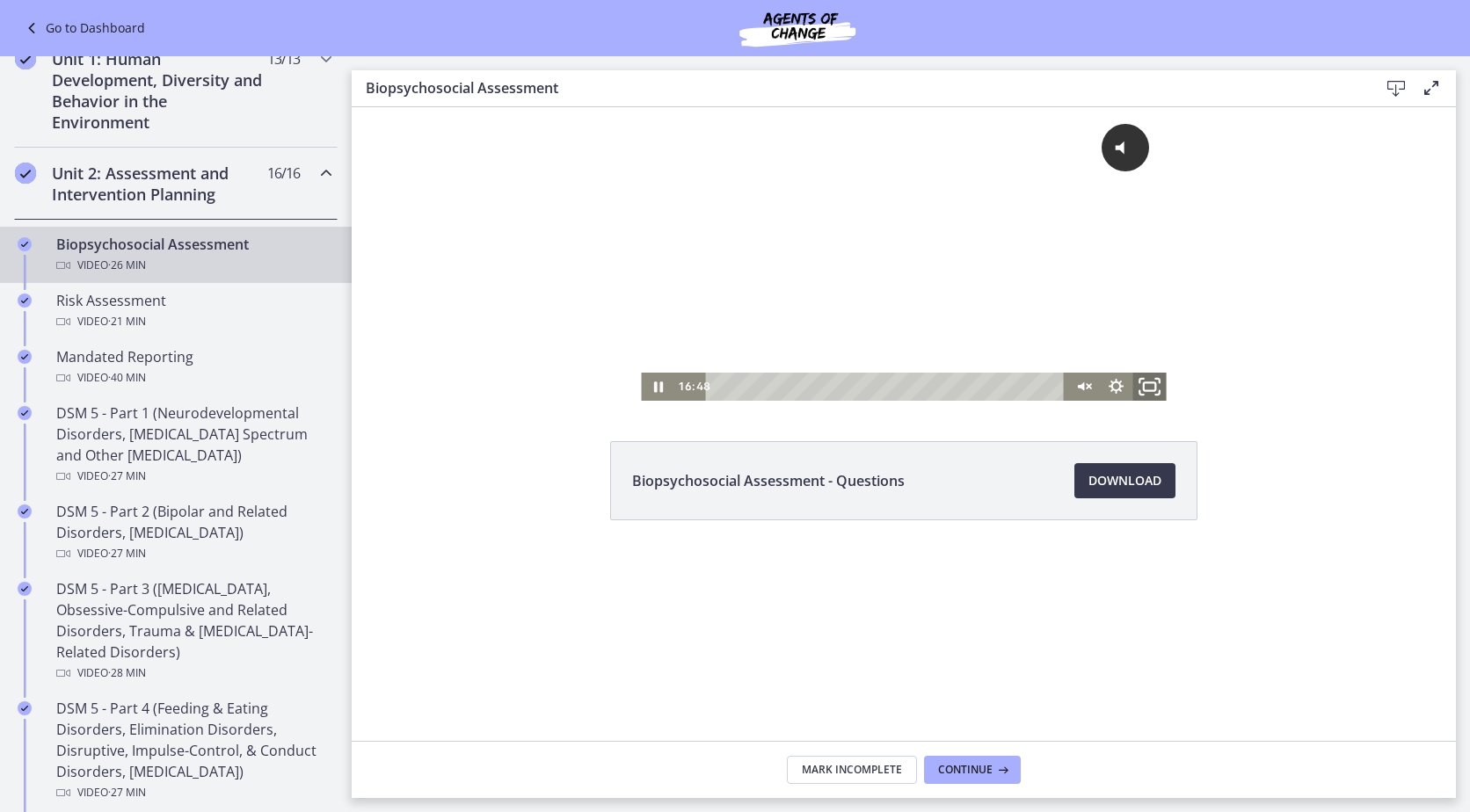 click 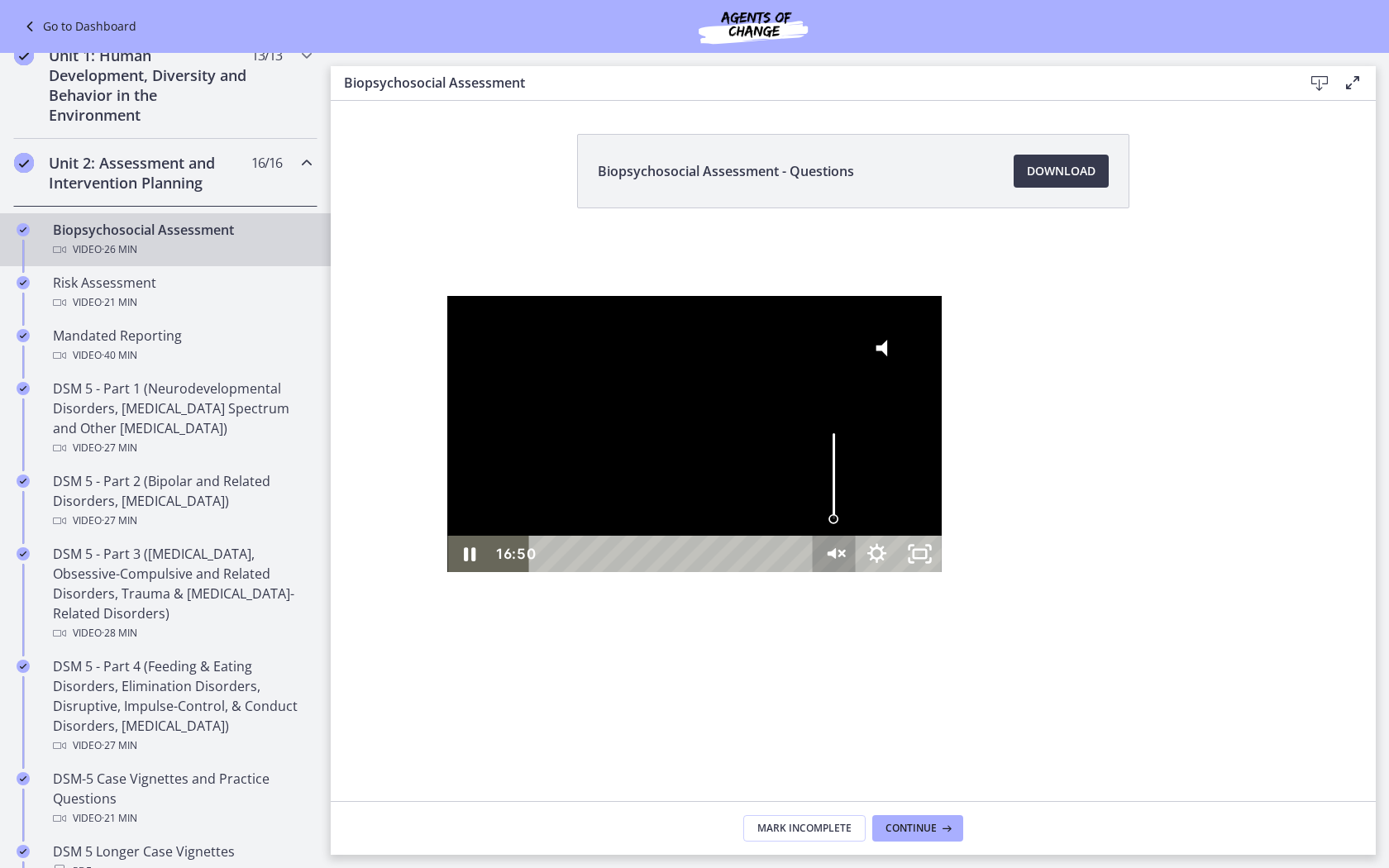 click 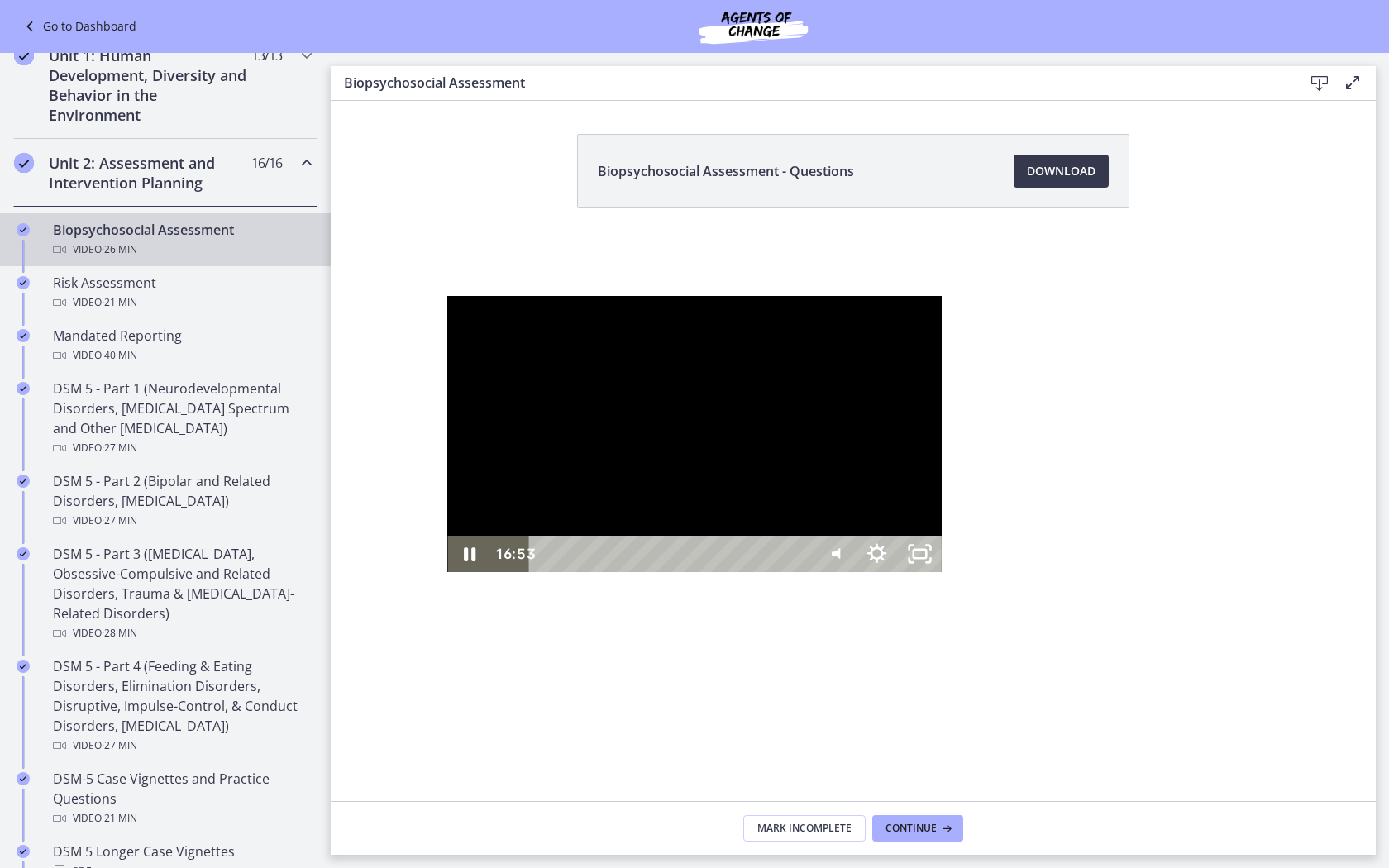 click on "17:02" at bounding box center (674, 554) 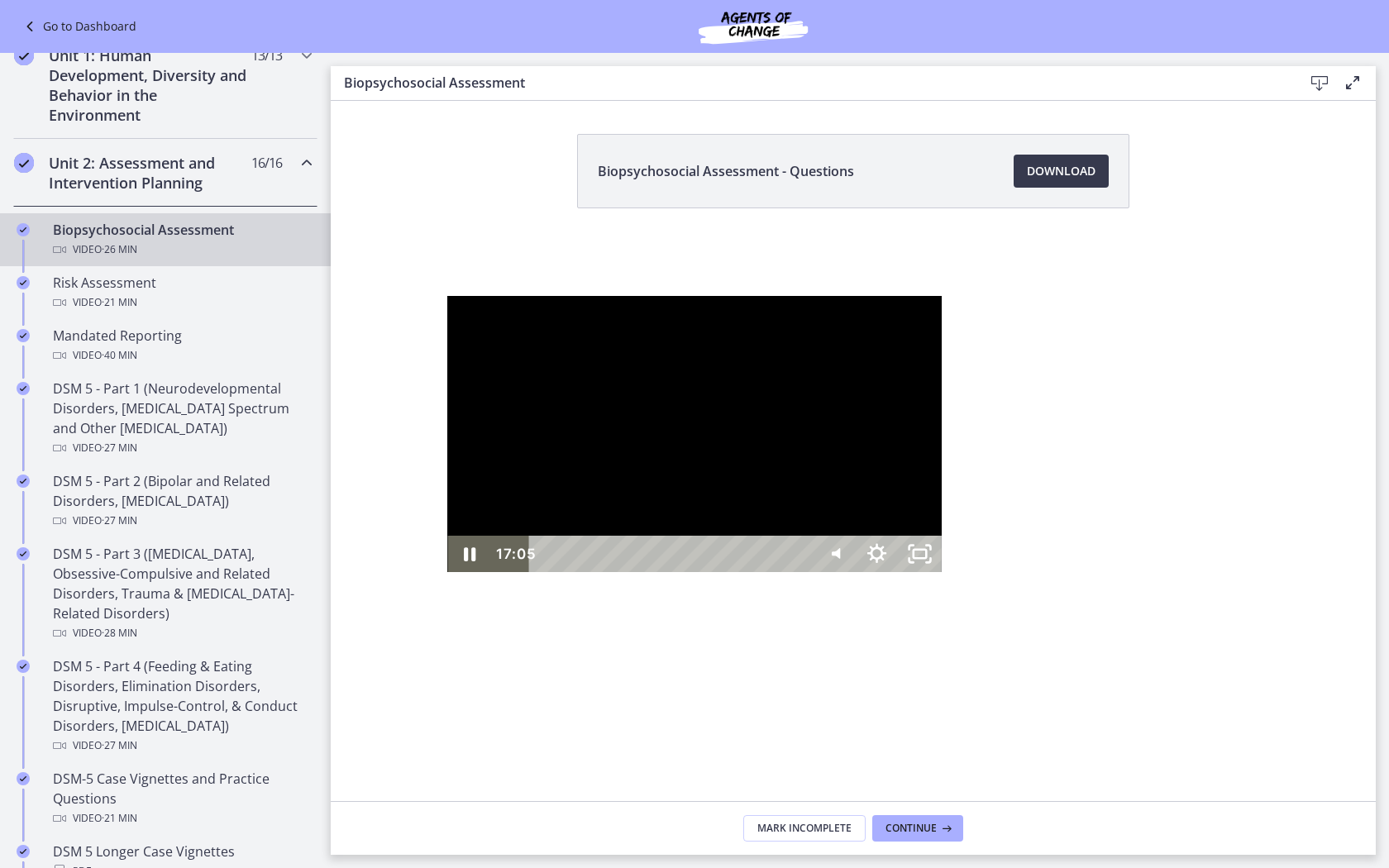 click on "16:54" at bounding box center [674, 554] 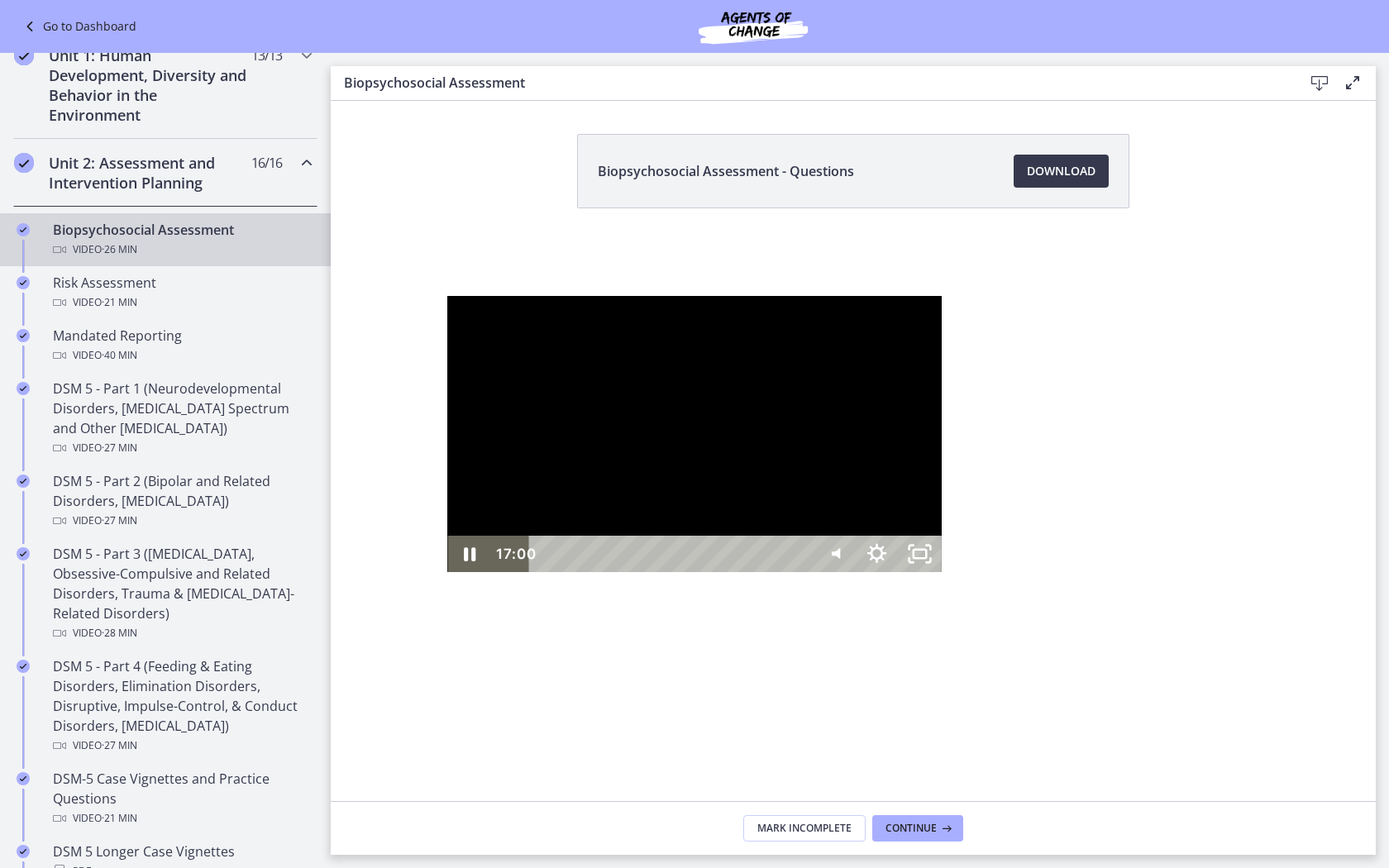 click at bounding box center (1291, 554) 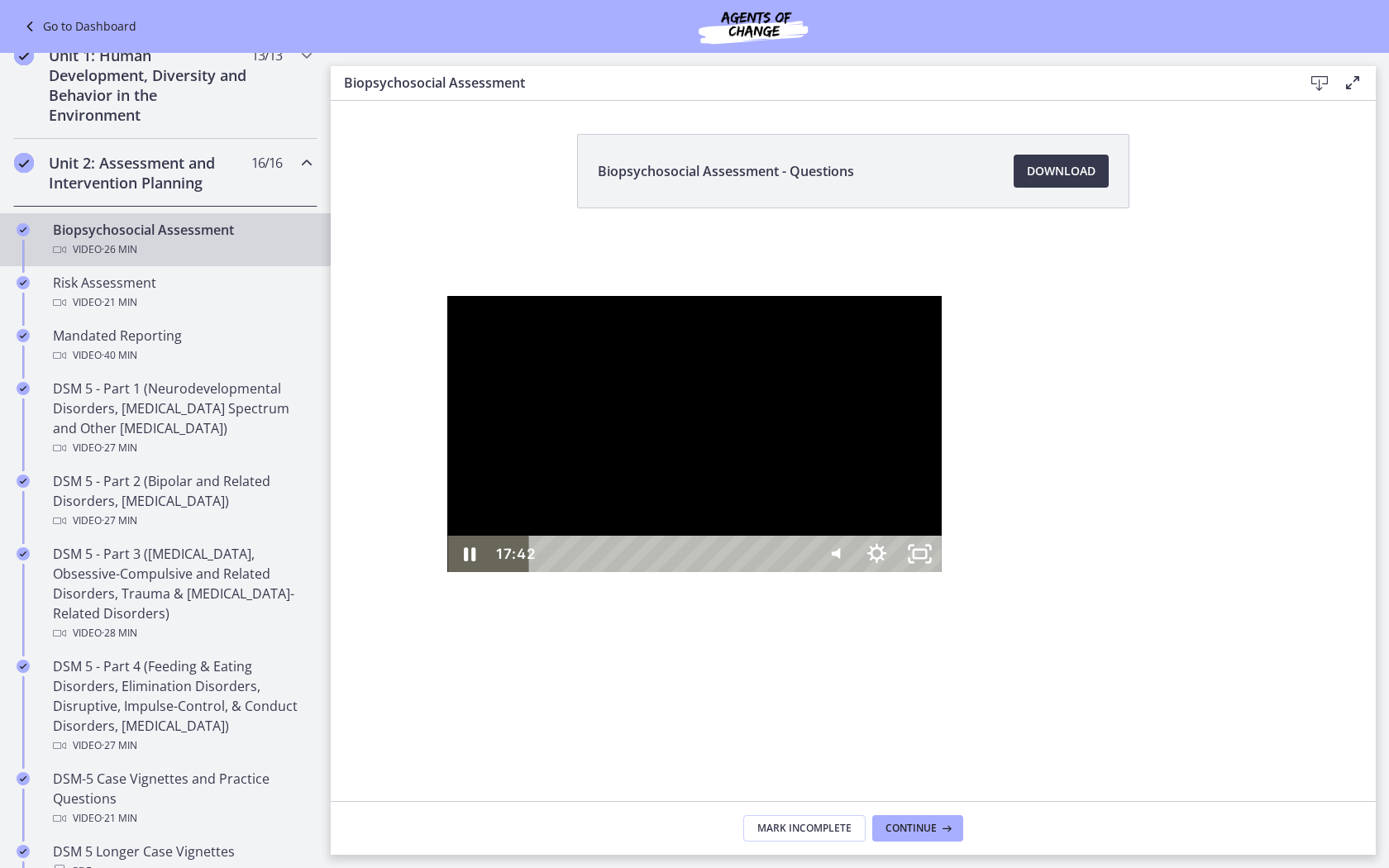 click at bounding box center [694, 434] 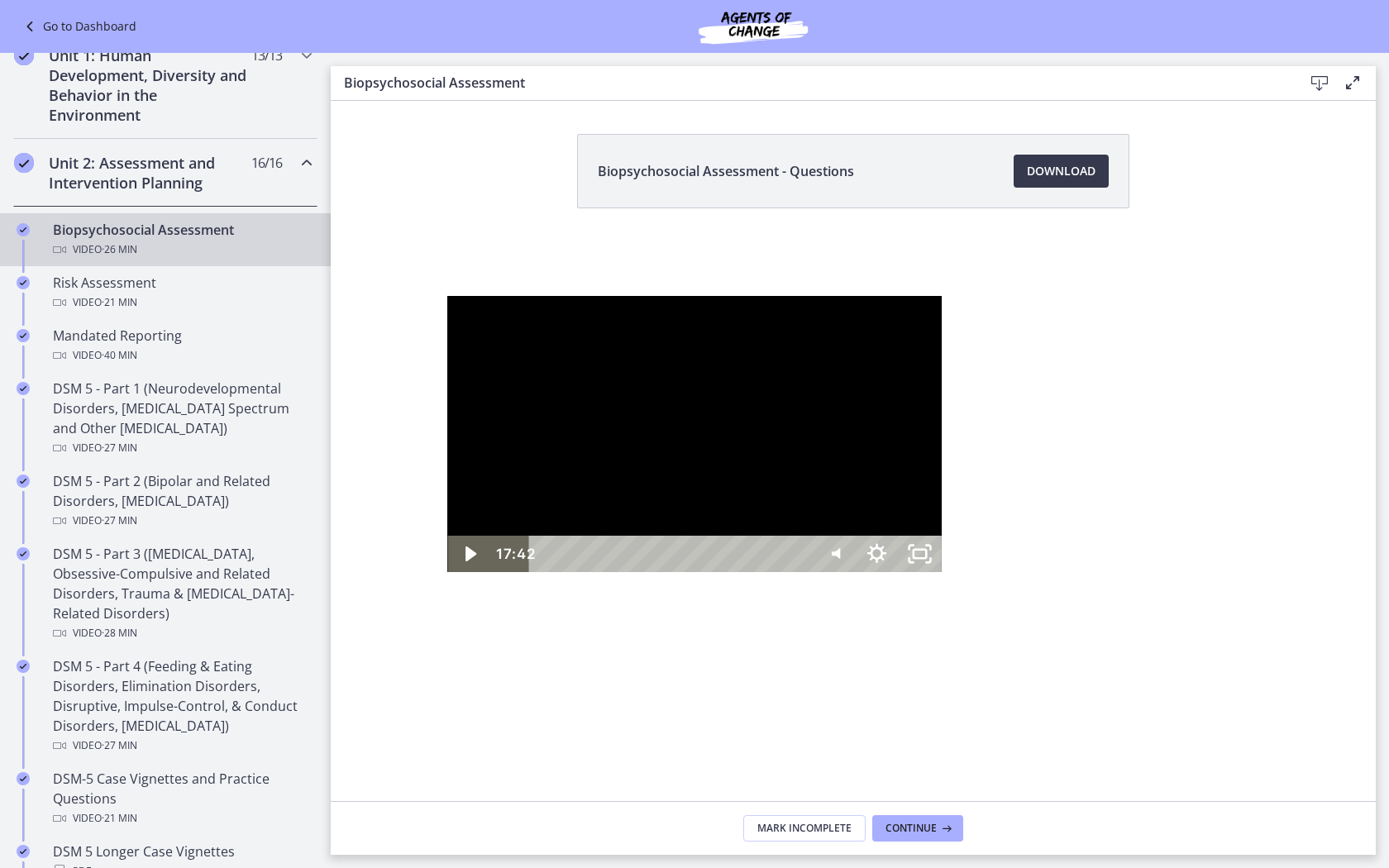 click at bounding box center [694, 434] 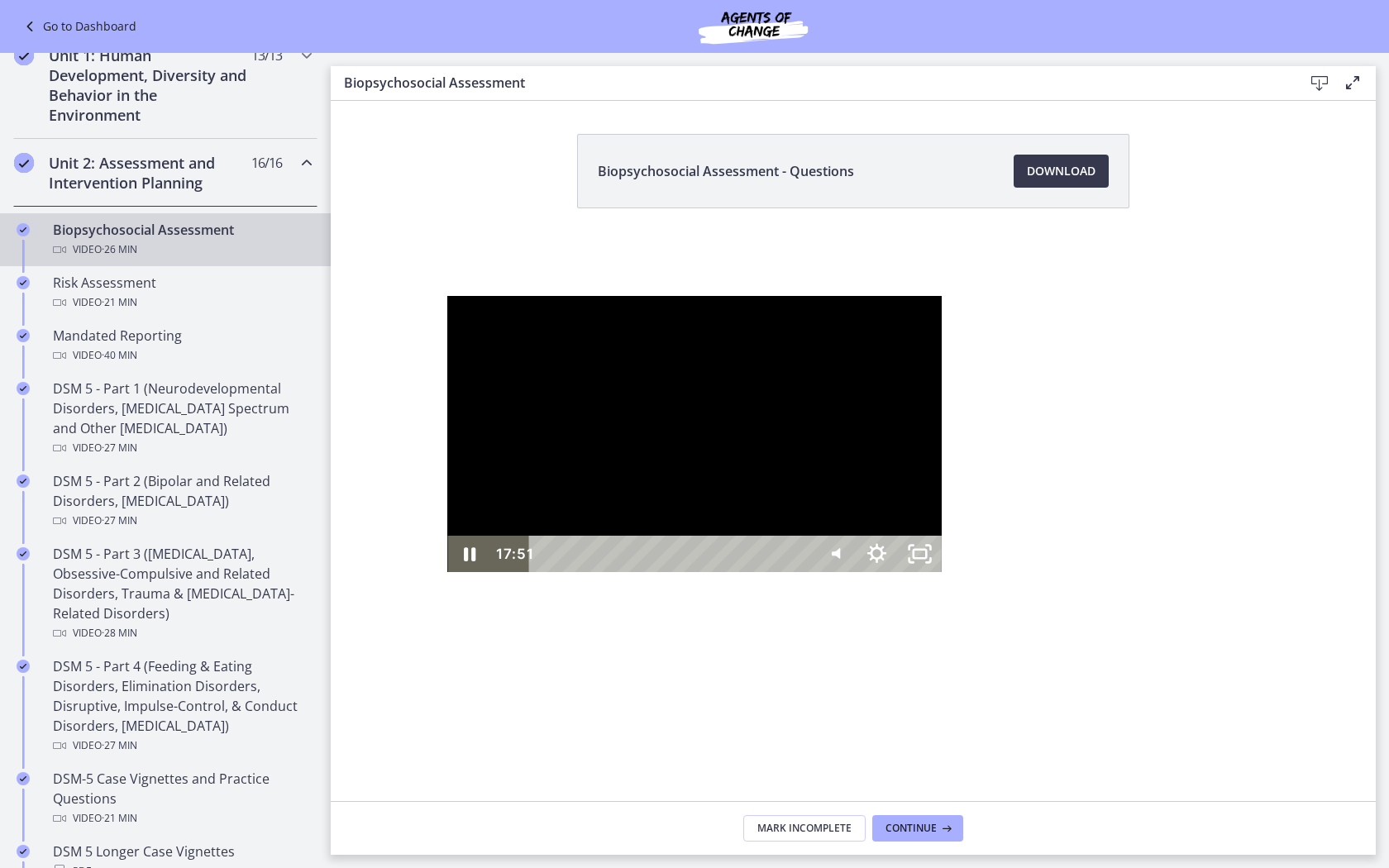 click at bounding box center [694, 434] 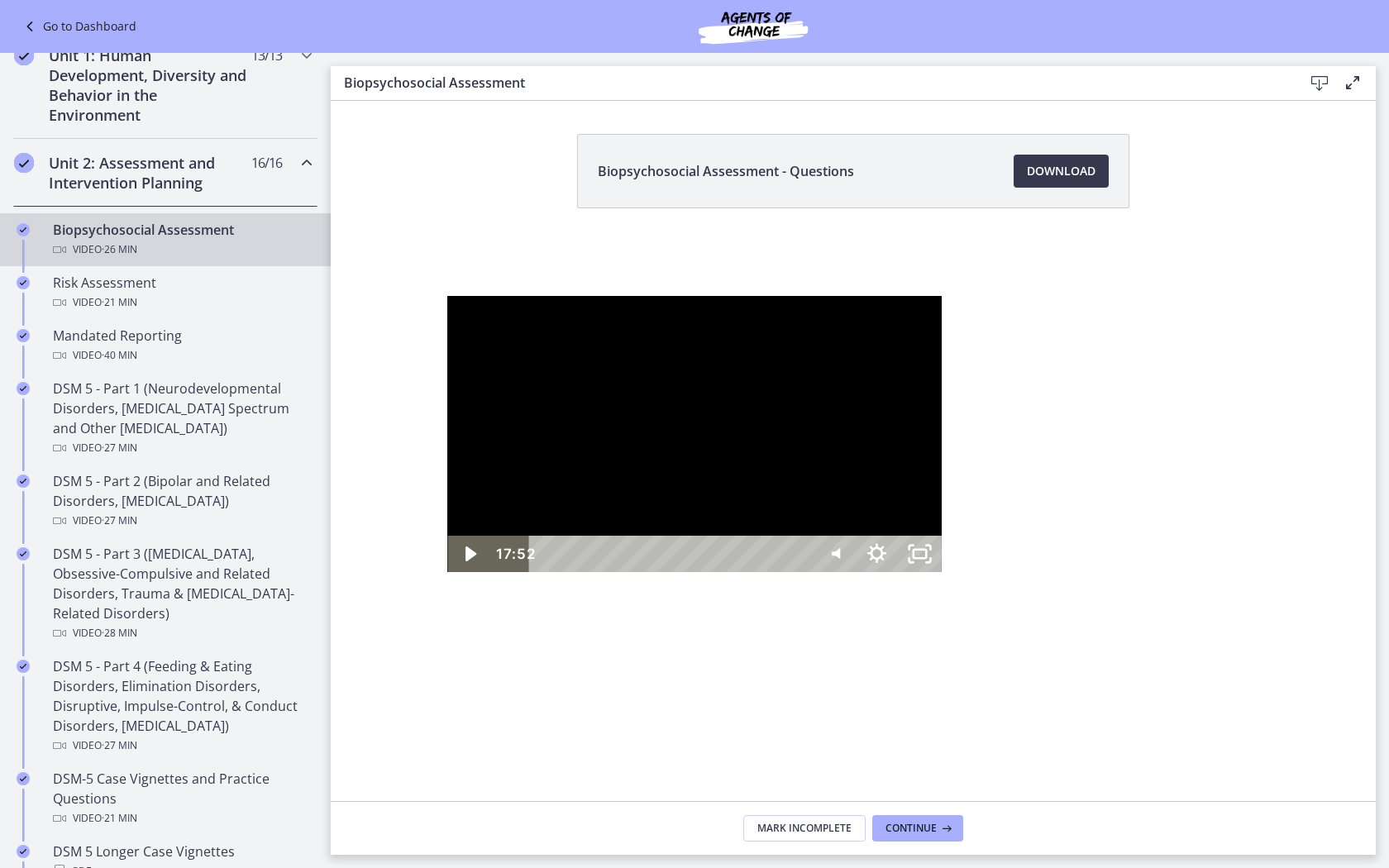 click at bounding box center [694, 434] 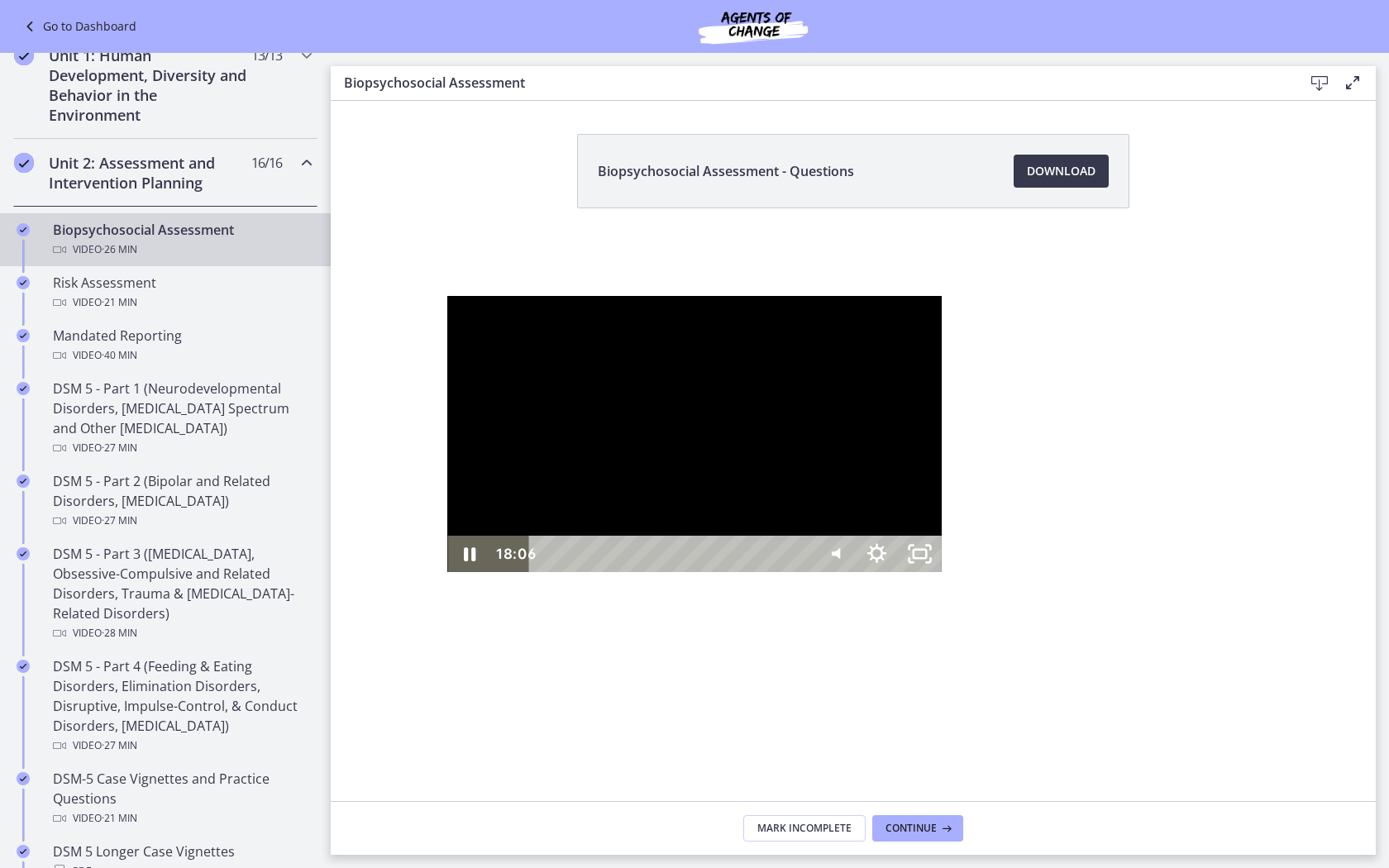 click on "18:06" at bounding box center [674, 554] 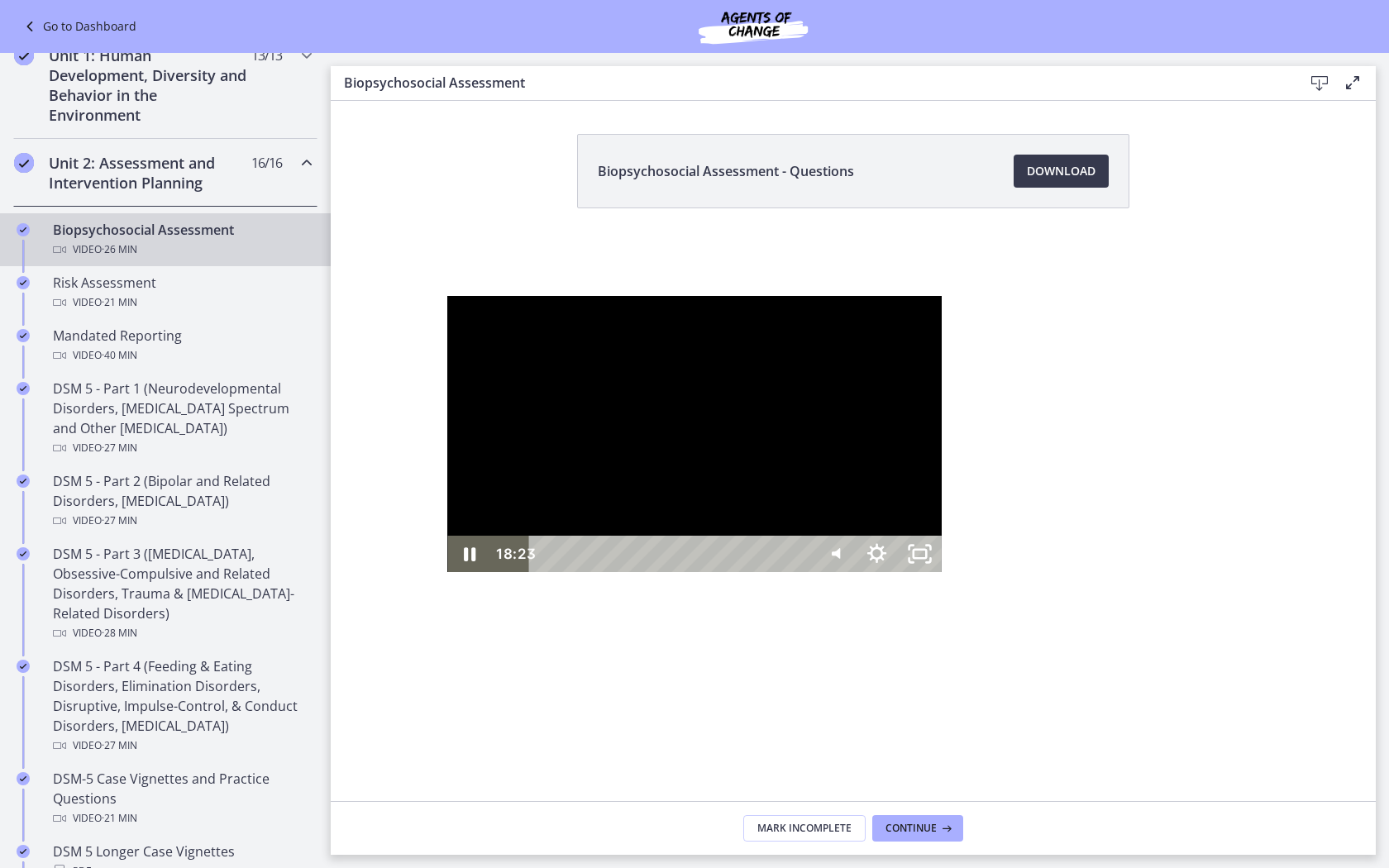 click on "18:23" at bounding box center (674, 554) 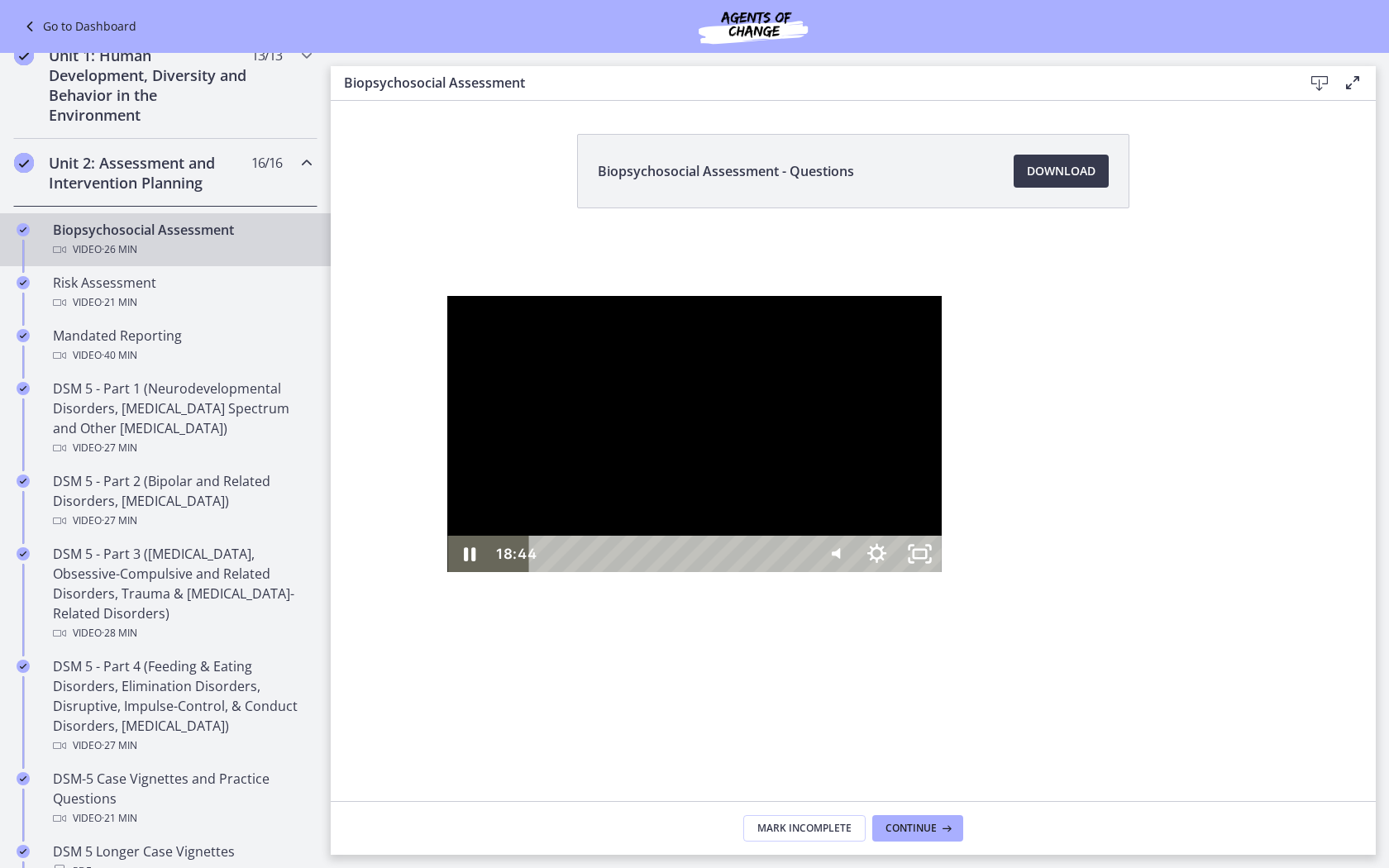 click on "18:44" at bounding box center (674, 554) 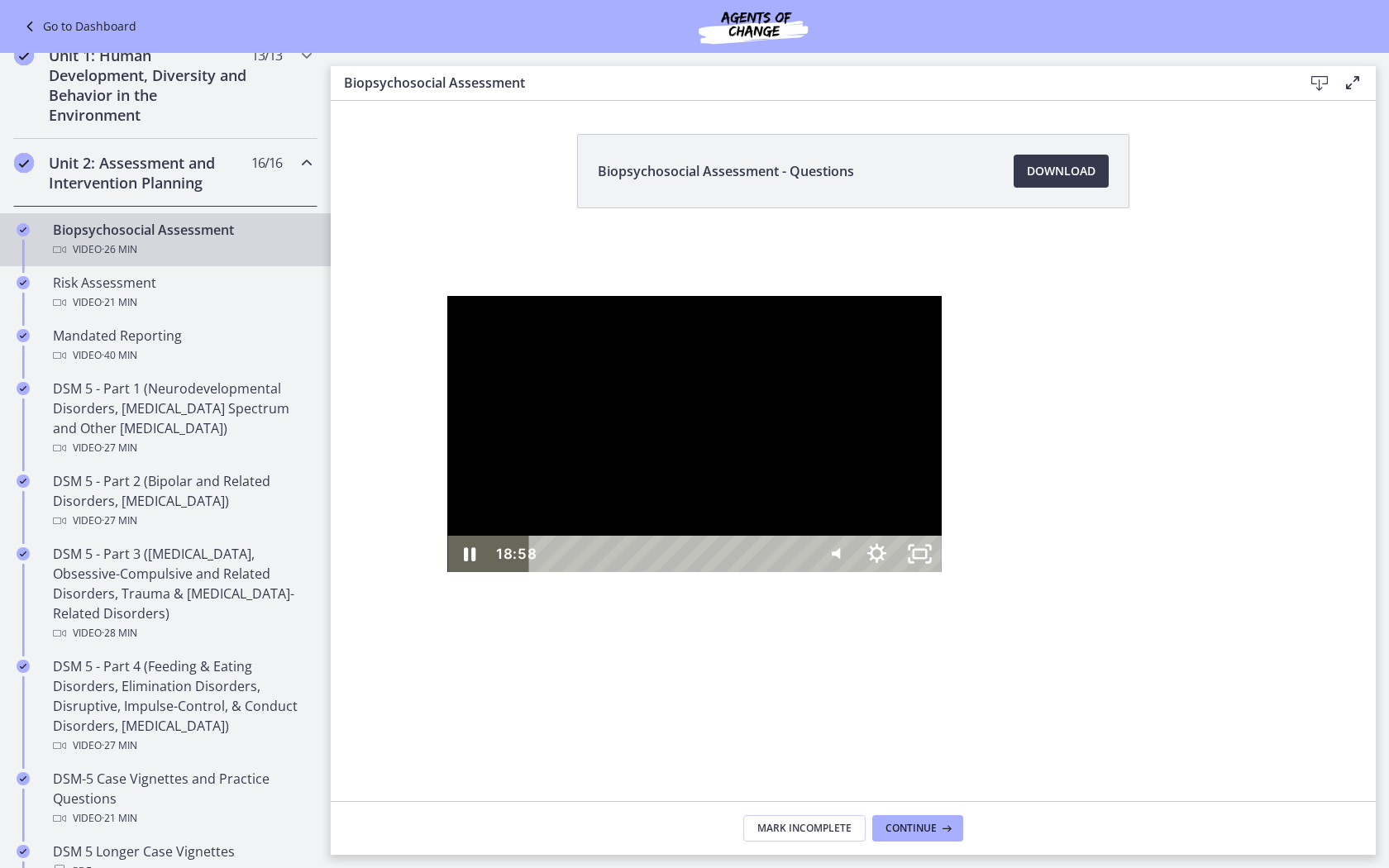 click on "19:06" at bounding box center (674, 554) 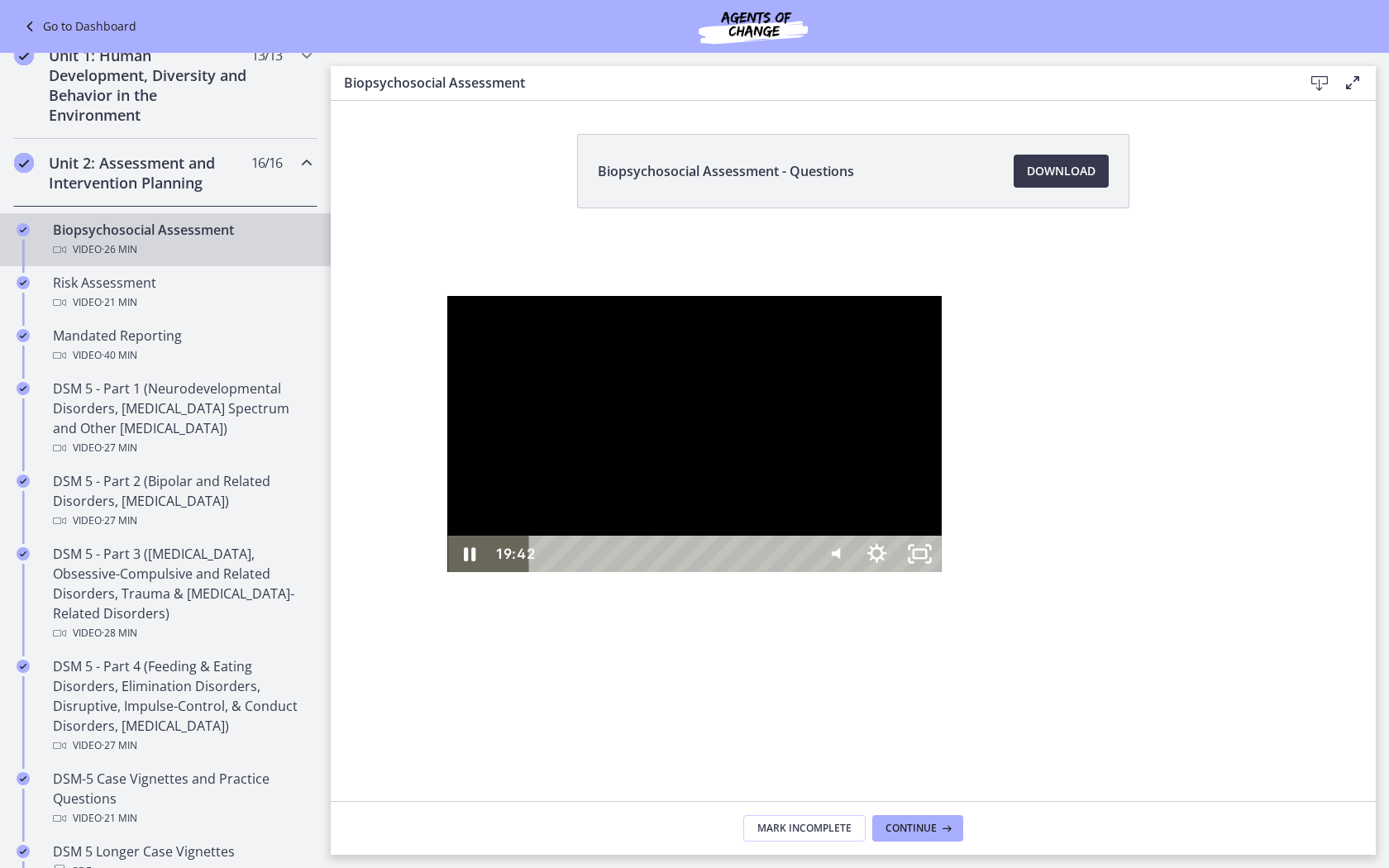 click on "19:42" at bounding box center [674, 554] 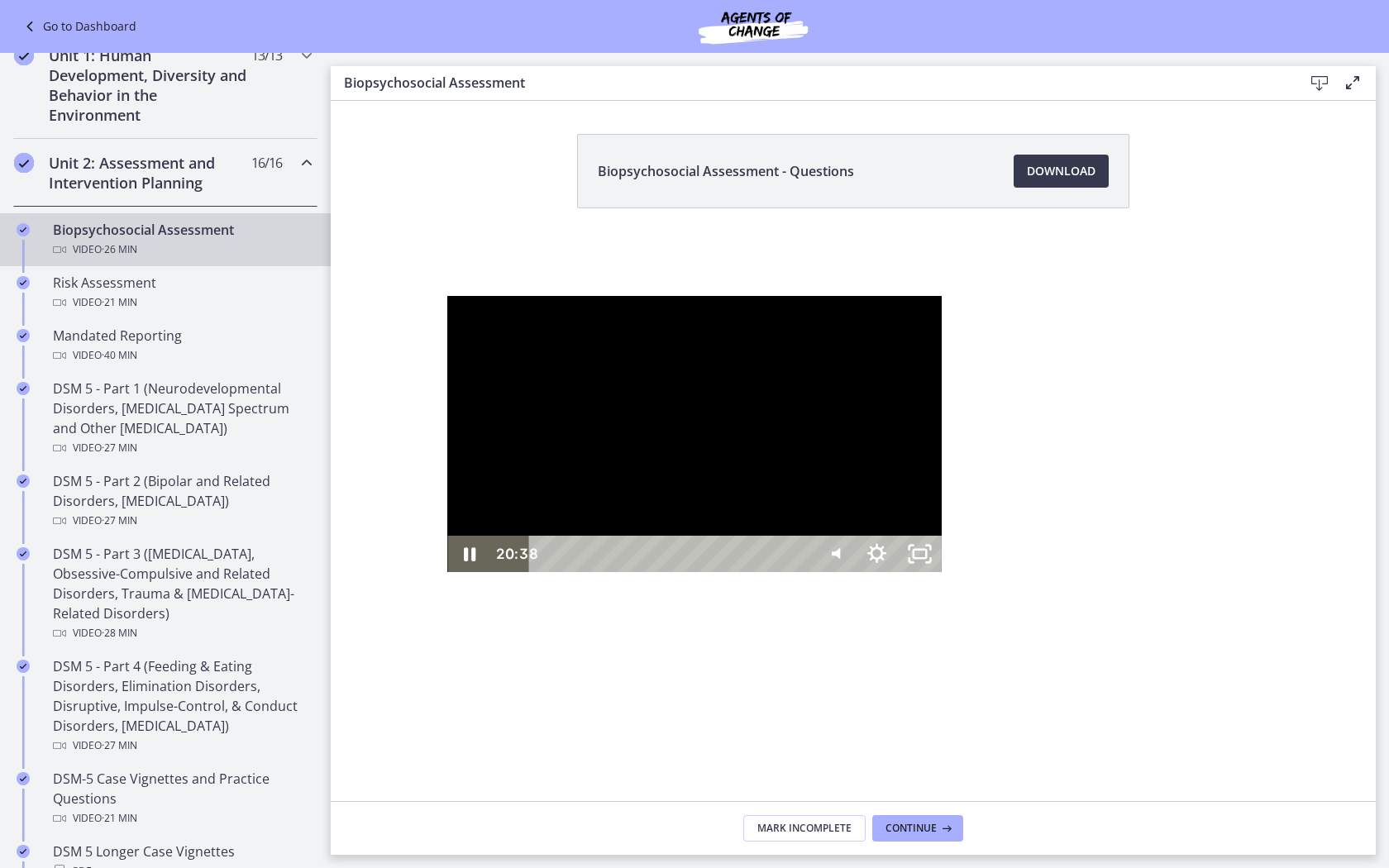 click at bounding box center (694, 434) 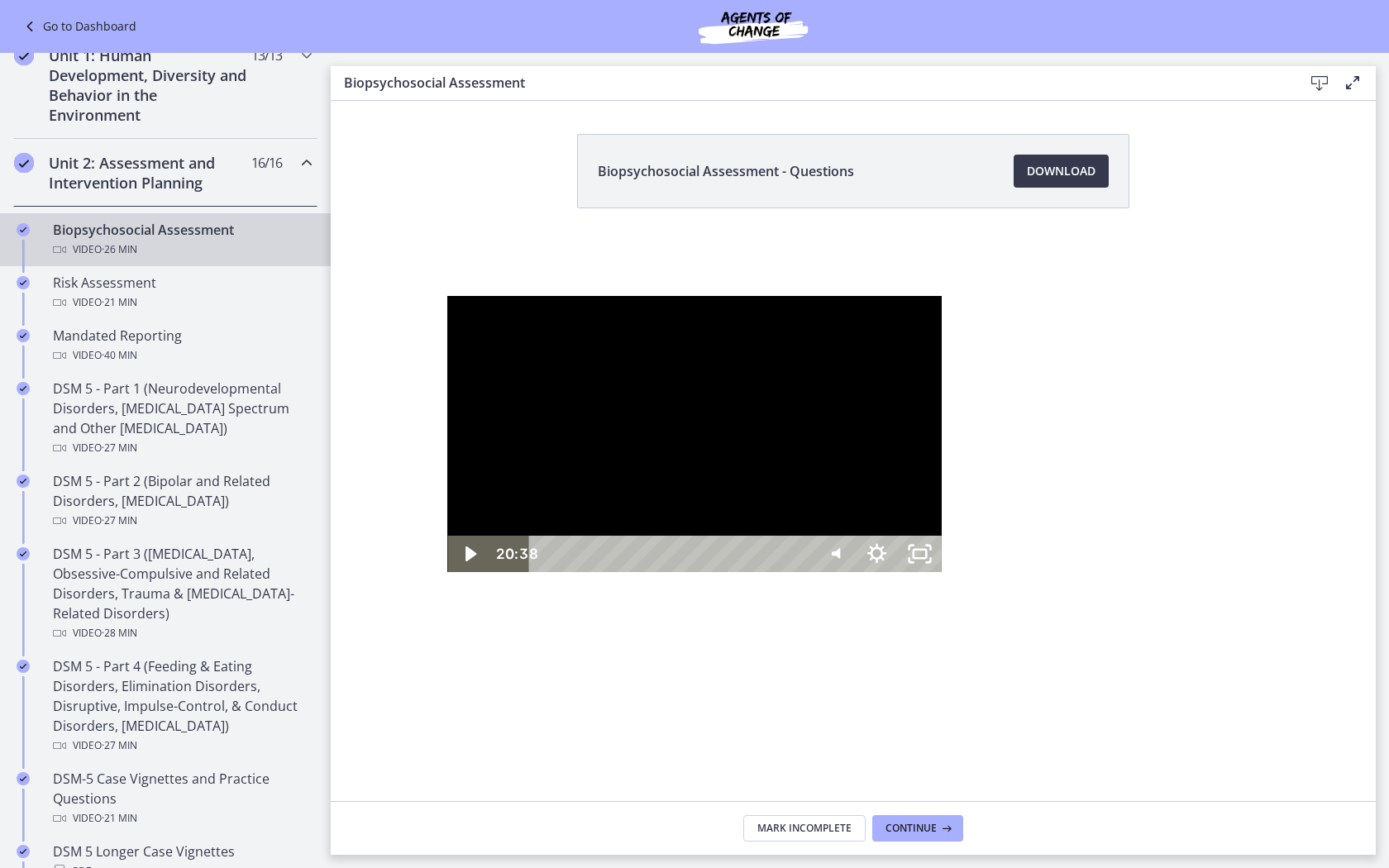 drag, startPoint x: 770, startPoint y: 420, endPoint x: 856, endPoint y: 437, distance: 87.66413 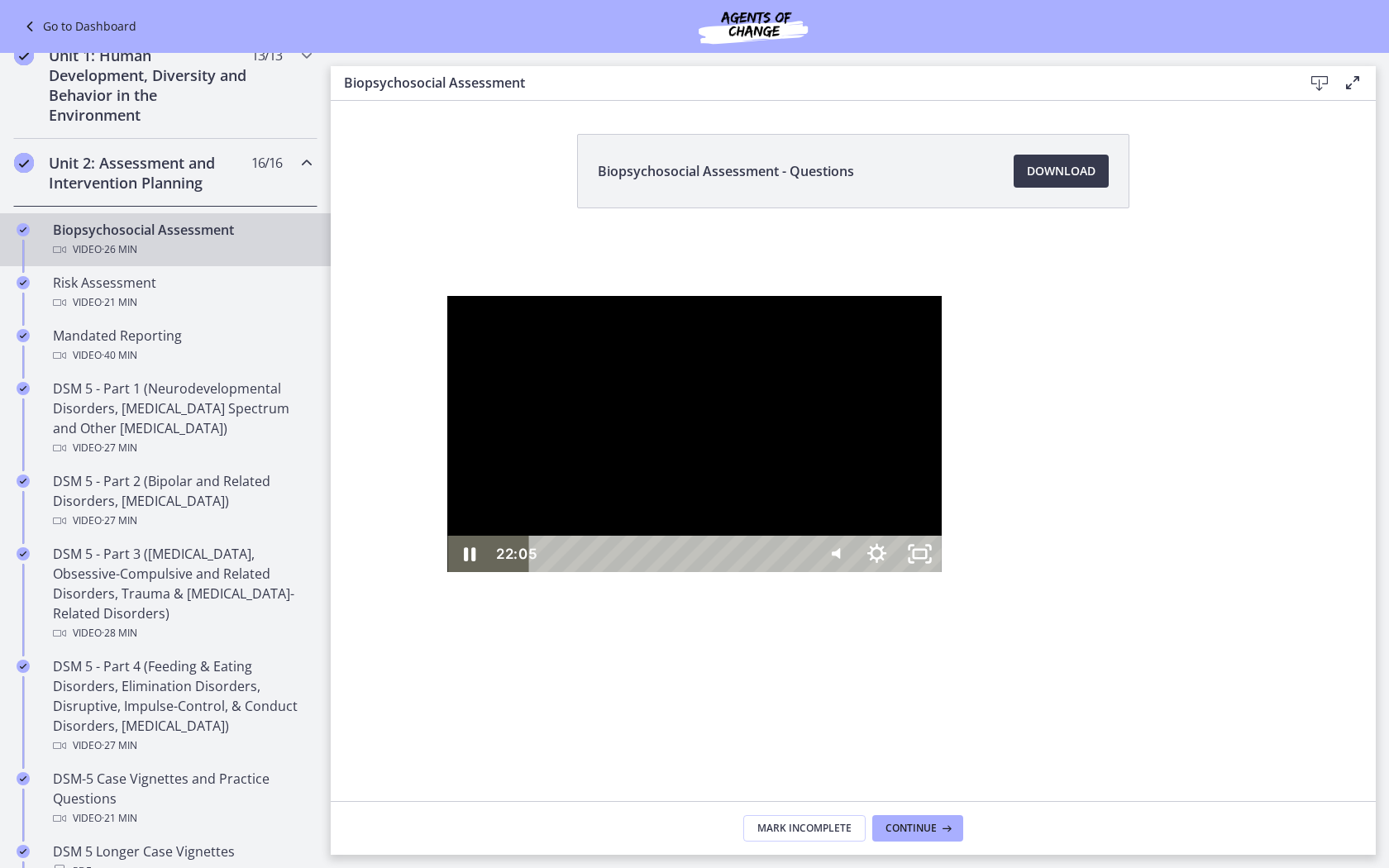 click on "22:05" at bounding box center (674, 554) 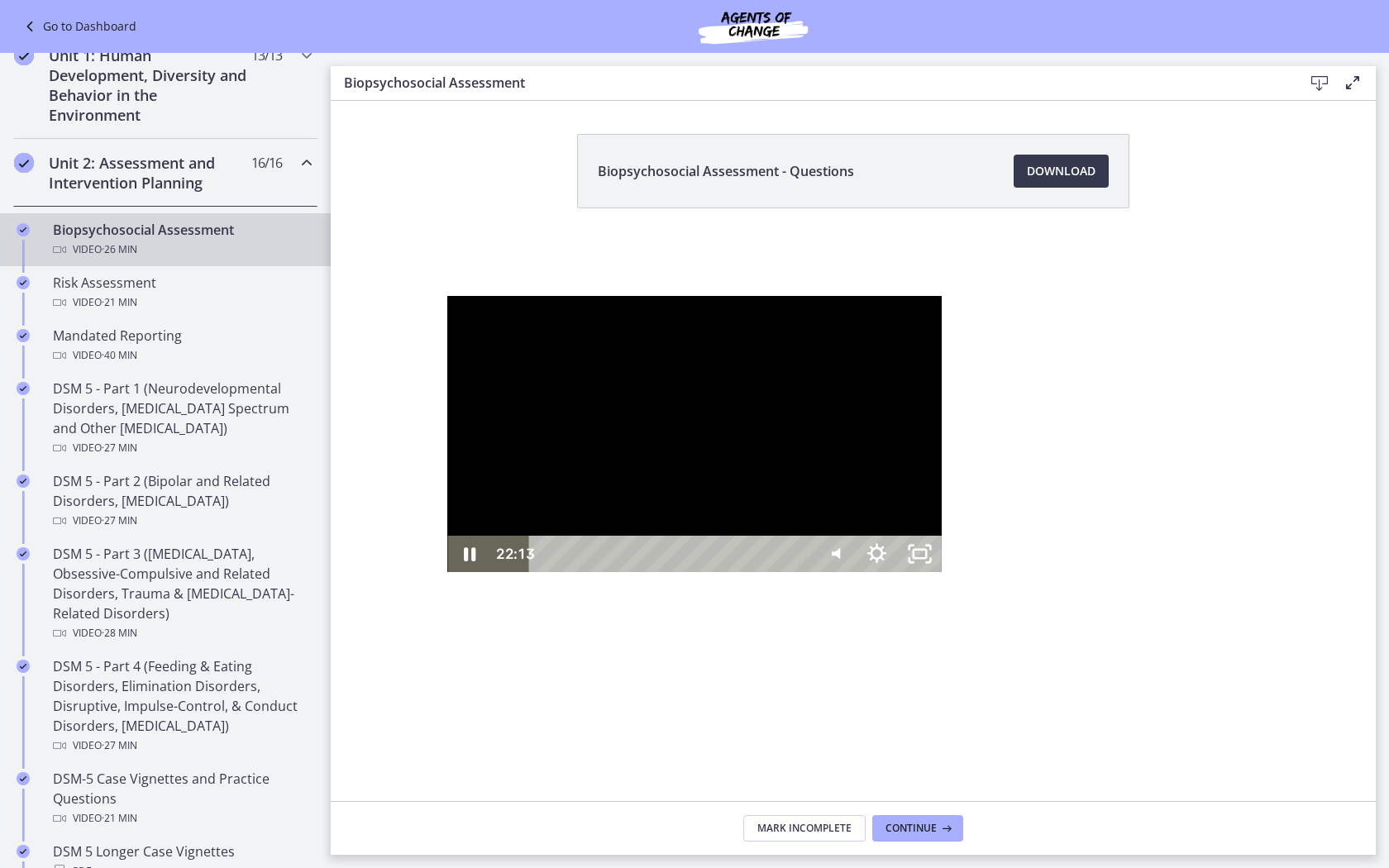 click at bounding box center (1521, 554) 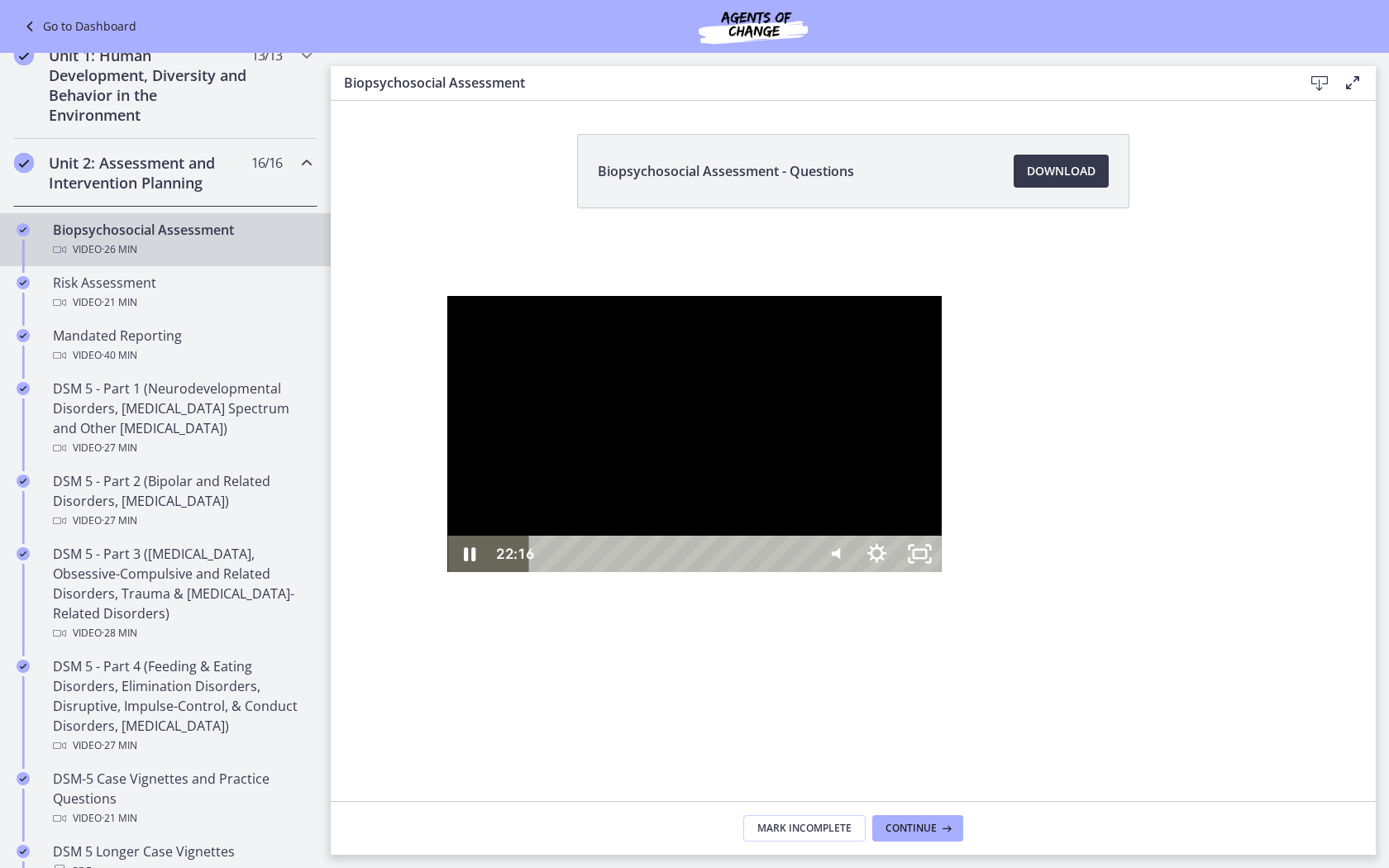 click on "22:28" at bounding box center [674, 554] 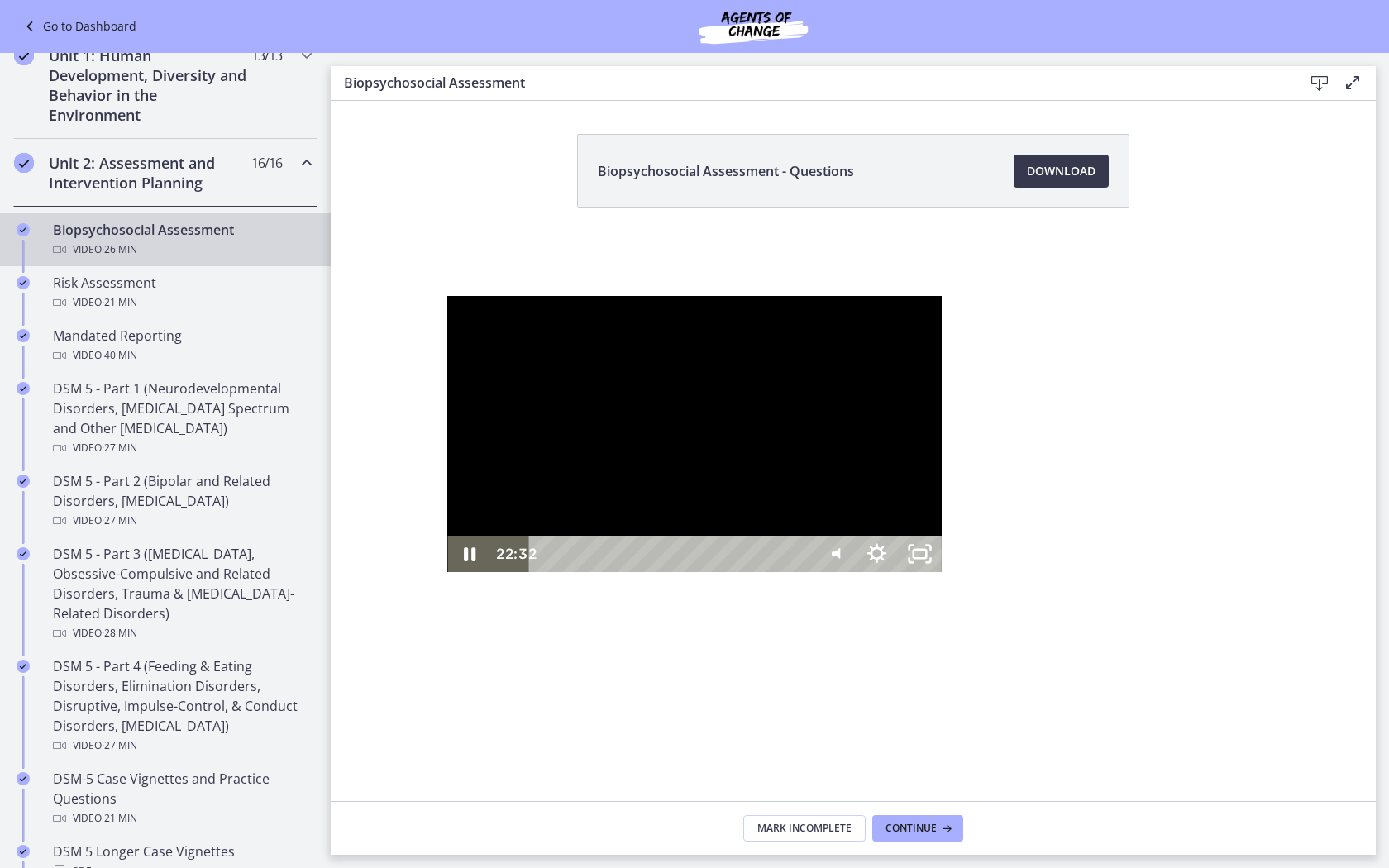 click on "22:39" at bounding box center (674, 554) 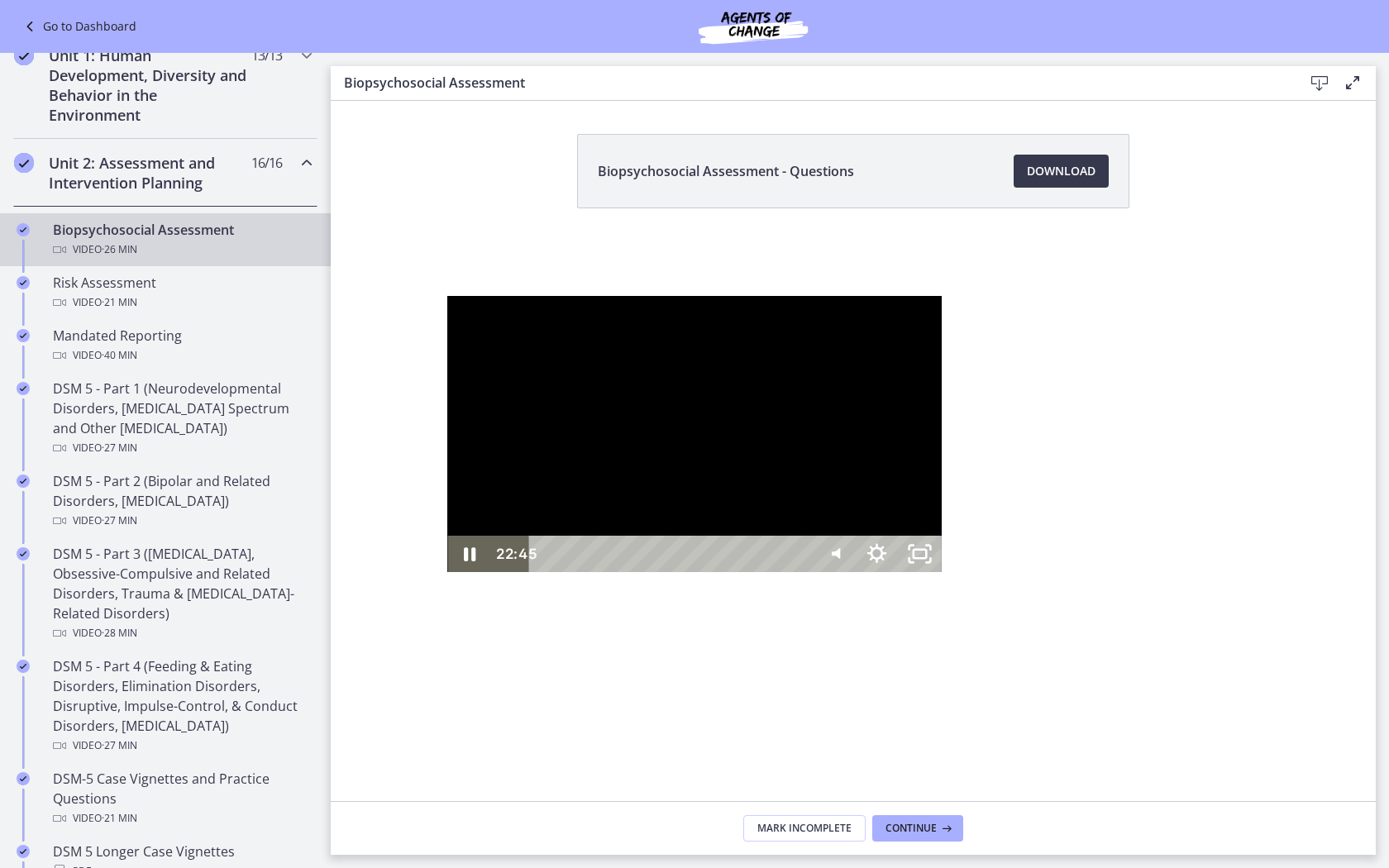 click on "22:55" at bounding box center (674, 554) 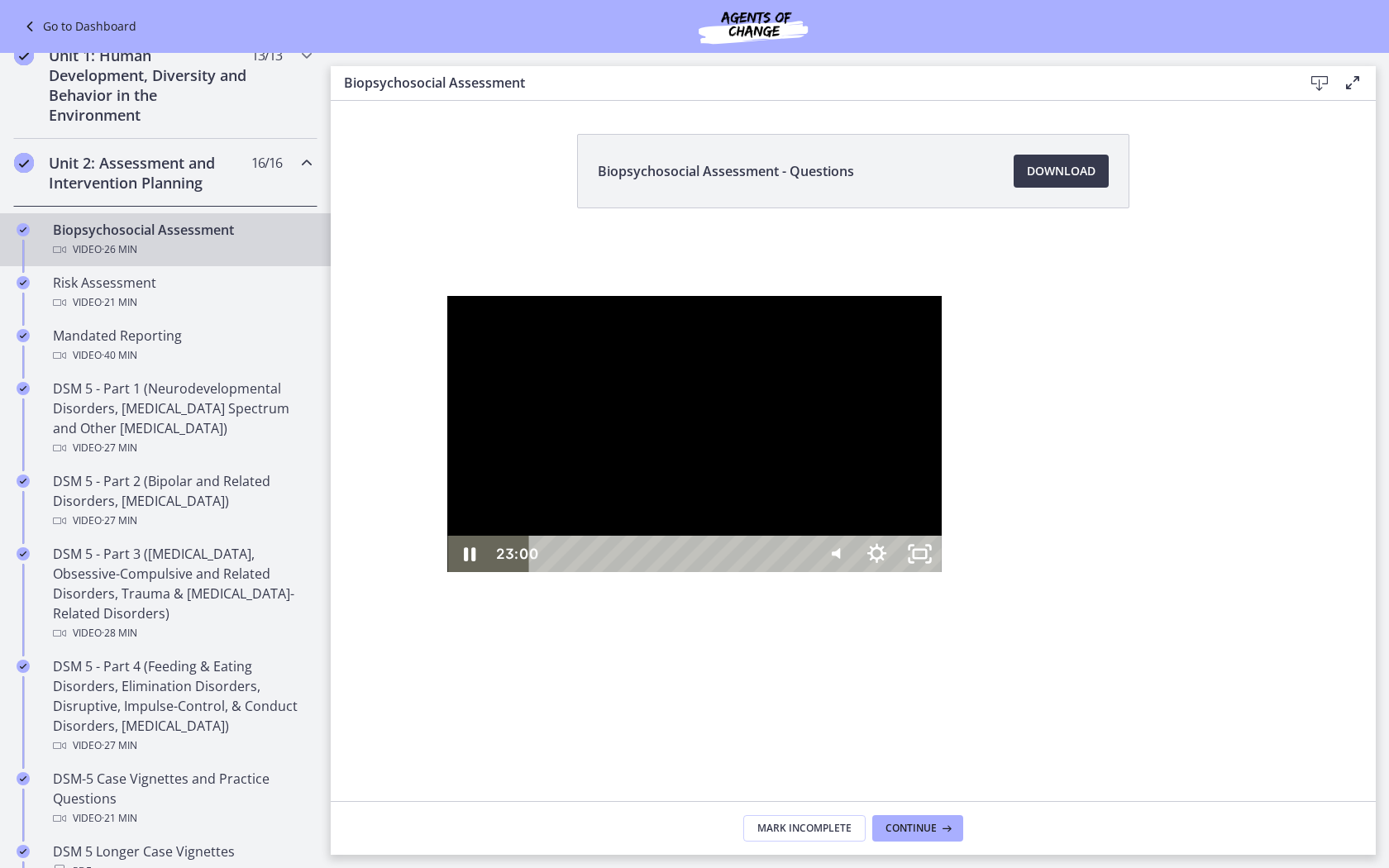 click on "23:06" at bounding box center [674, 554] 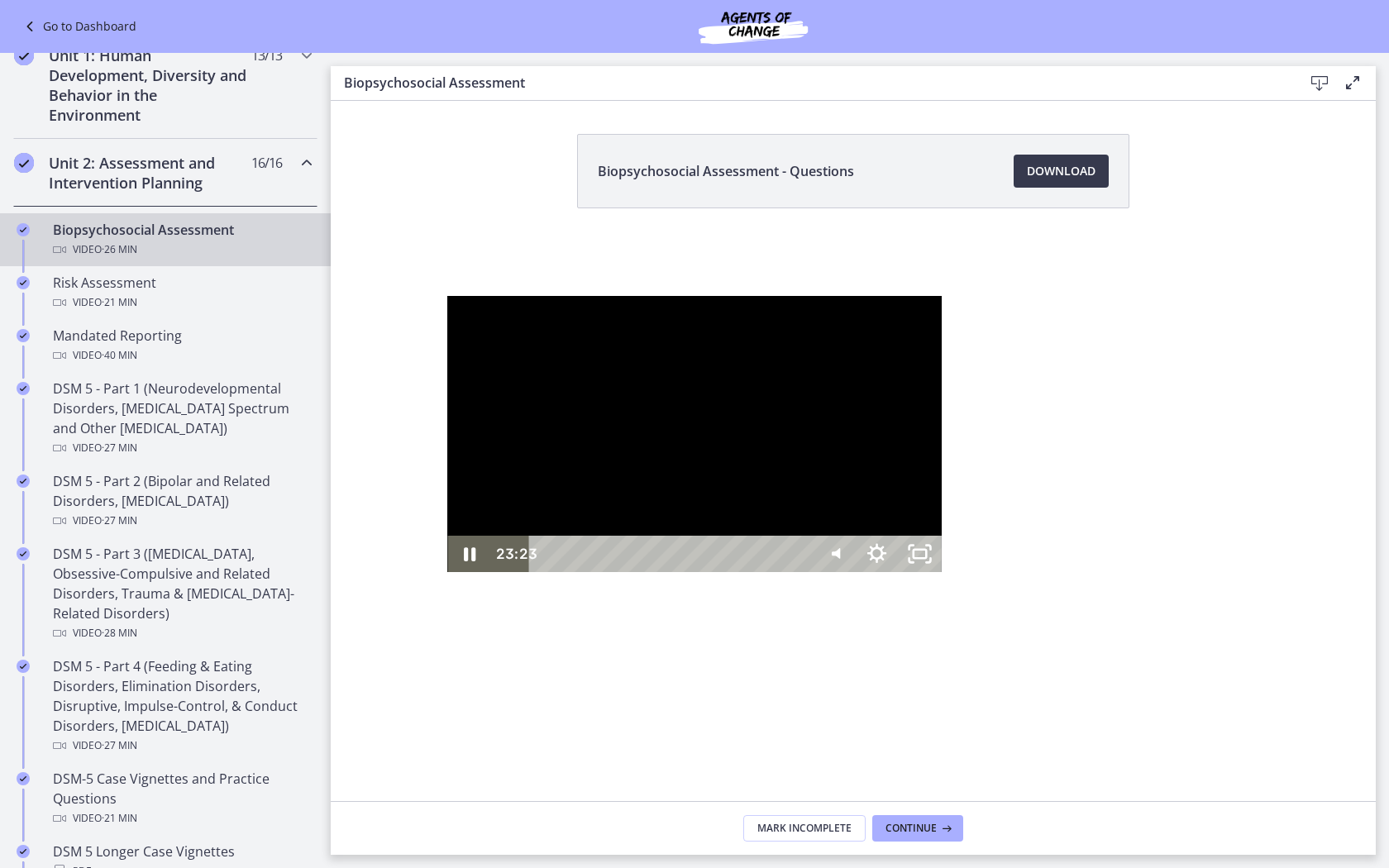 click on "23:23" at bounding box center [674, 554] 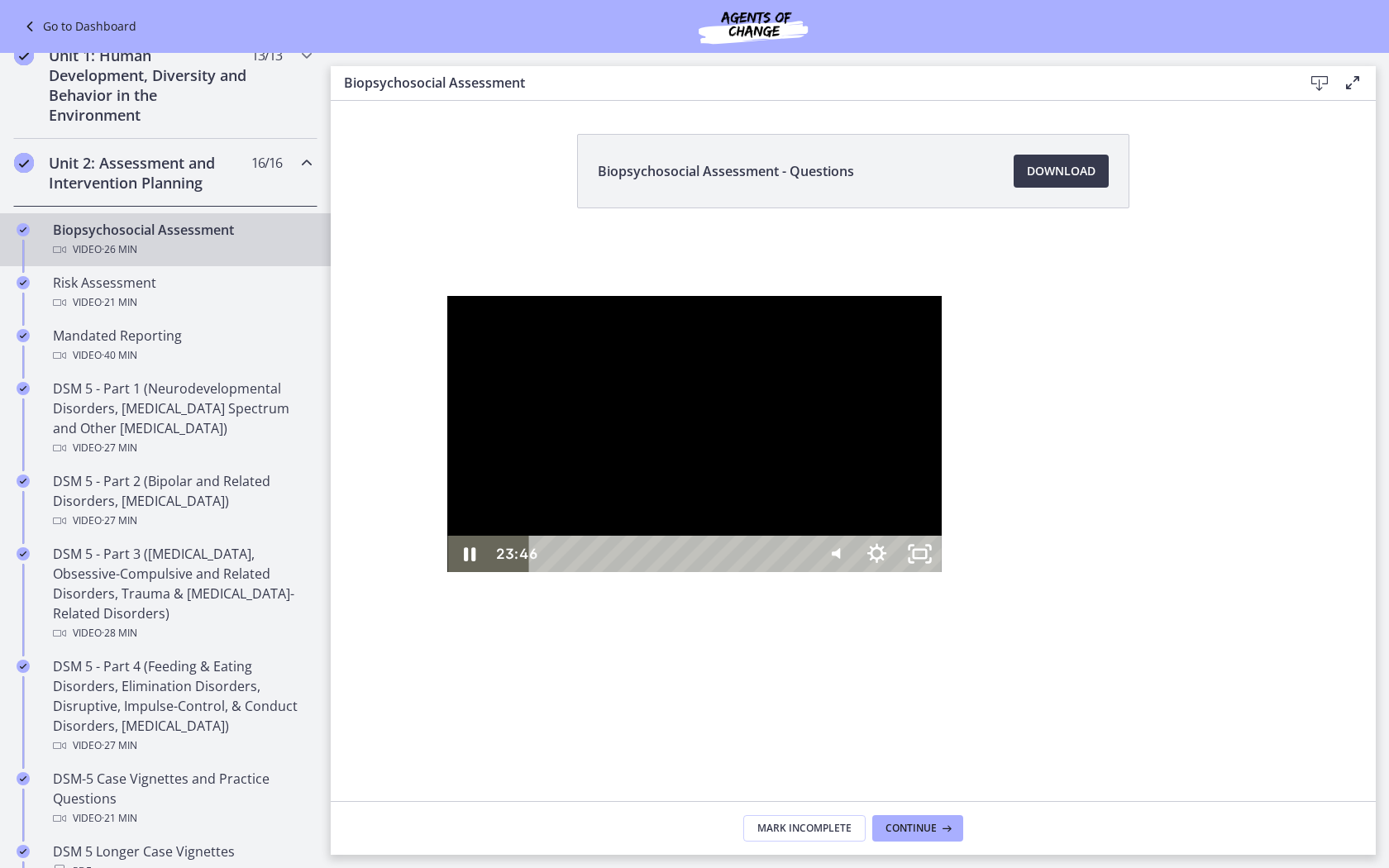 click on "23:46" at bounding box center (674, 554) 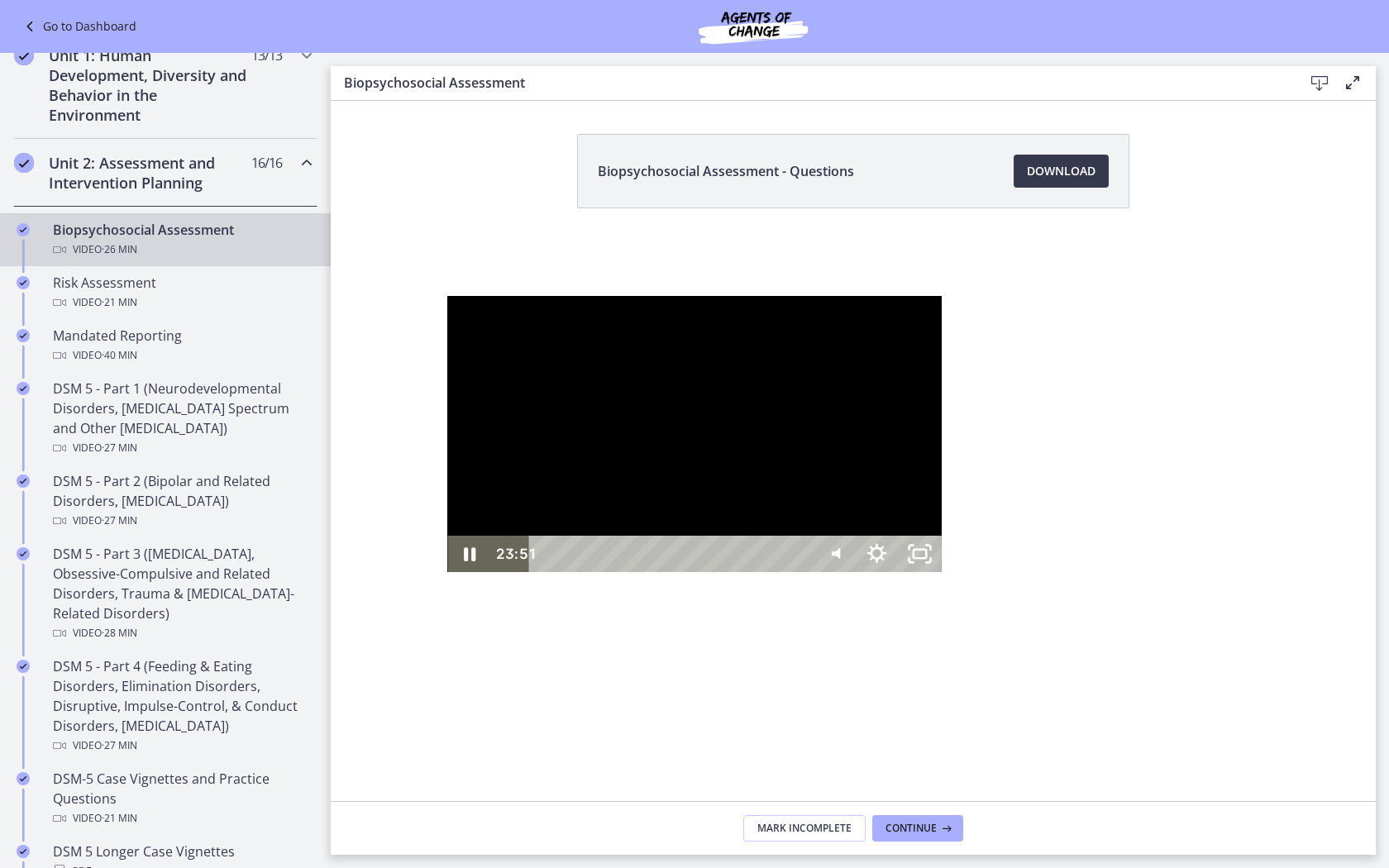 click at bounding box center (694, 434) 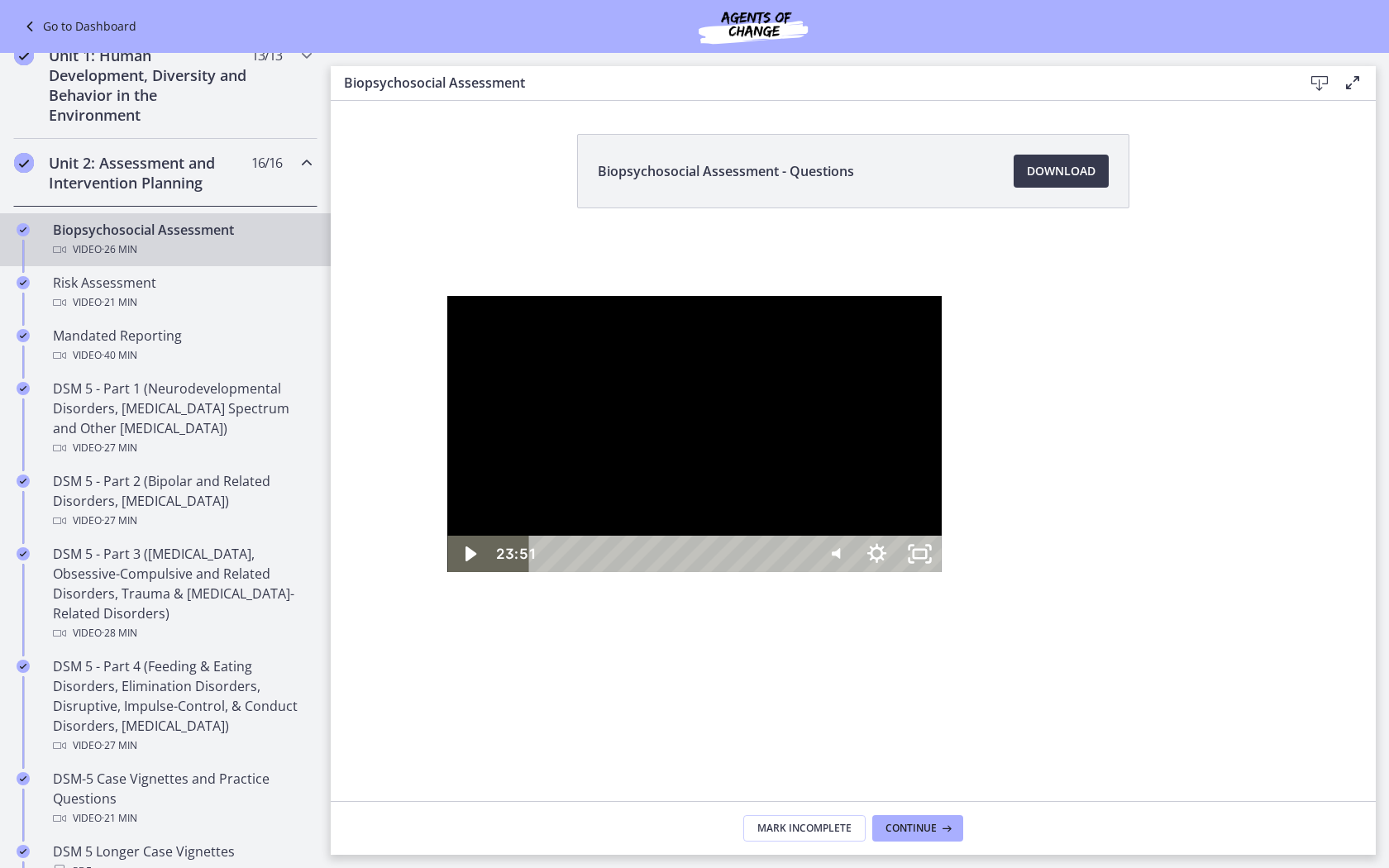 click at bounding box center (694, 434) 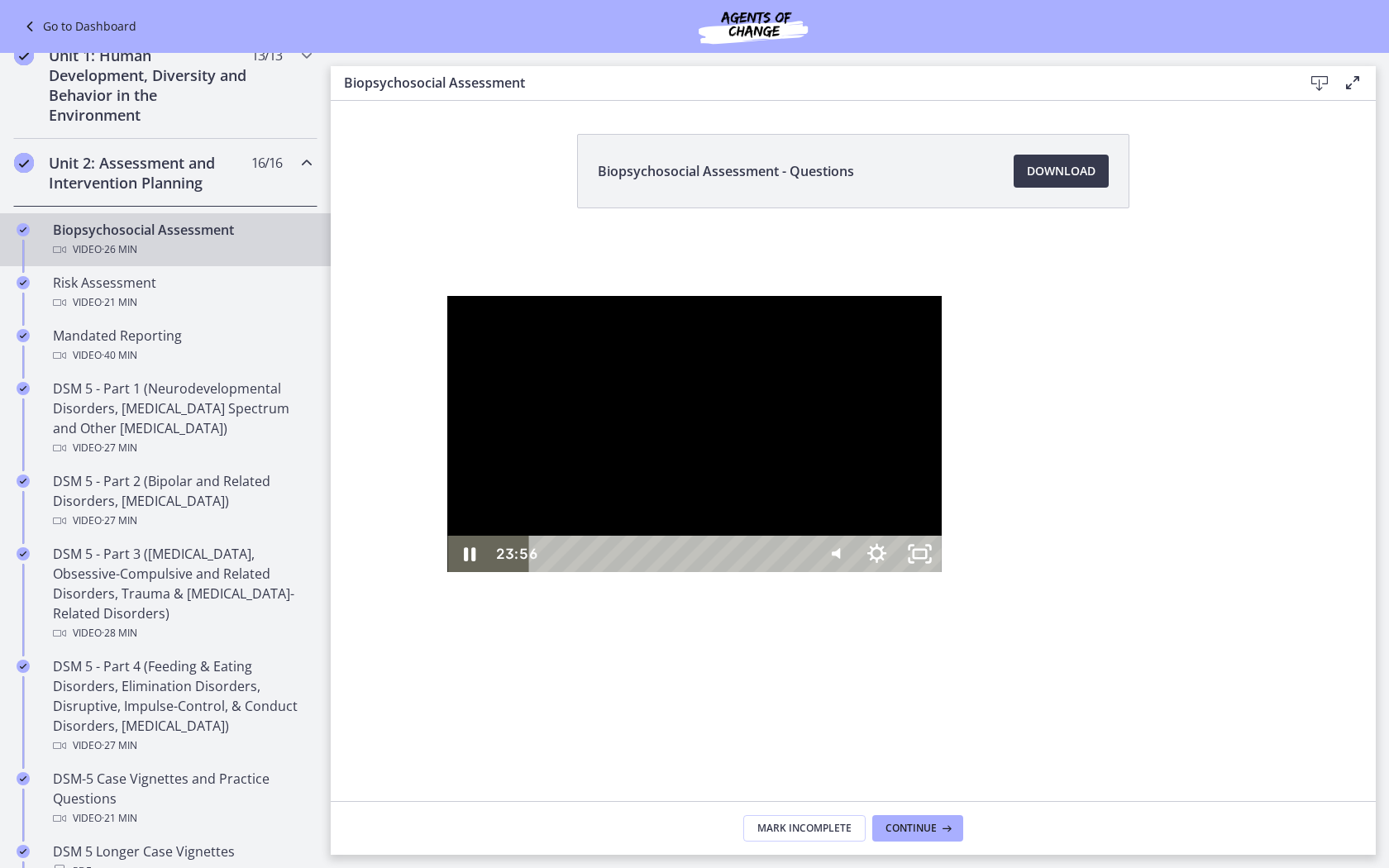 click on "24:02" at bounding box center [674, 554] 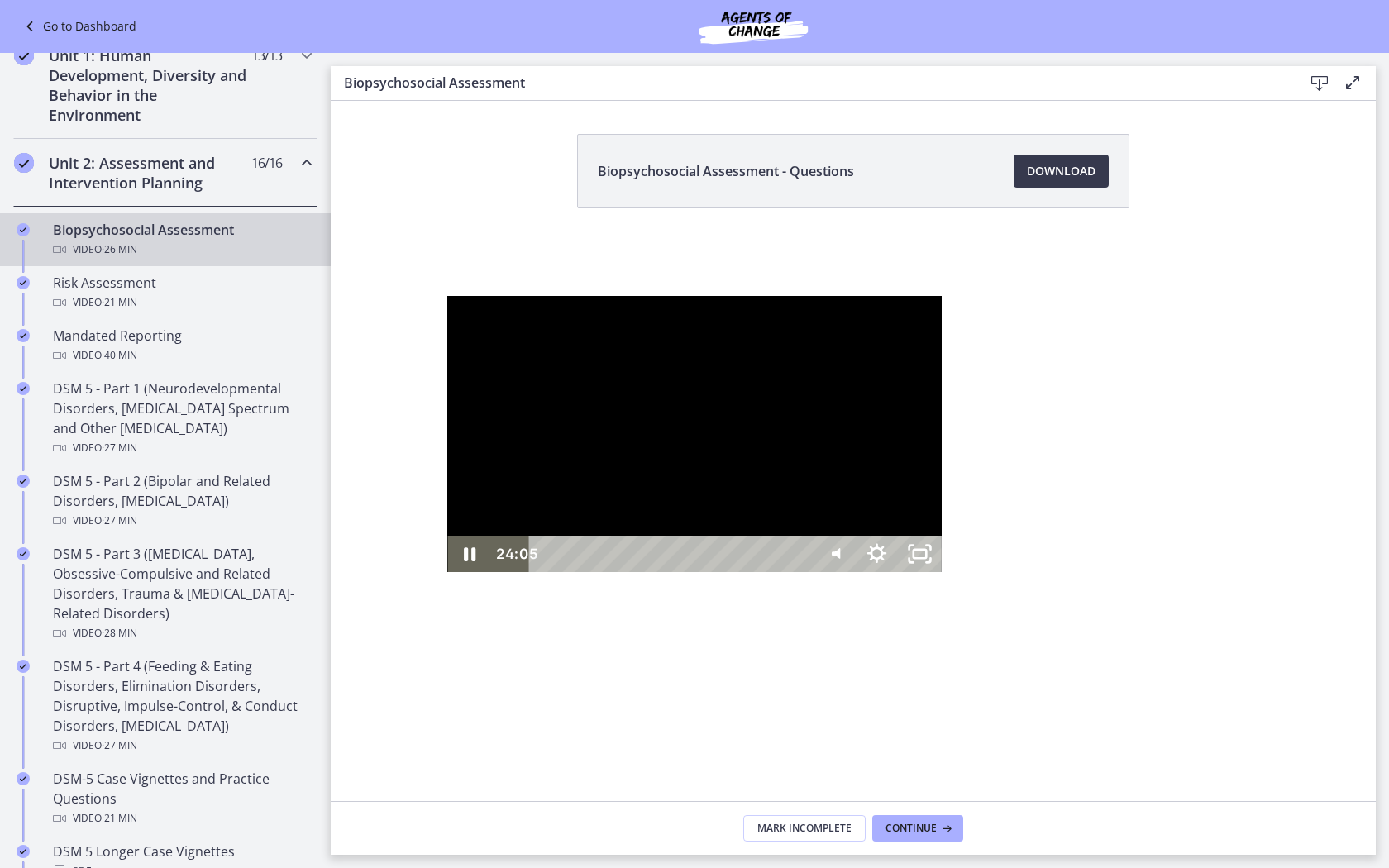 click on "24:22" at bounding box center (674, 554) 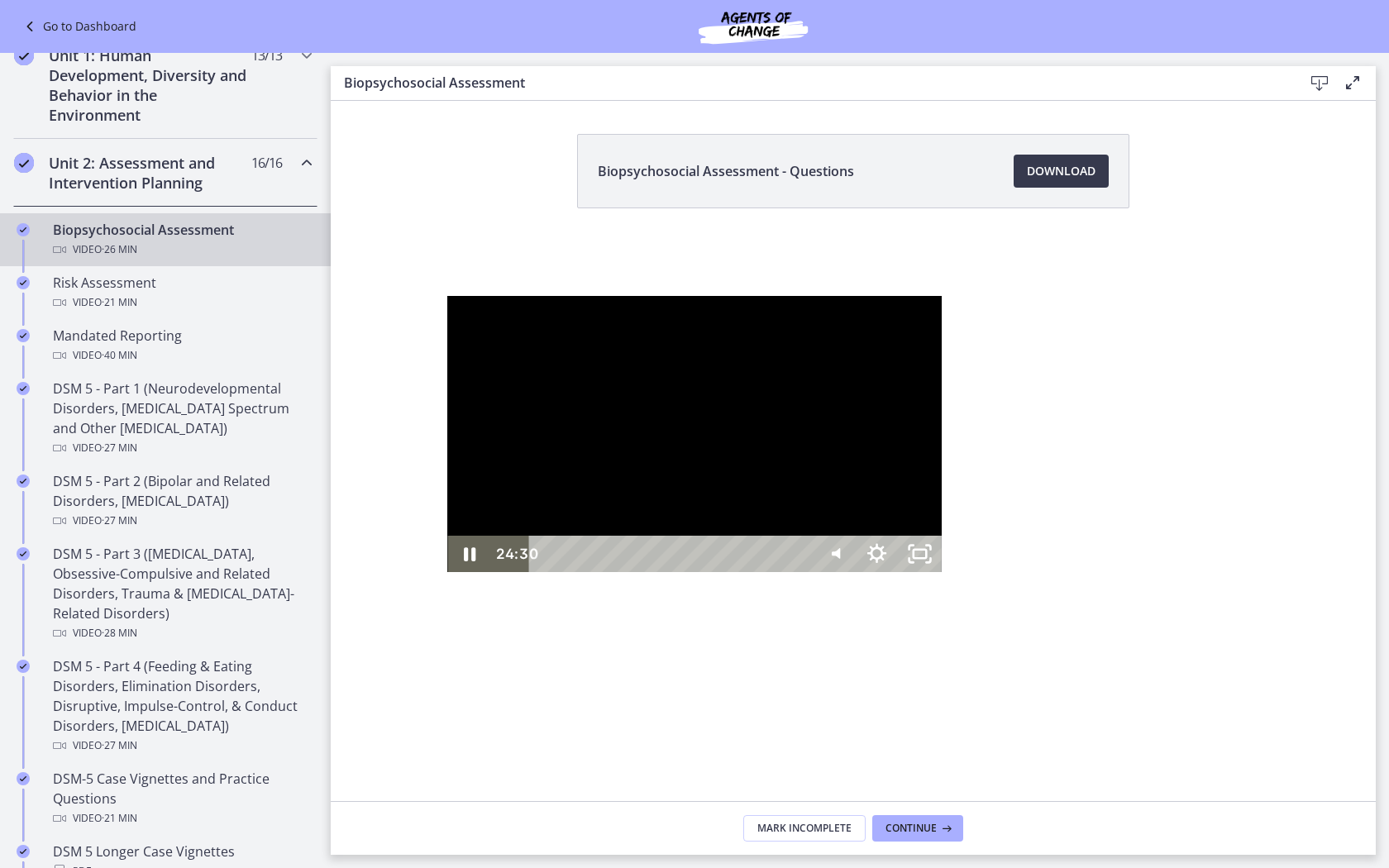 click on "24:42" at bounding box center [674, 554] 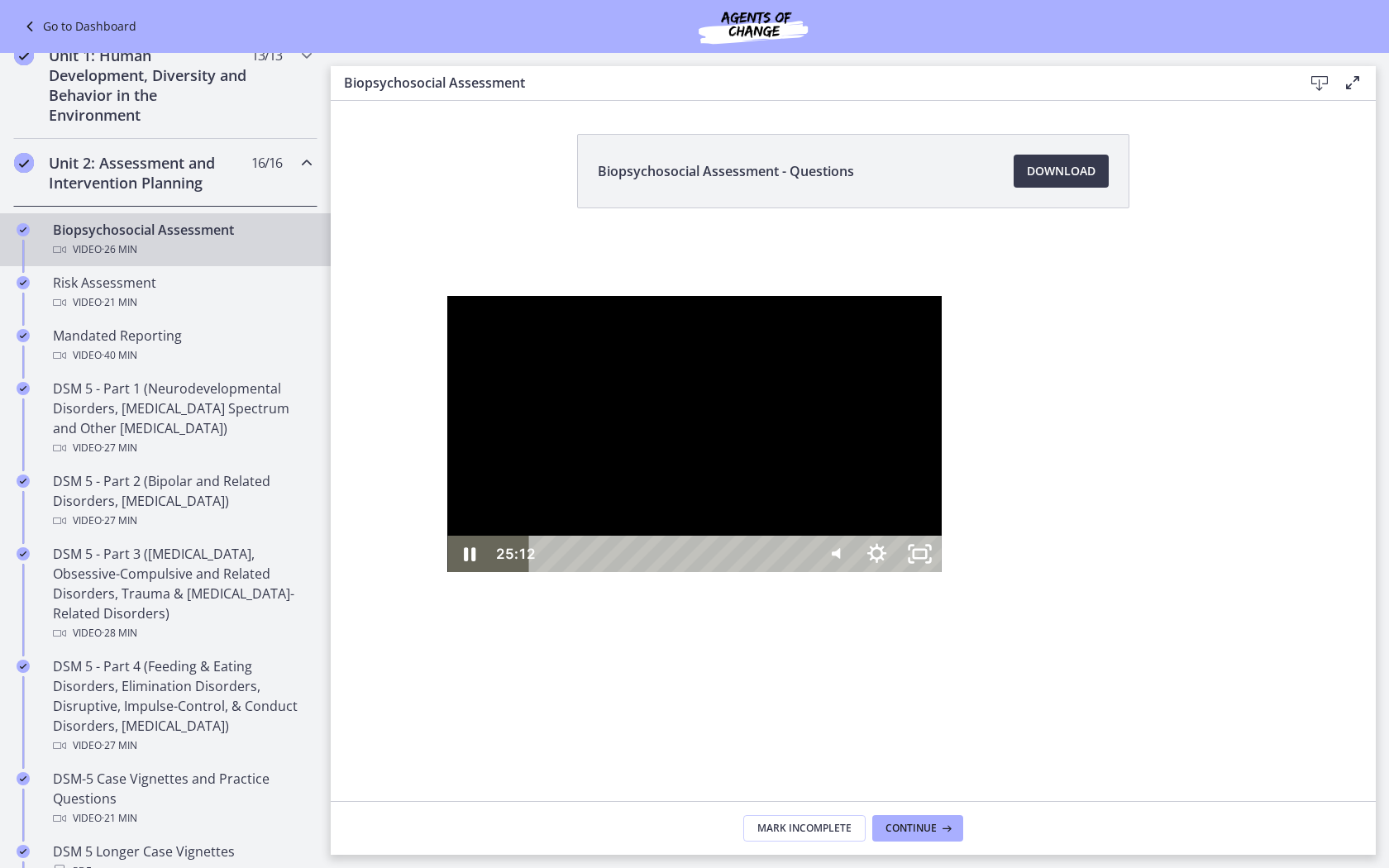 click on "25:12" at bounding box center (674, 554) 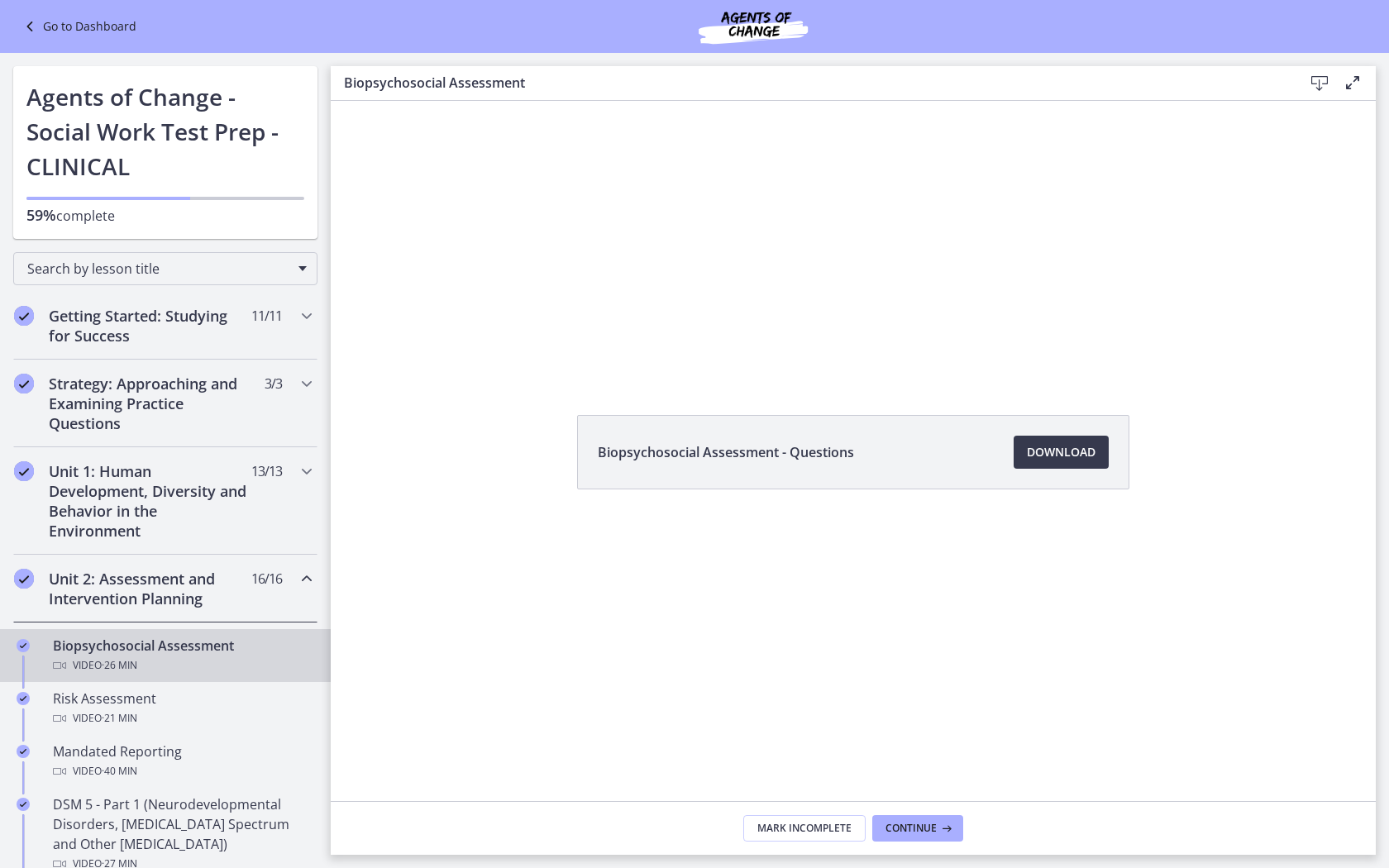 scroll, scrollTop: 0, scrollLeft: 0, axis: both 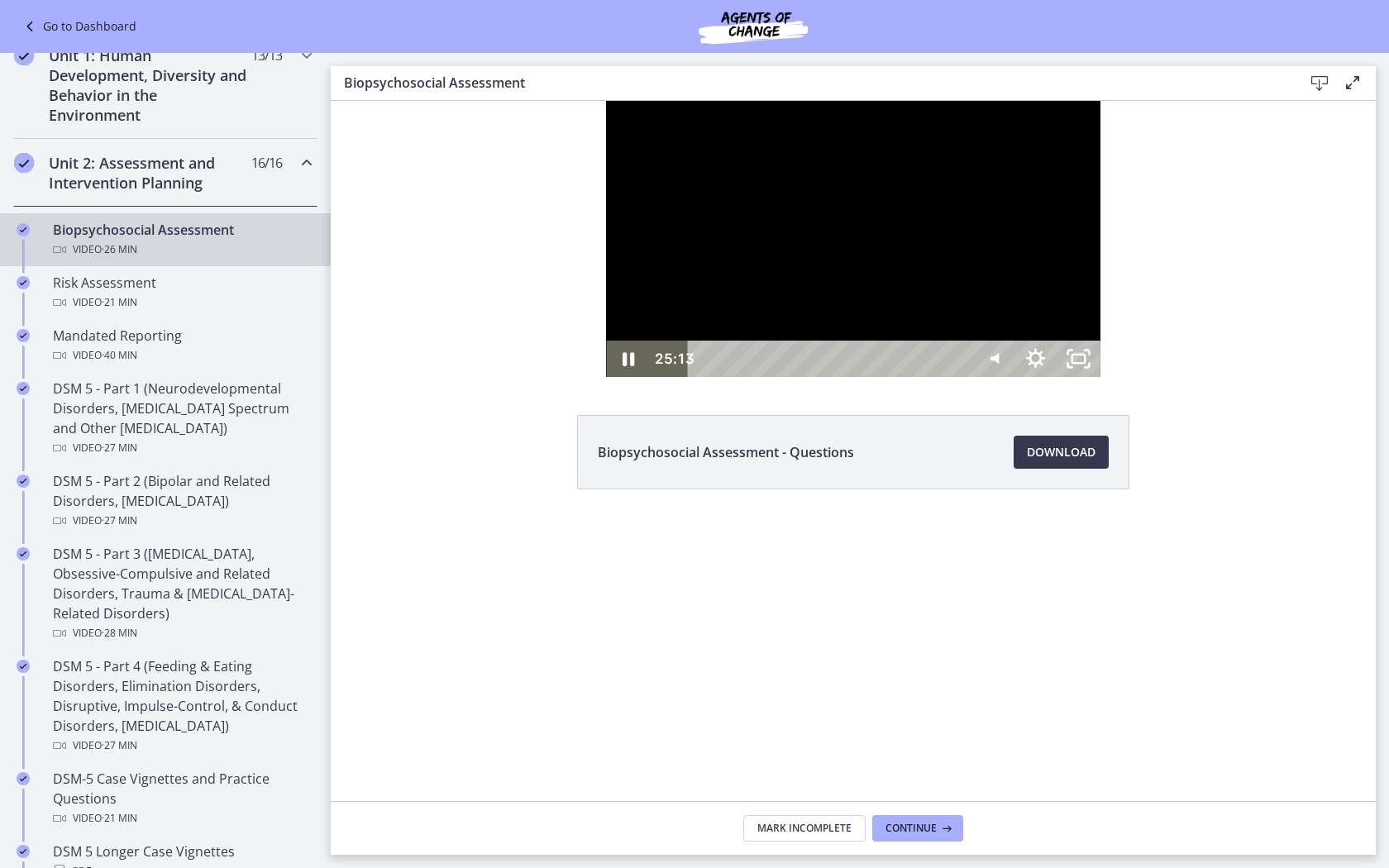click on "25:41" at bounding box center (833, 359) 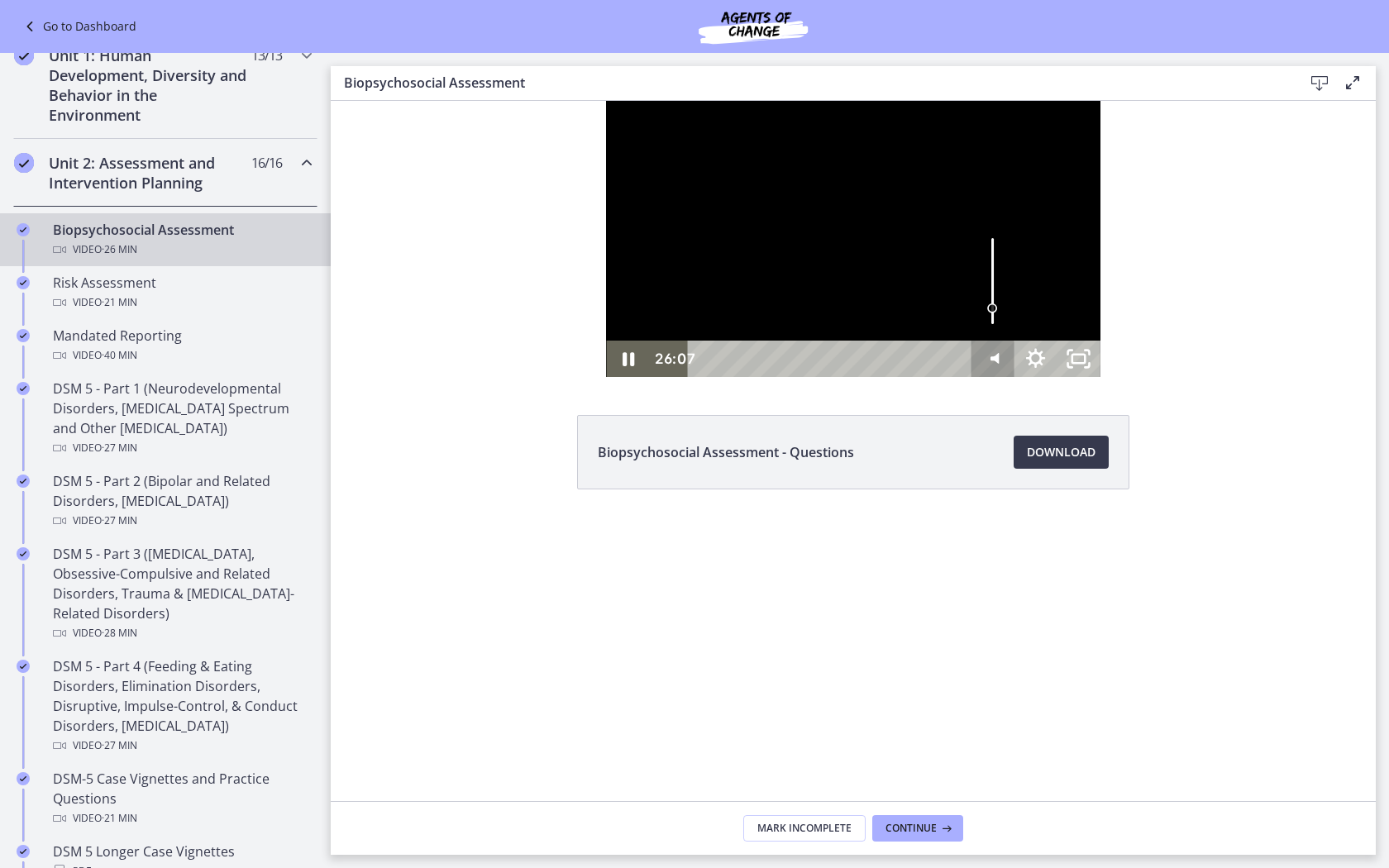drag, startPoint x: 1567, startPoint y: 954, endPoint x: 1689, endPoint y: 907, distance: 130.7402 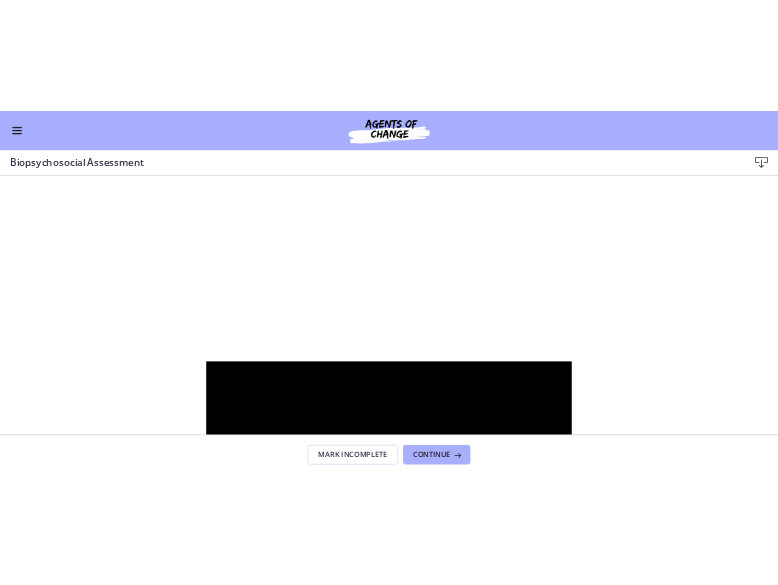 scroll, scrollTop: 498, scrollLeft: 0, axis: vertical 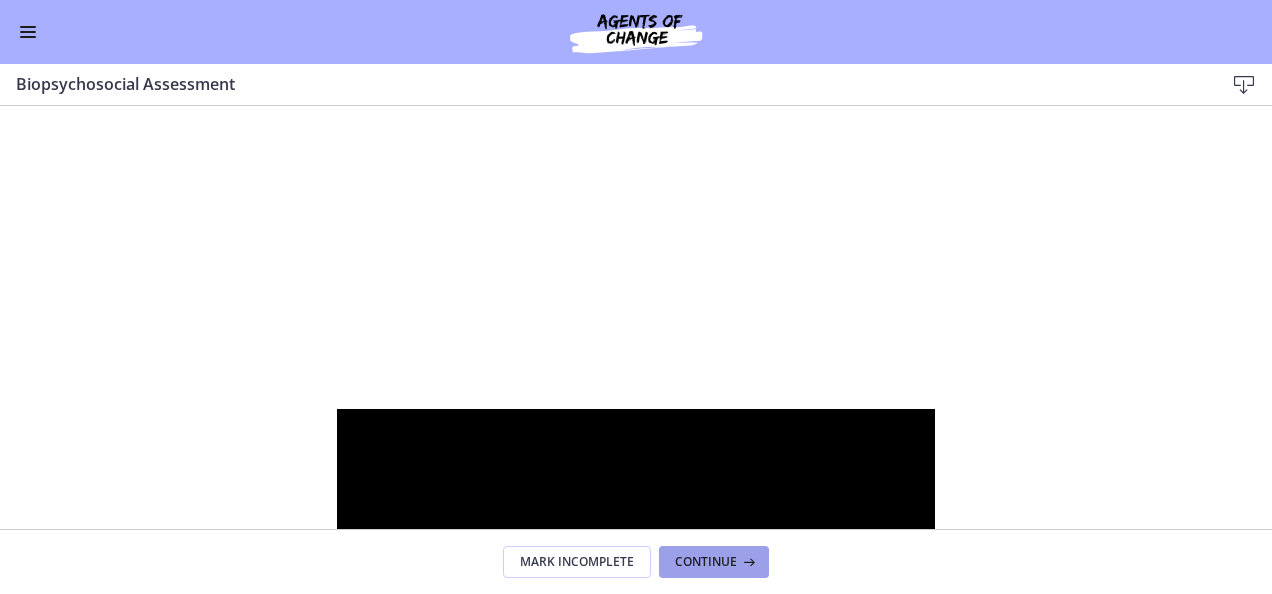 click on "Continue" at bounding box center (714, 562) 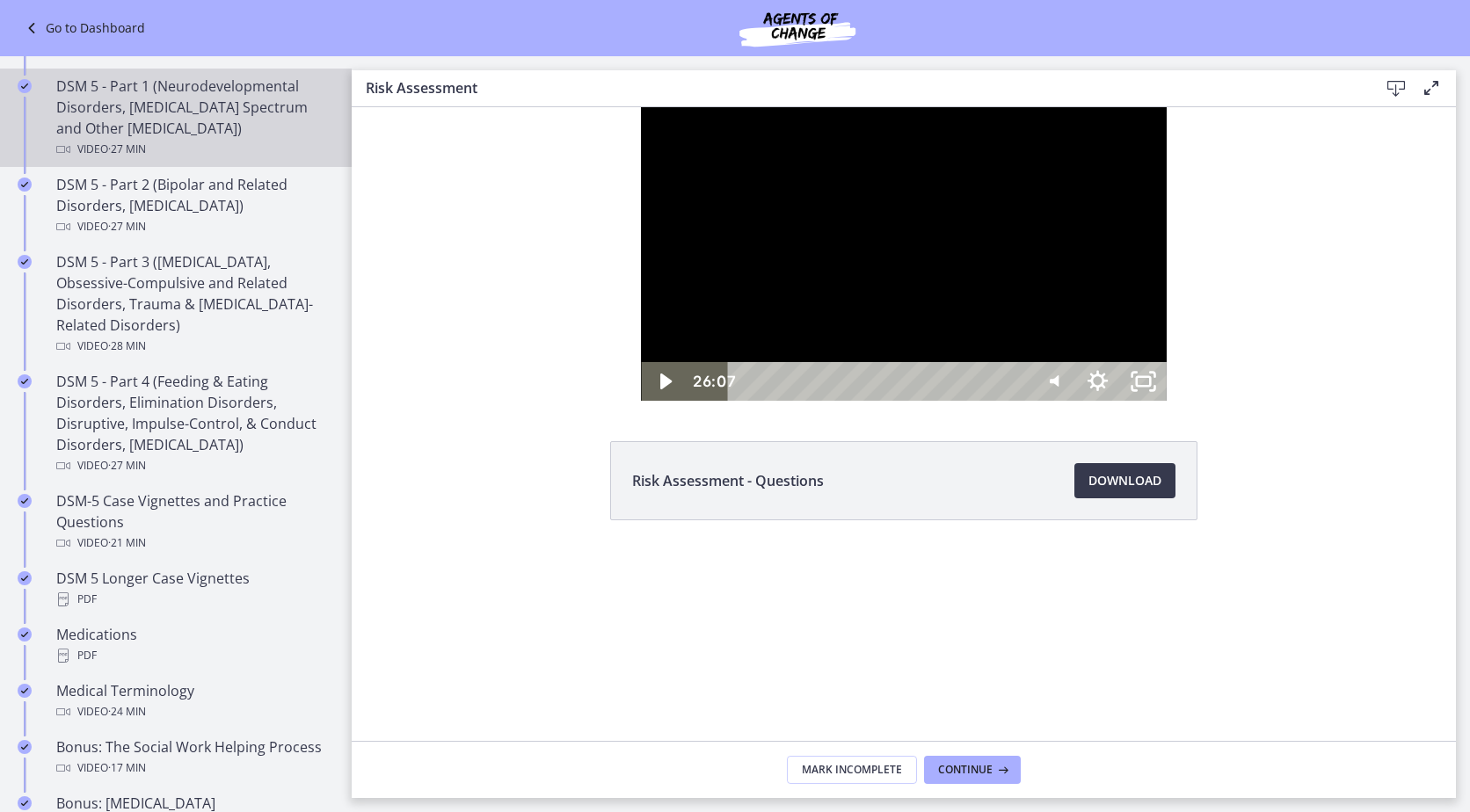 scroll, scrollTop: 773, scrollLeft: 0, axis: vertical 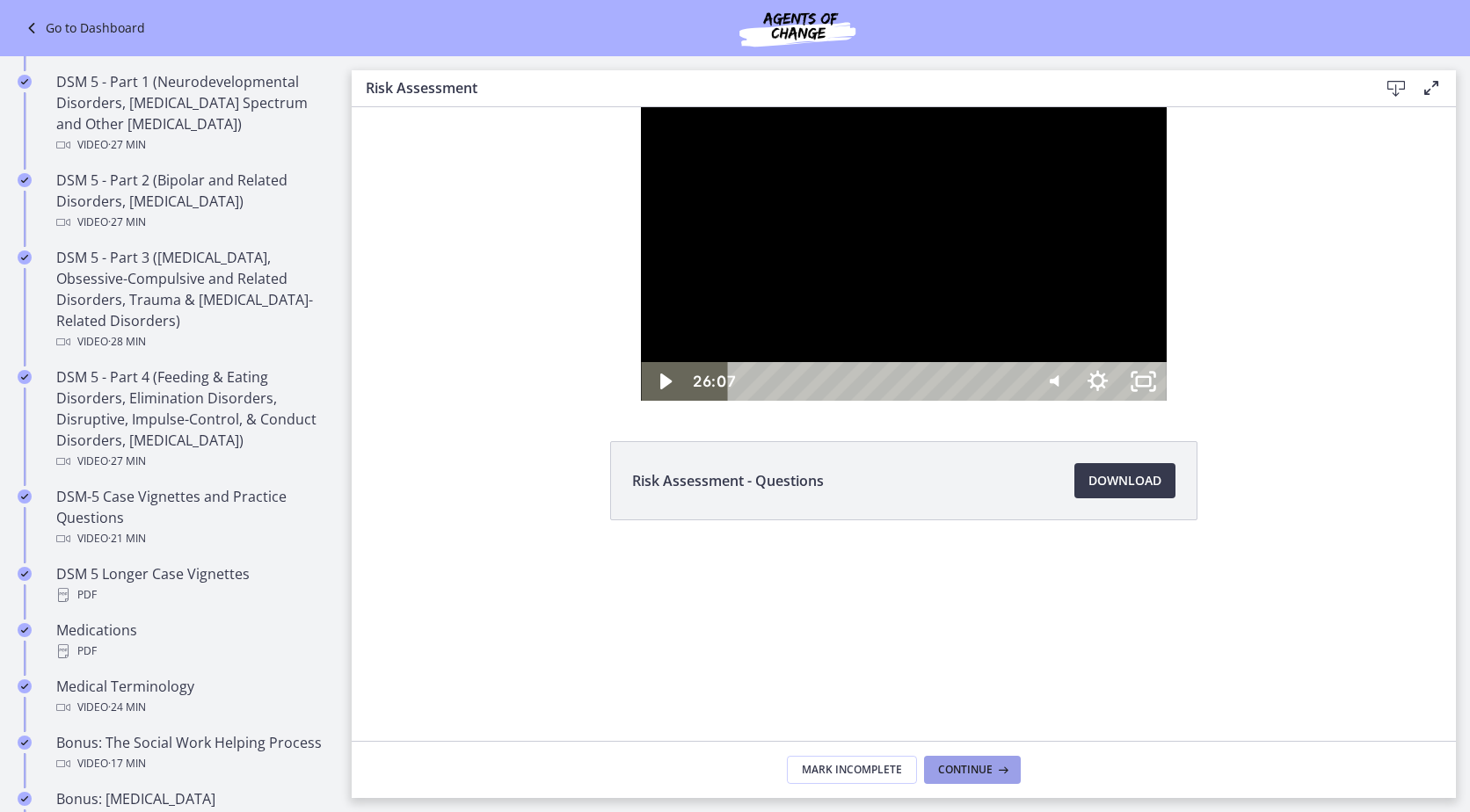 click on "Continue" at bounding box center (965, 770) 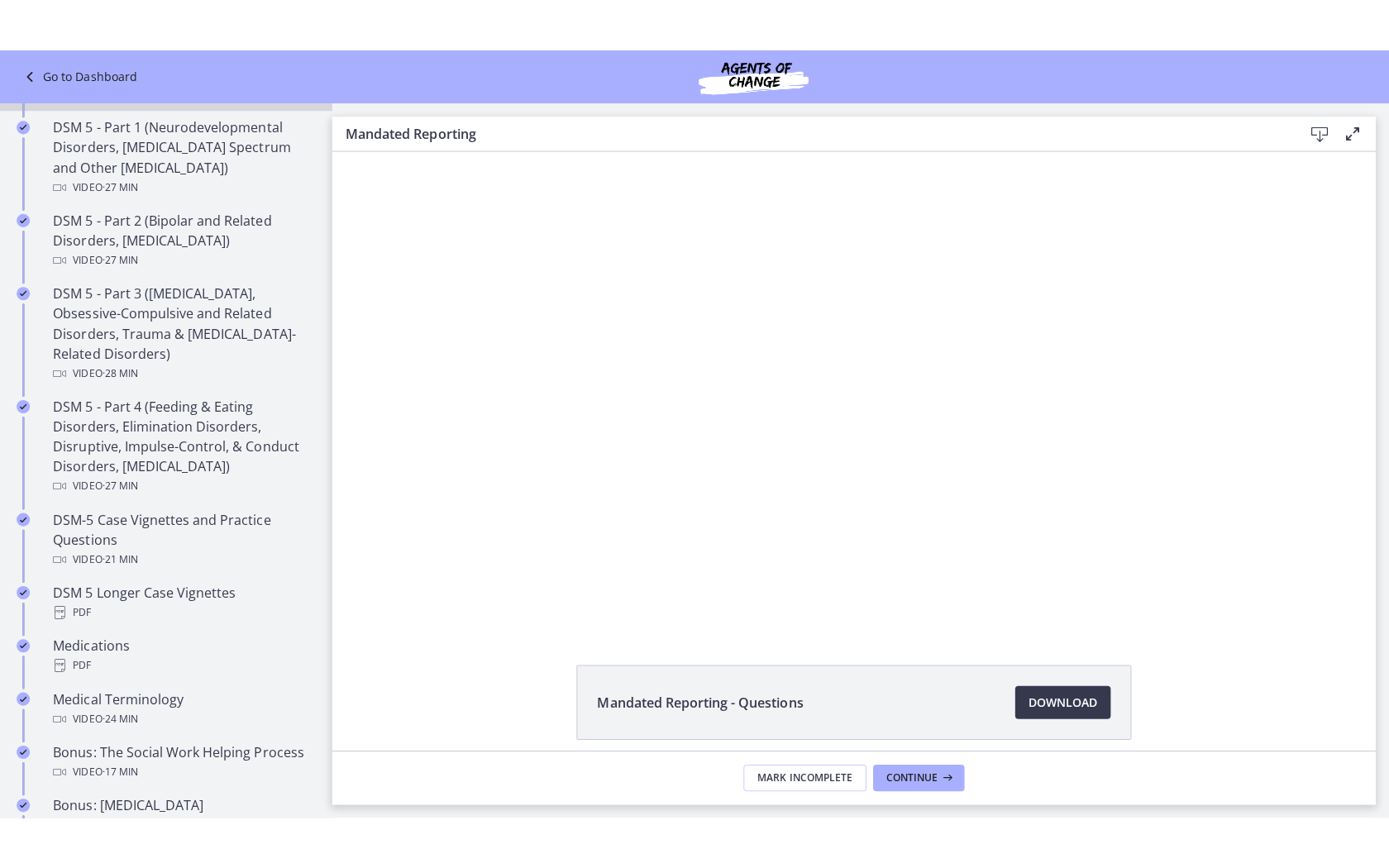 scroll, scrollTop: 0, scrollLeft: 0, axis: both 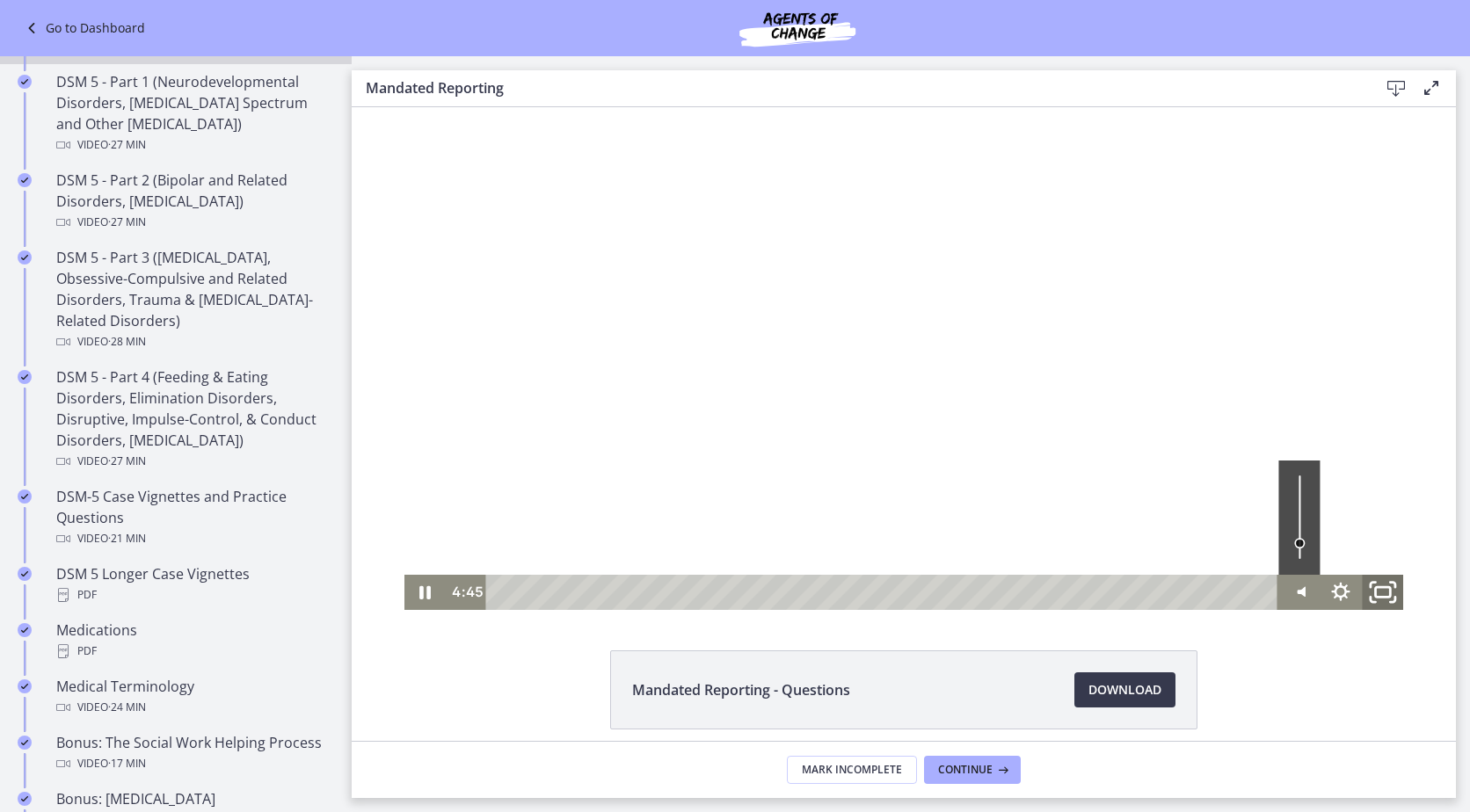 click 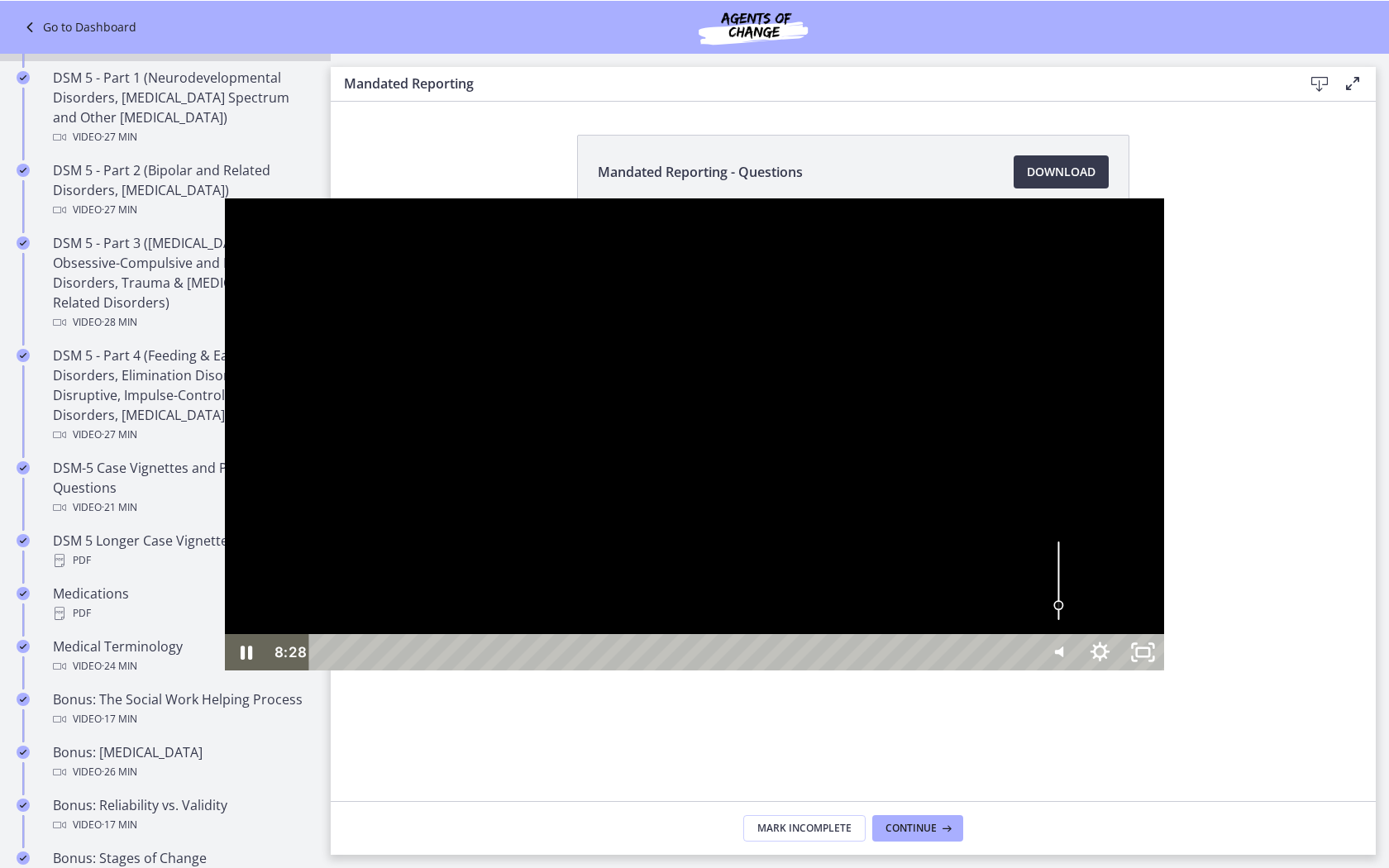 click at bounding box center (694, 434) 